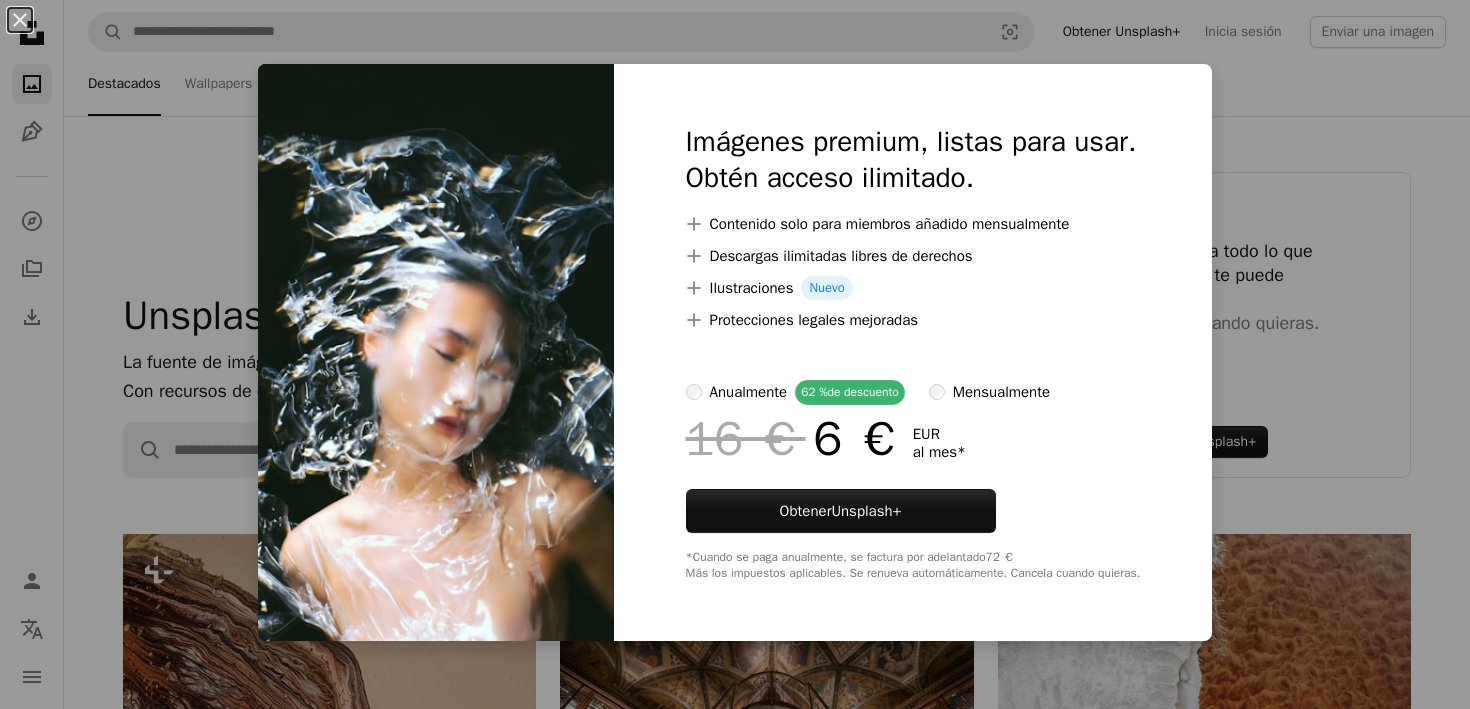 scroll, scrollTop: 2539, scrollLeft: 0, axis: vertical 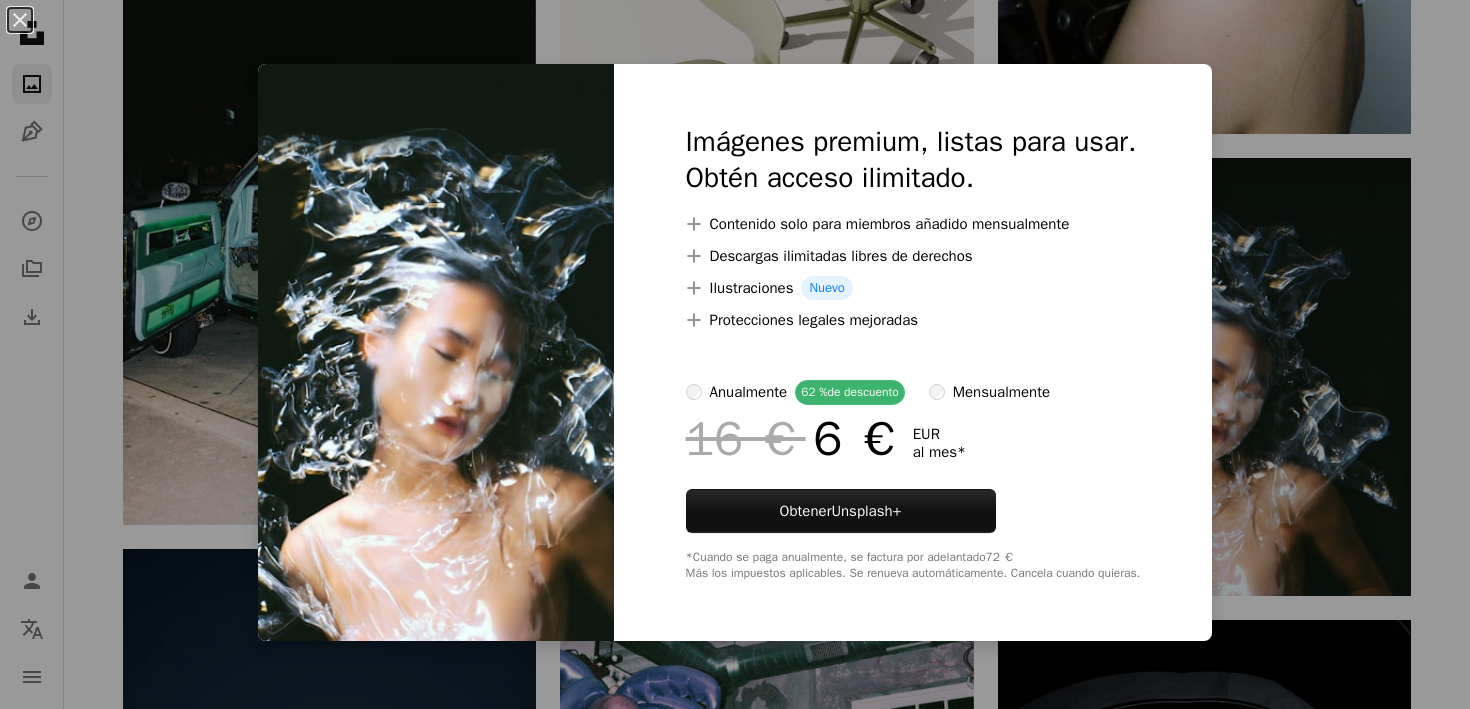 click on "An X shape Imágenes premium, listas para usar. Obtén acceso ilimitado. A plus sign Contenido solo para miembros añadido mensualmente A plus sign Descargas ilimitadas libres de derechos A plus sign Ilustraciones  Nuevo A plus sign Protecciones legales mejoradas anualmente 62 %  de descuento mensualmente 16 €   6 € EUR al mes * Obtener  Unsplash+ *Cuando se paga anualmente, se factura por adelantado  72 € Más los impuestos aplicables. Se renueva automáticamente. Cancela cuando quieras." at bounding box center [735, 354] 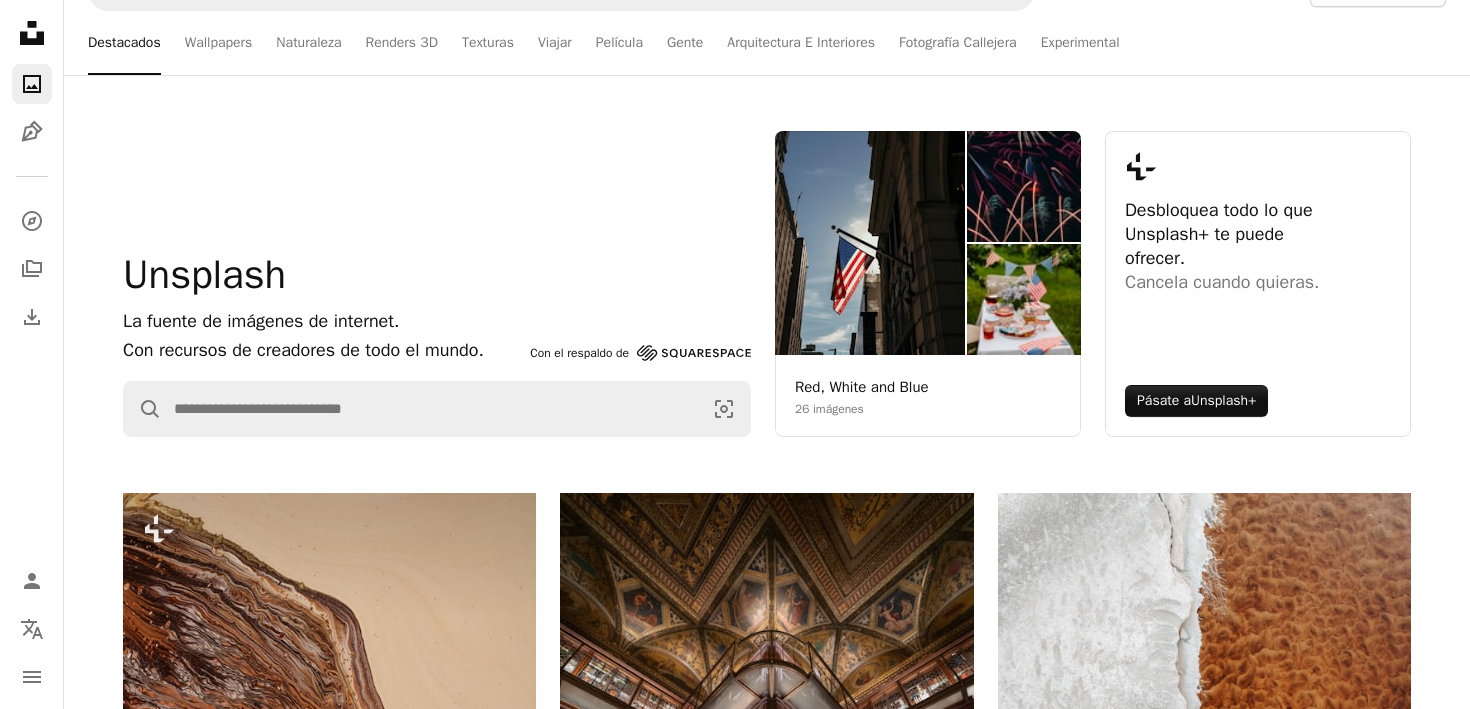 scroll, scrollTop: 0, scrollLeft: 0, axis: both 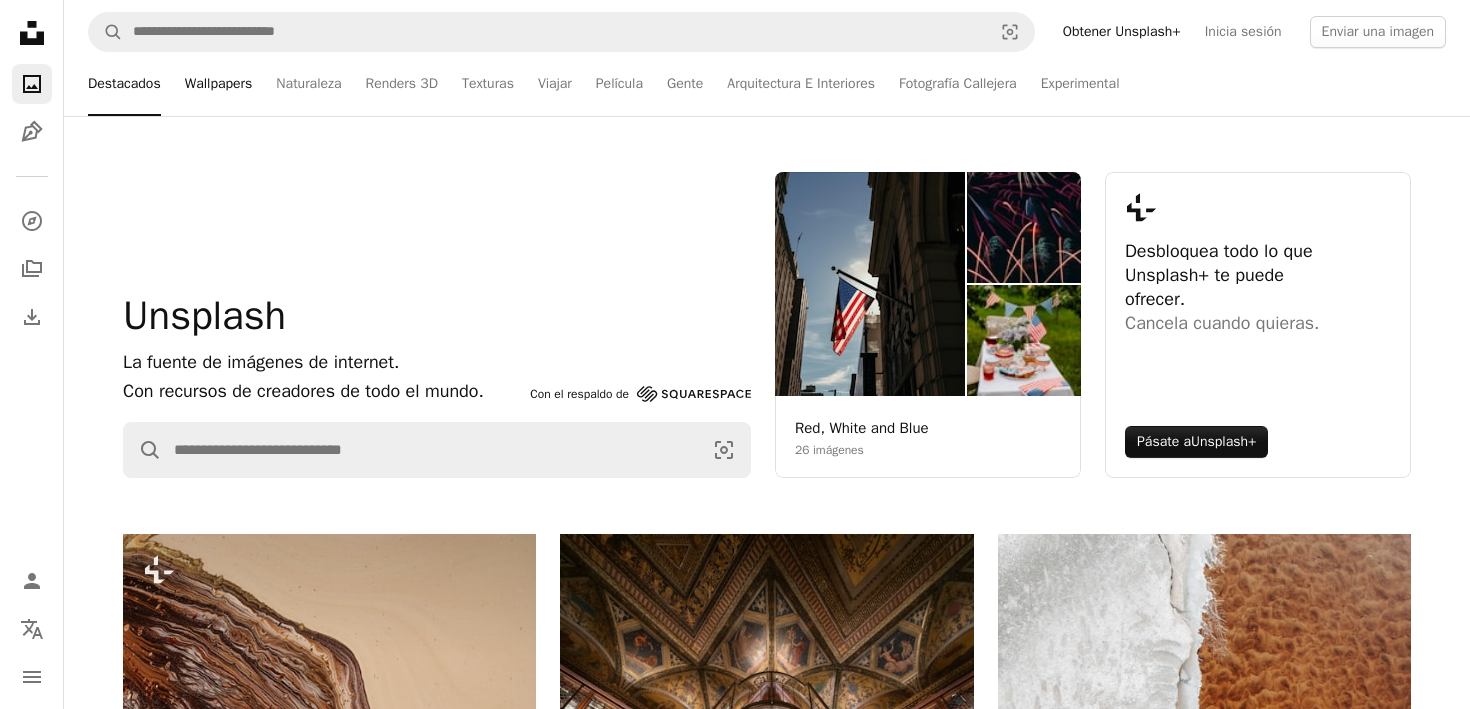 click on "Wallpapers" at bounding box center [219, 84] 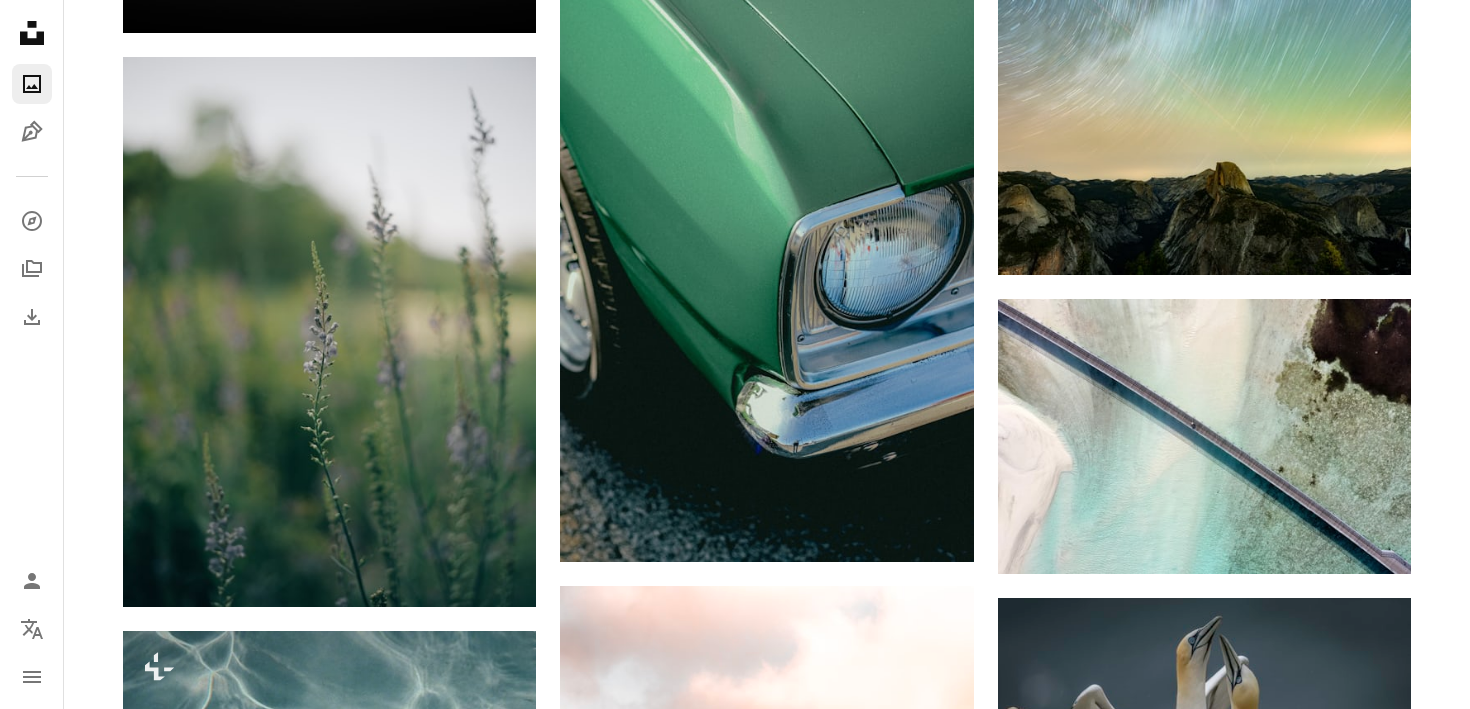scroll, scrollTop: 2959, scrollLeft: 0, axis: vertical 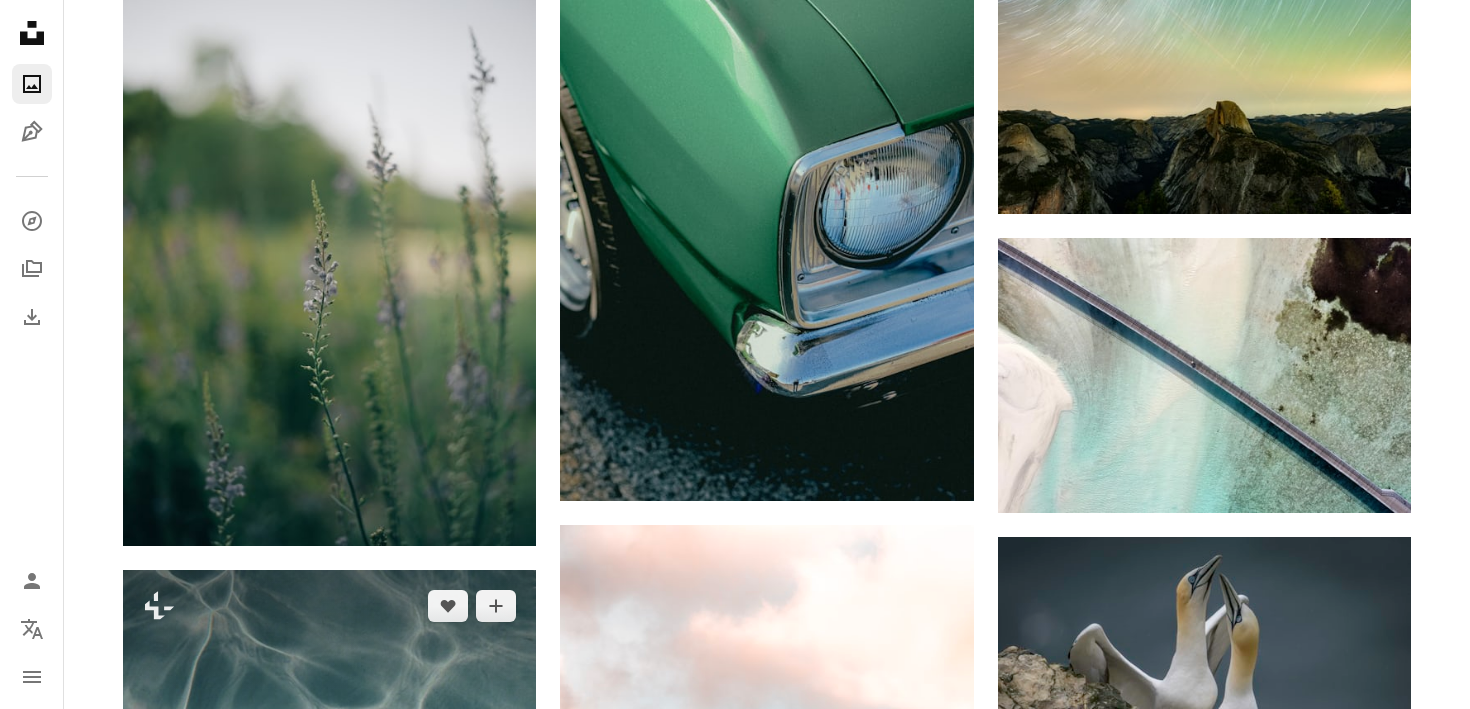 click on "A lock Descargar" at bounding box center (465, 1156) 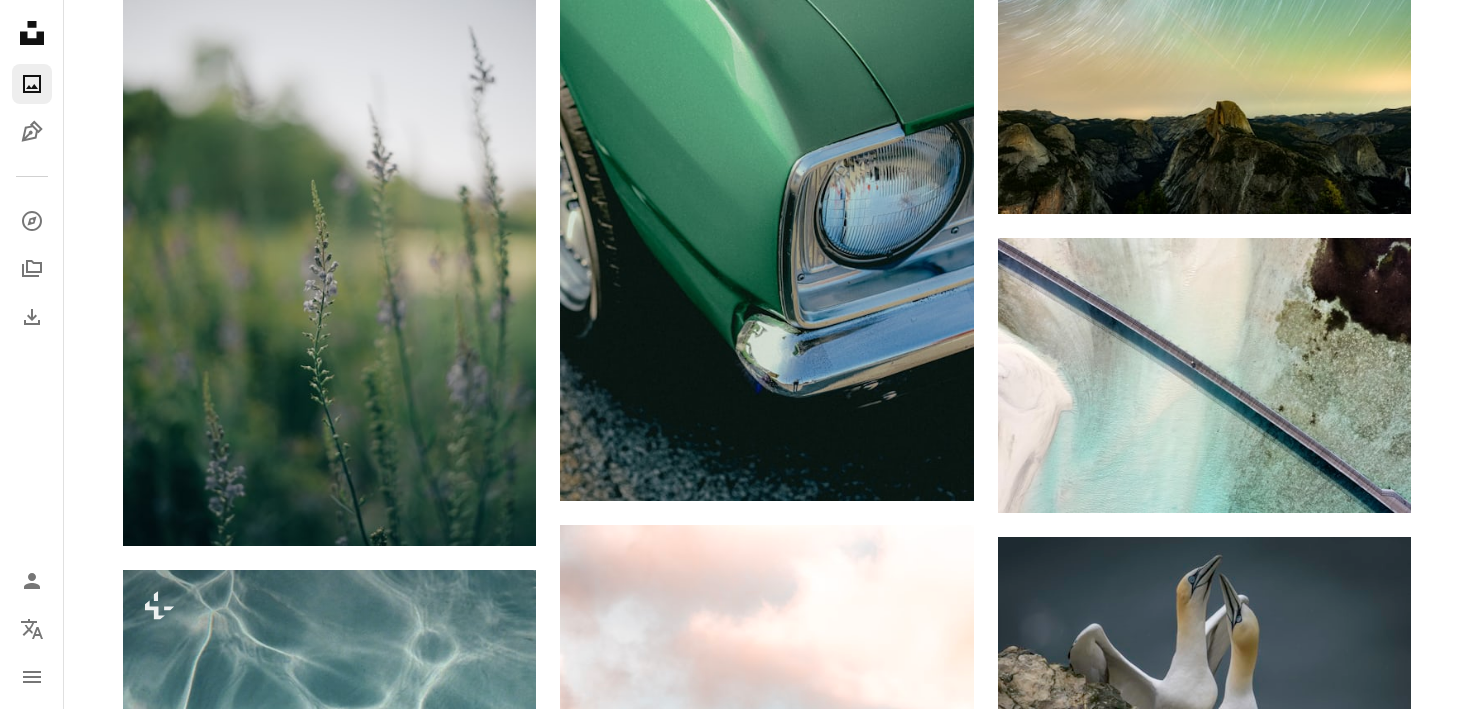 click on "An X shape Imágenes premium, listas para usar. Obtén acceso ilimitado. A plus sign Contenido solo para miembros añadido mensualmente A plus sign Descargas ilimitadas libres de derechos A plus sign Ilustraciones  Nuevo A plus sign Protecciones legales mejoradas anualmente 62 %  de descuento mensualmente 16 €   6 € EUR al mes * Obtener  Unsplash+ *Cuando se paga anualmente, se factura por adelantado  72 € Más los impuestos aplicables. Se renueva automáticamente. Cancela cuando quieras." at bounding box center (735, 5126) 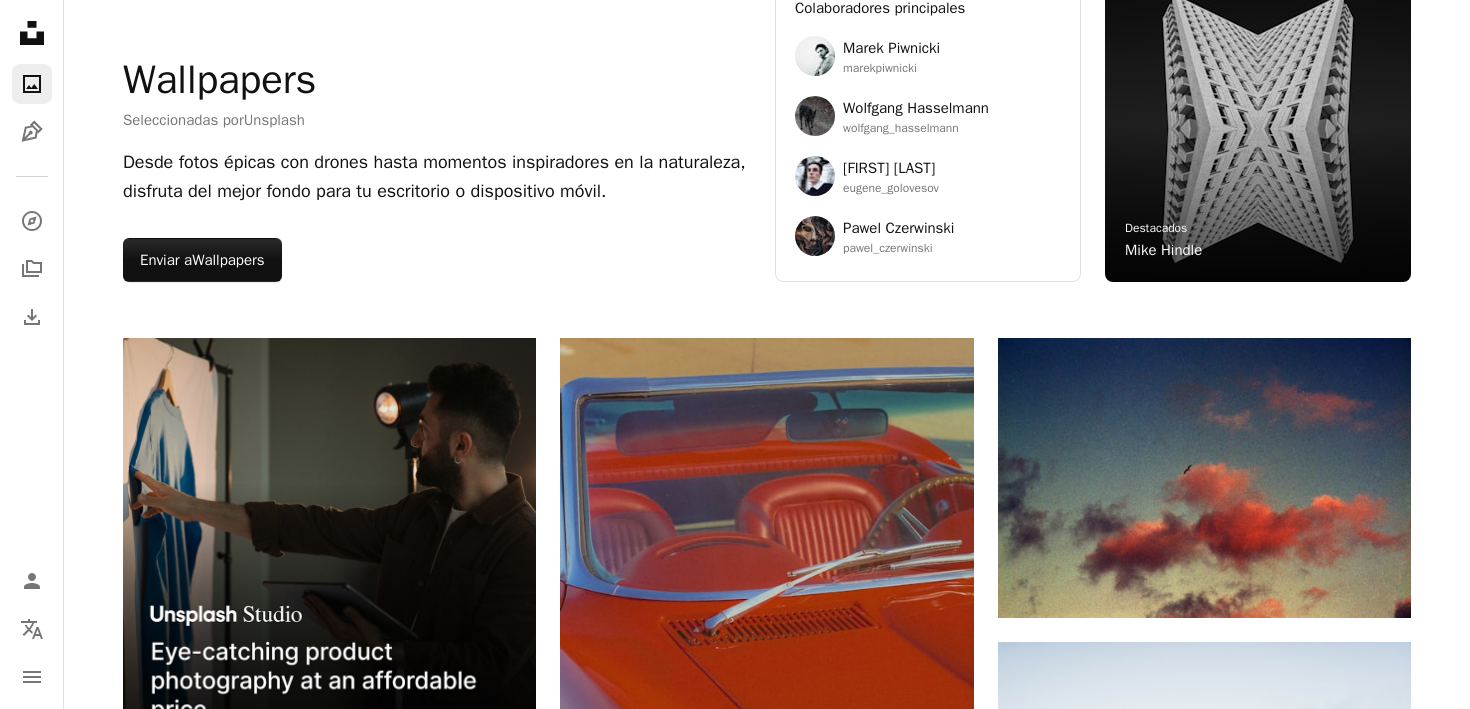scroll, scrollTop: 0, scrollLeft: 0, axis: both 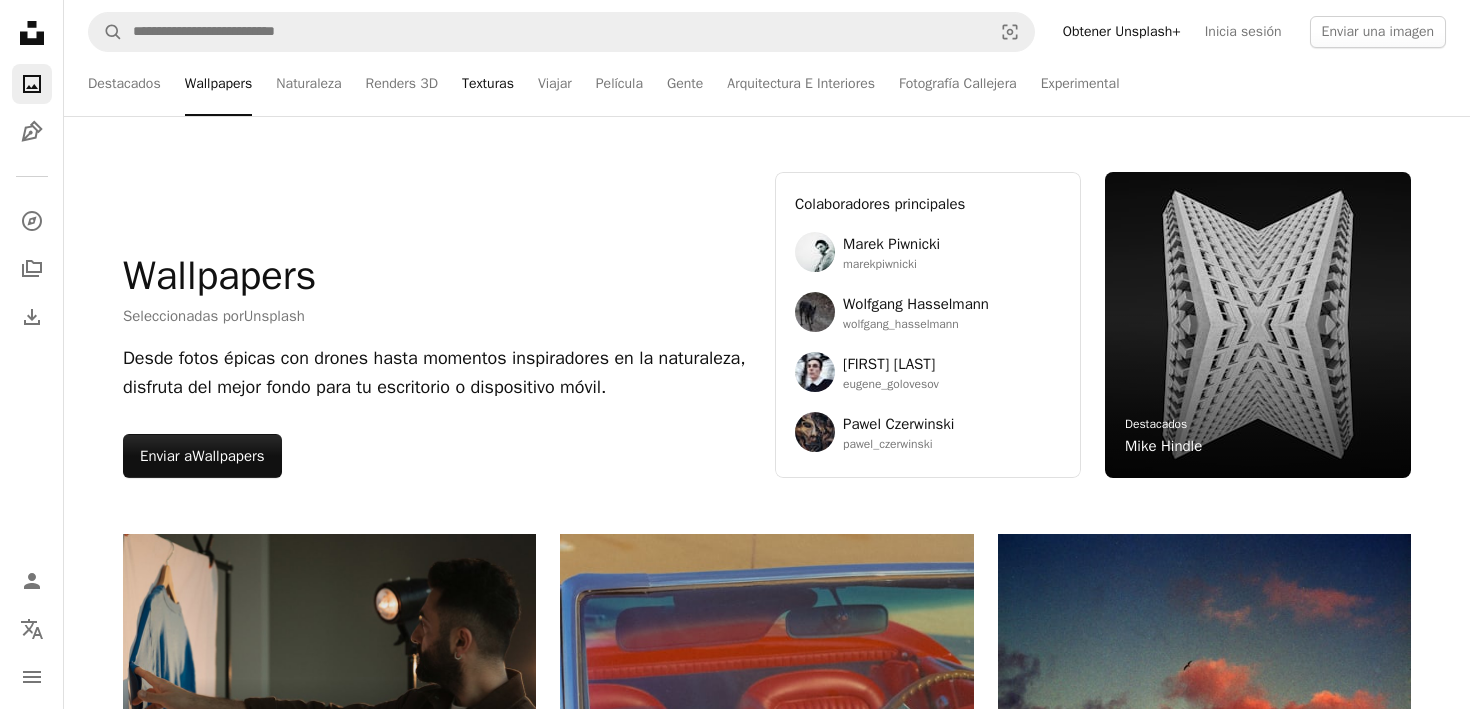 click on "Texturas" at bounding box center (488, 84) 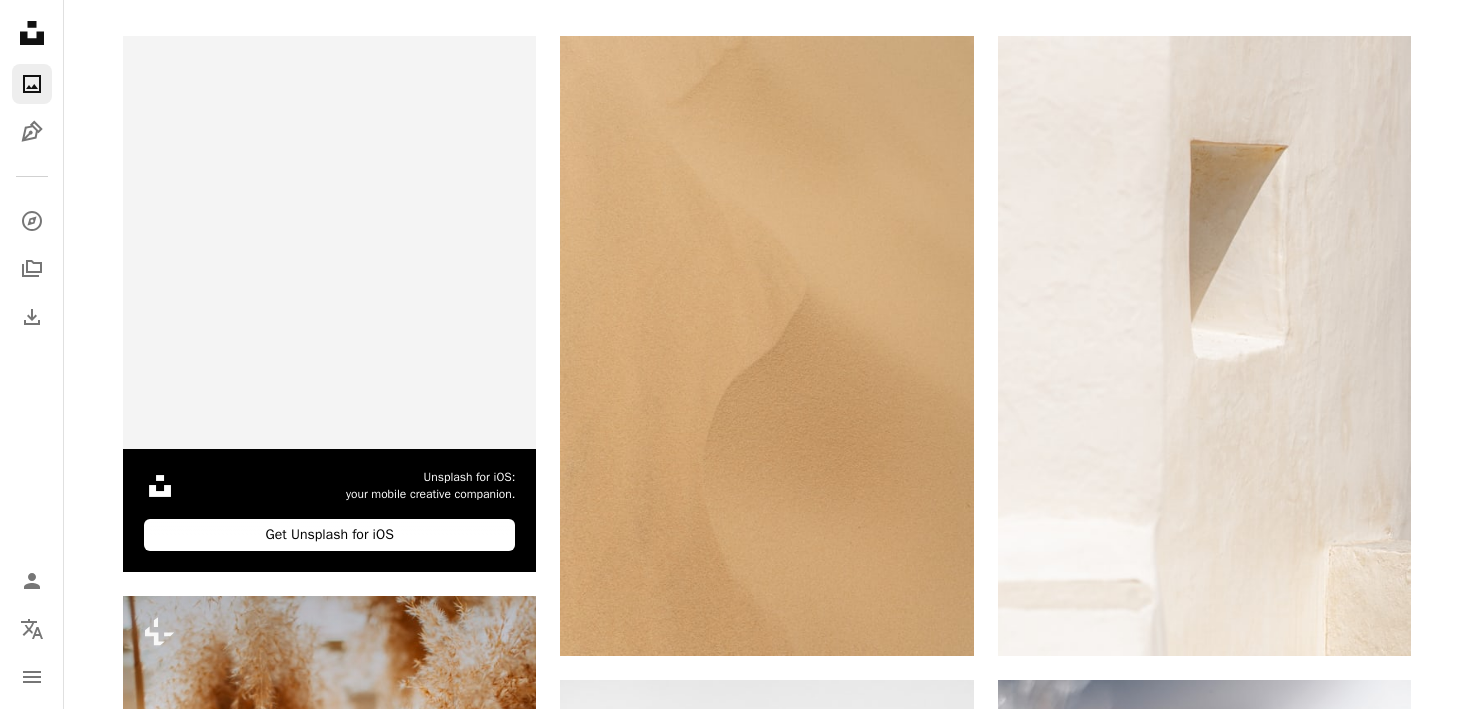 scroll, scrollTop: 487, scrollLeft: 0, axis: vertical 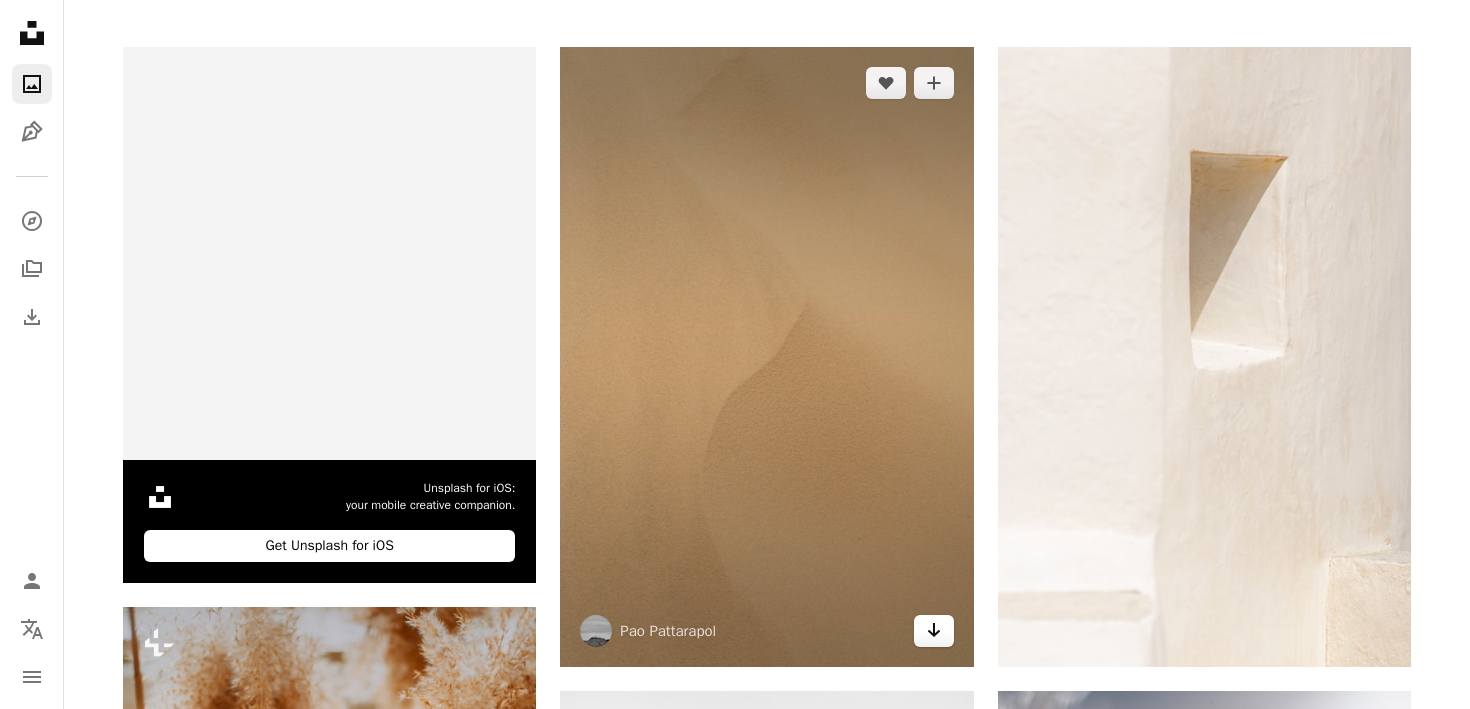 click 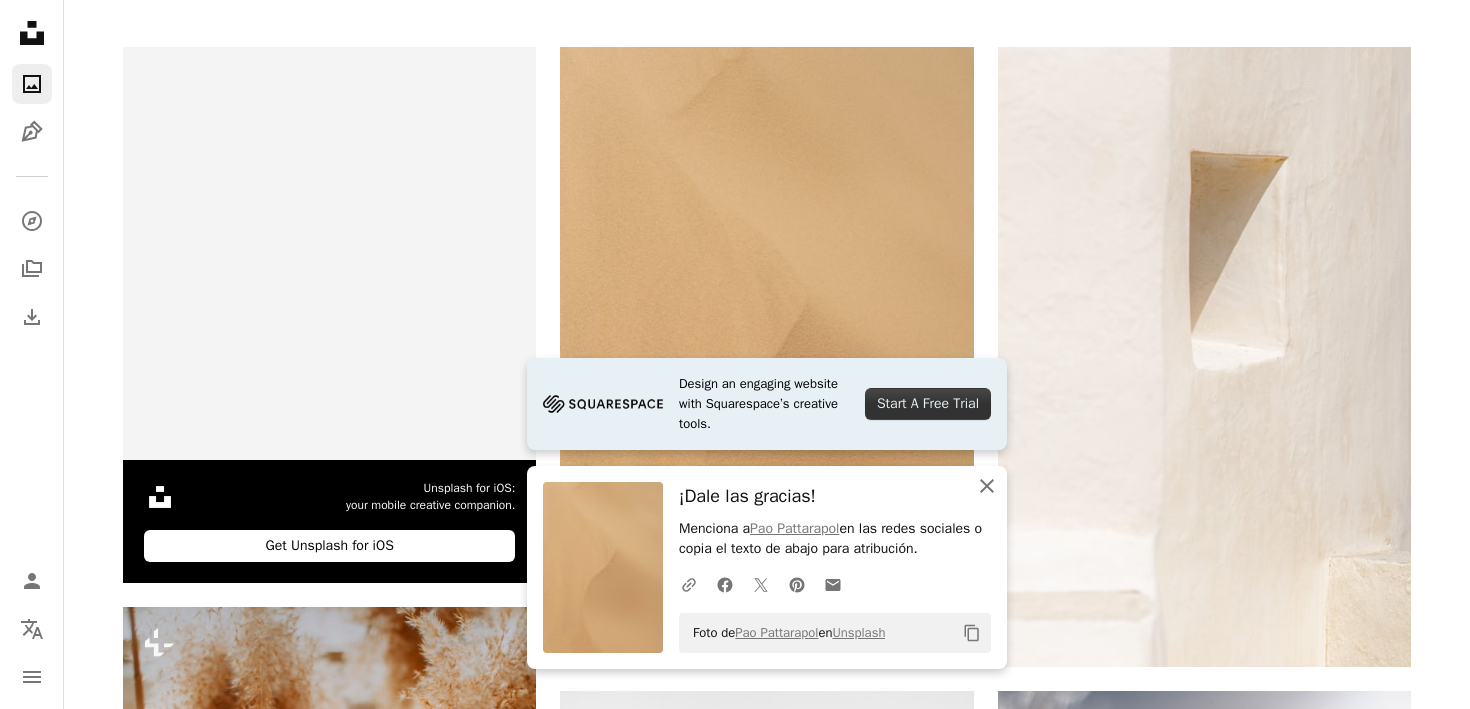 click 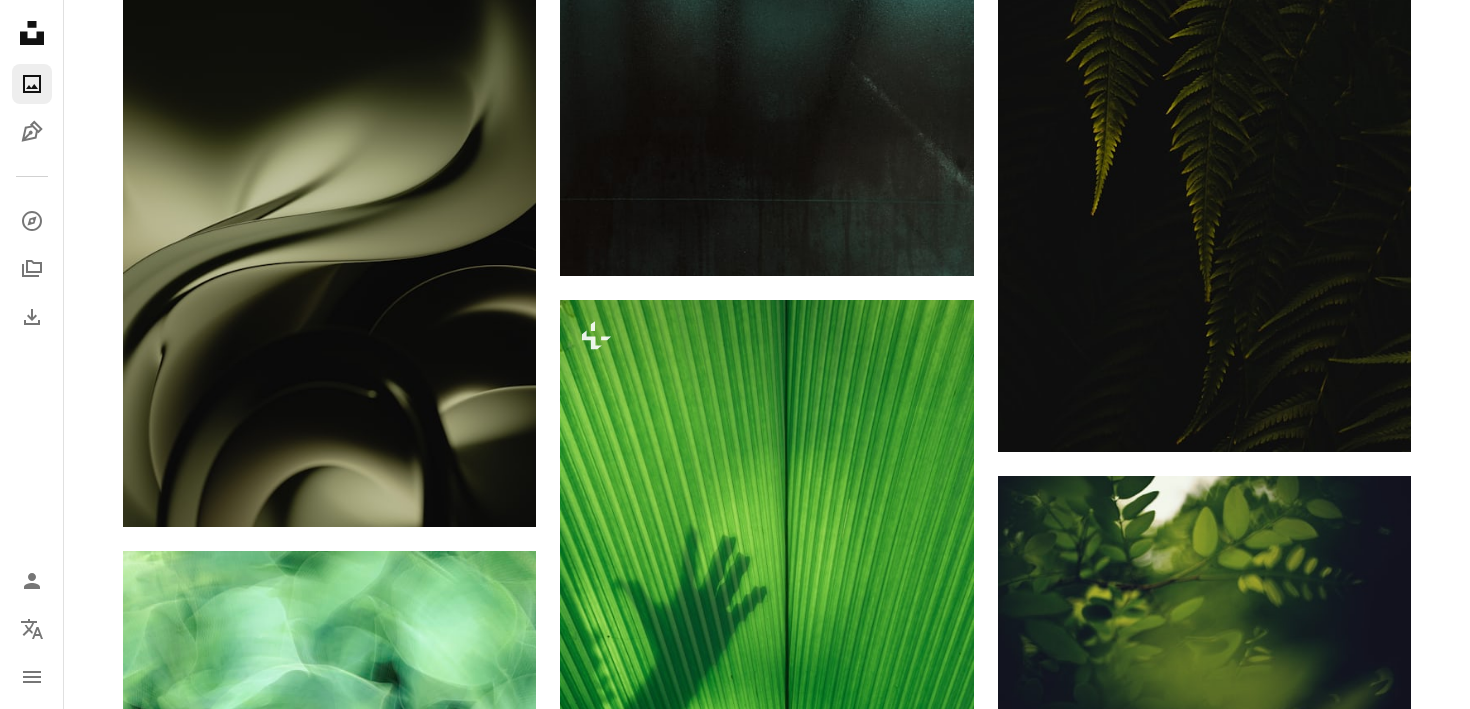 scroll, scrollTop: 3052, scrollLeft: 0, axis: vertical 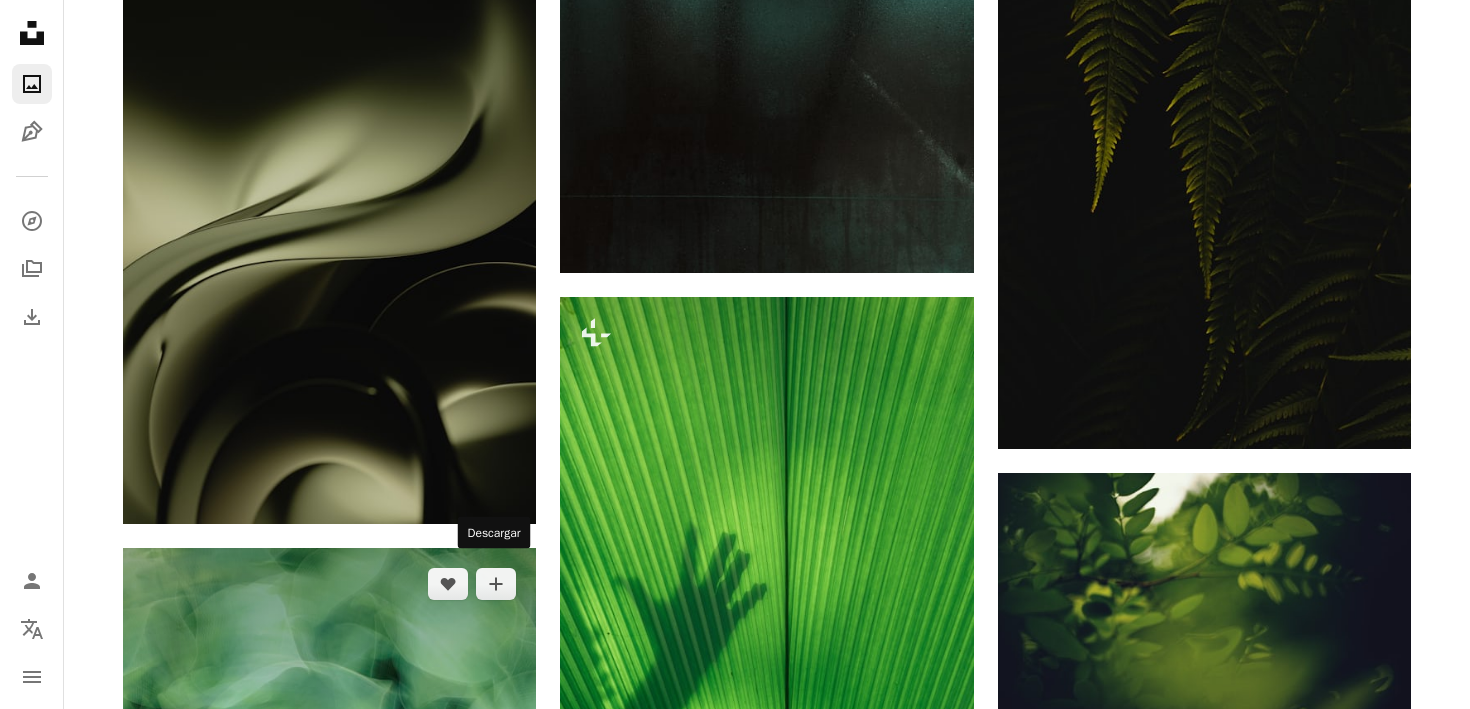 click on "Arrow pointing down" at bounding box center (496, 1133) 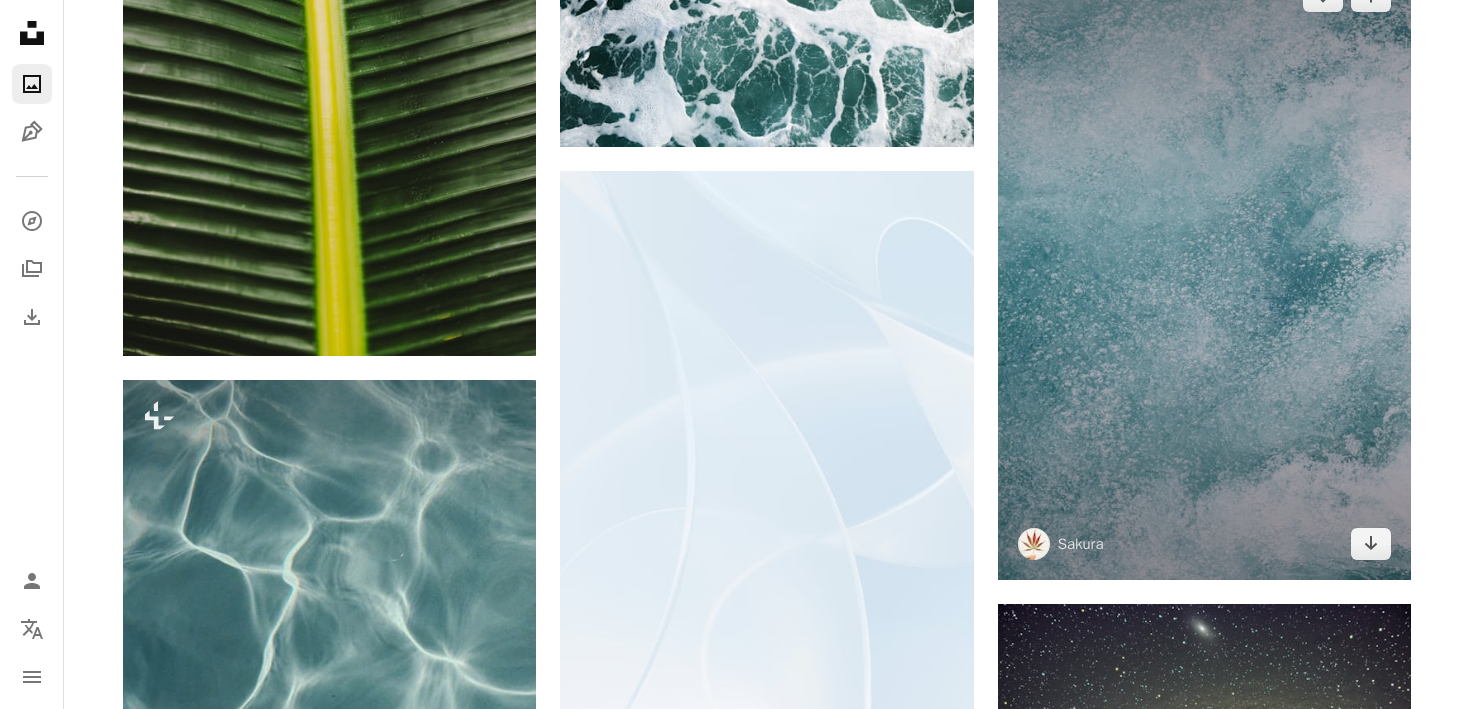 scroll, scrollTop: 5125, scrollLeft: 0, axis: vertical 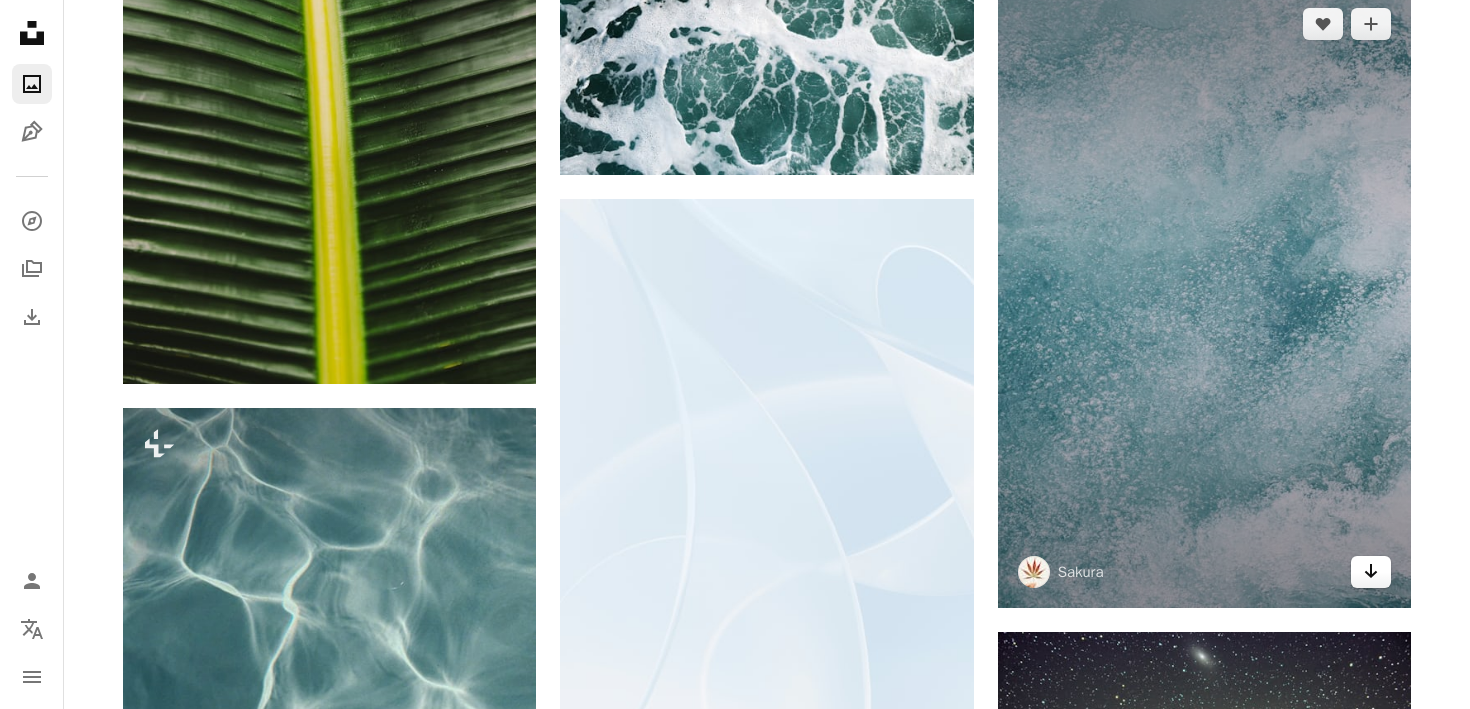 click on "Arrow pointing down" 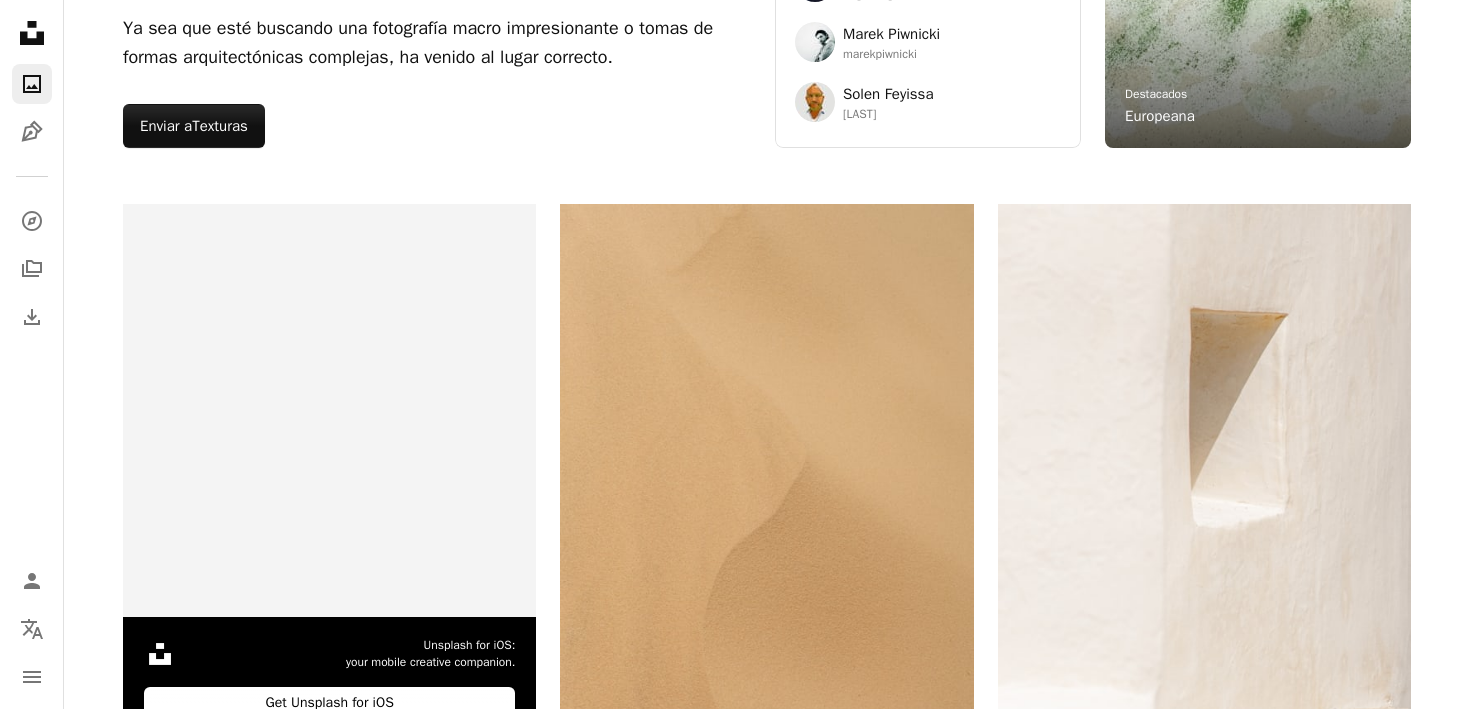 scroll, scrollTop: 0, scrollLeft: 0, axis: both 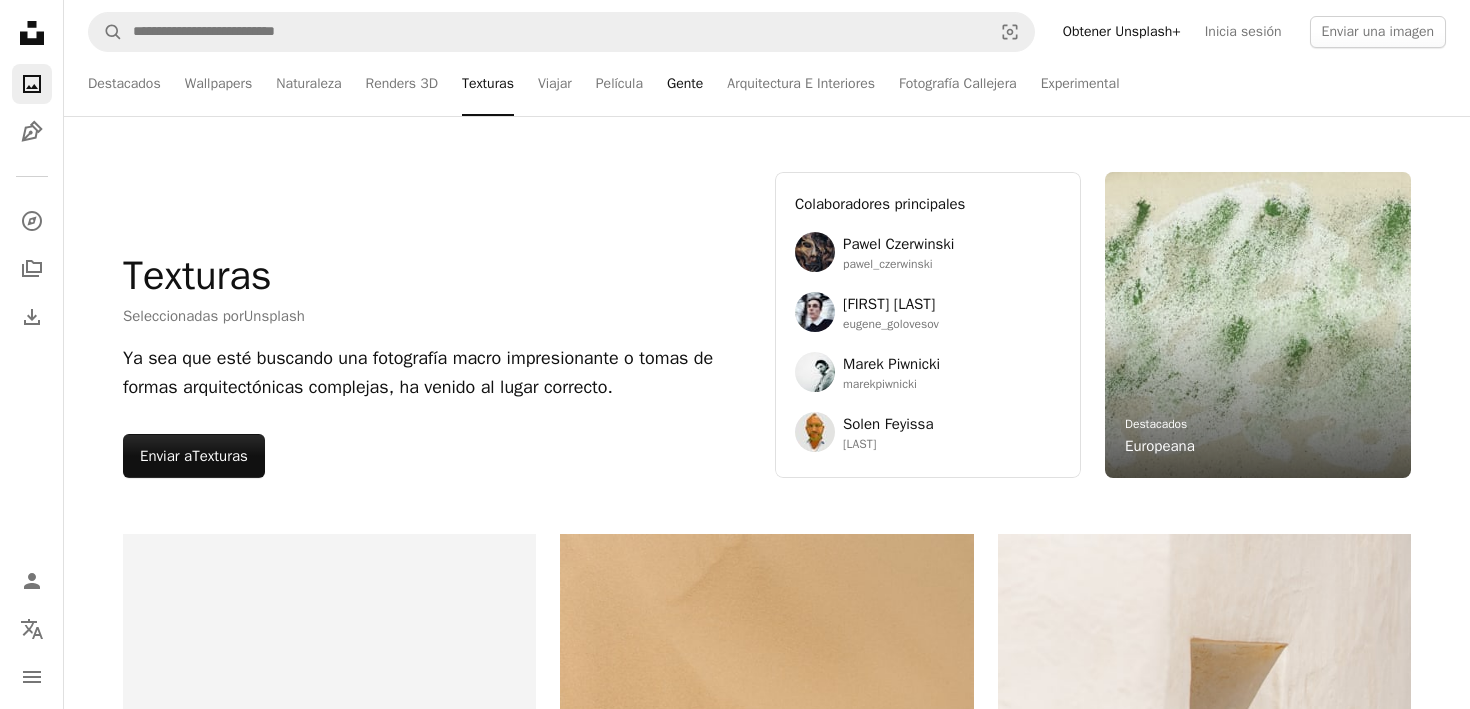 click on "Gente" at bounding box center [685, 84] 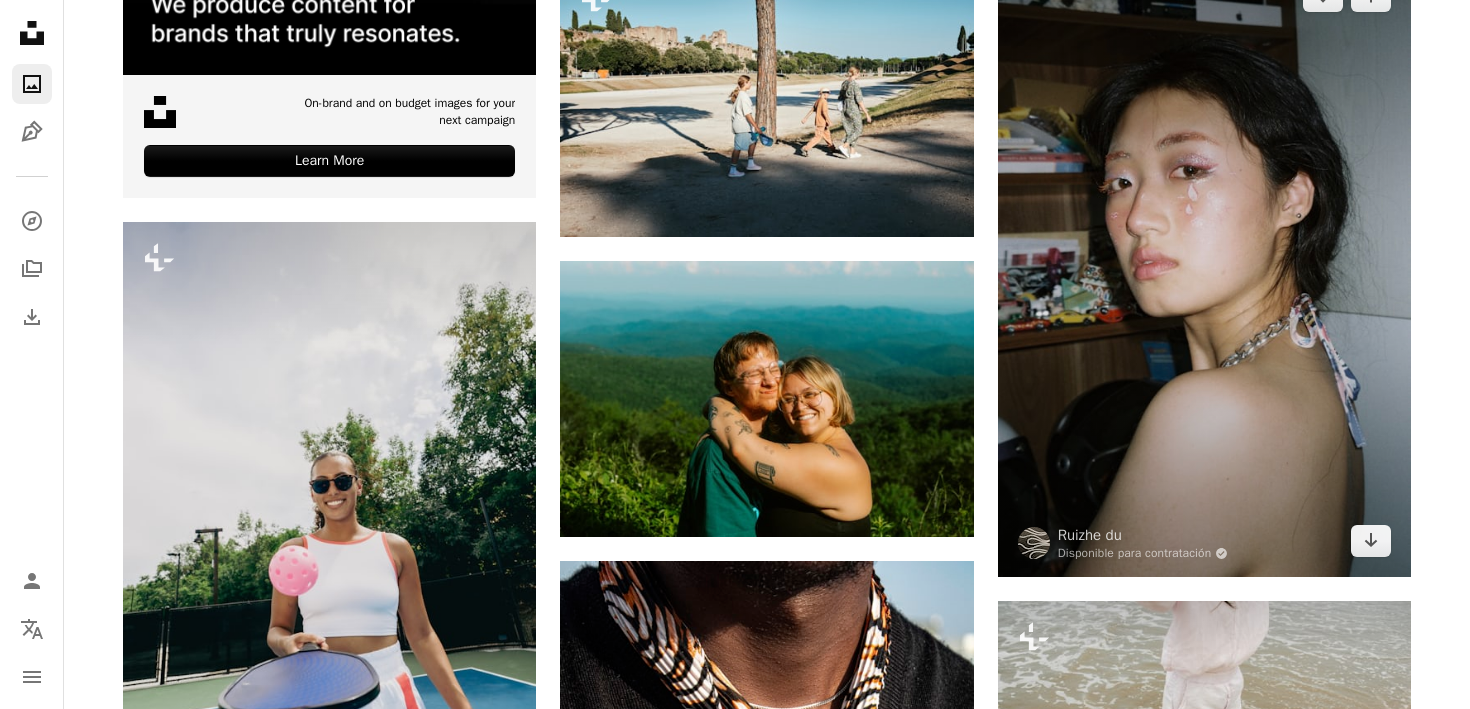 scroll, scrollTop: 890, scrollLeft: 0, axis: vertical 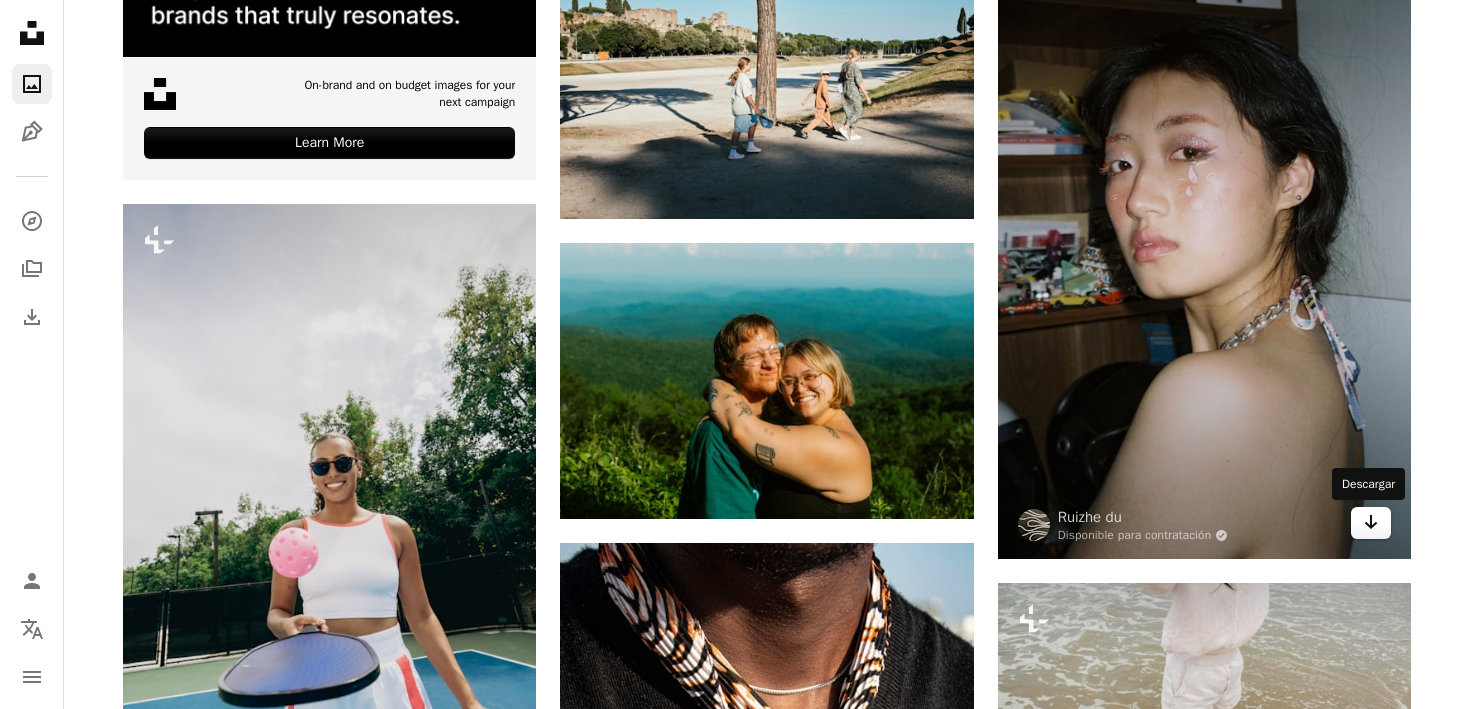 click on "Arrow pointing down" 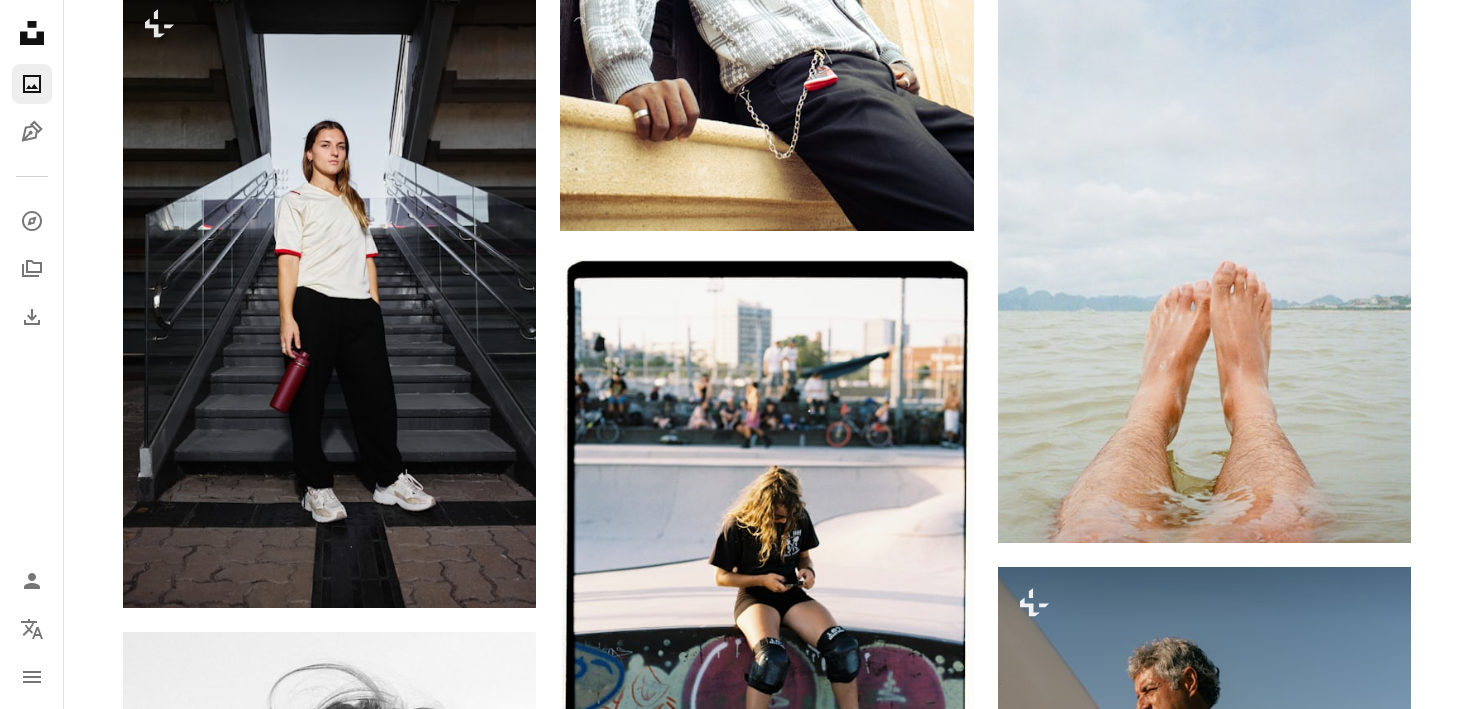 scroll, scrollTop: 4507, scrollLeft: 0, axis: vertical 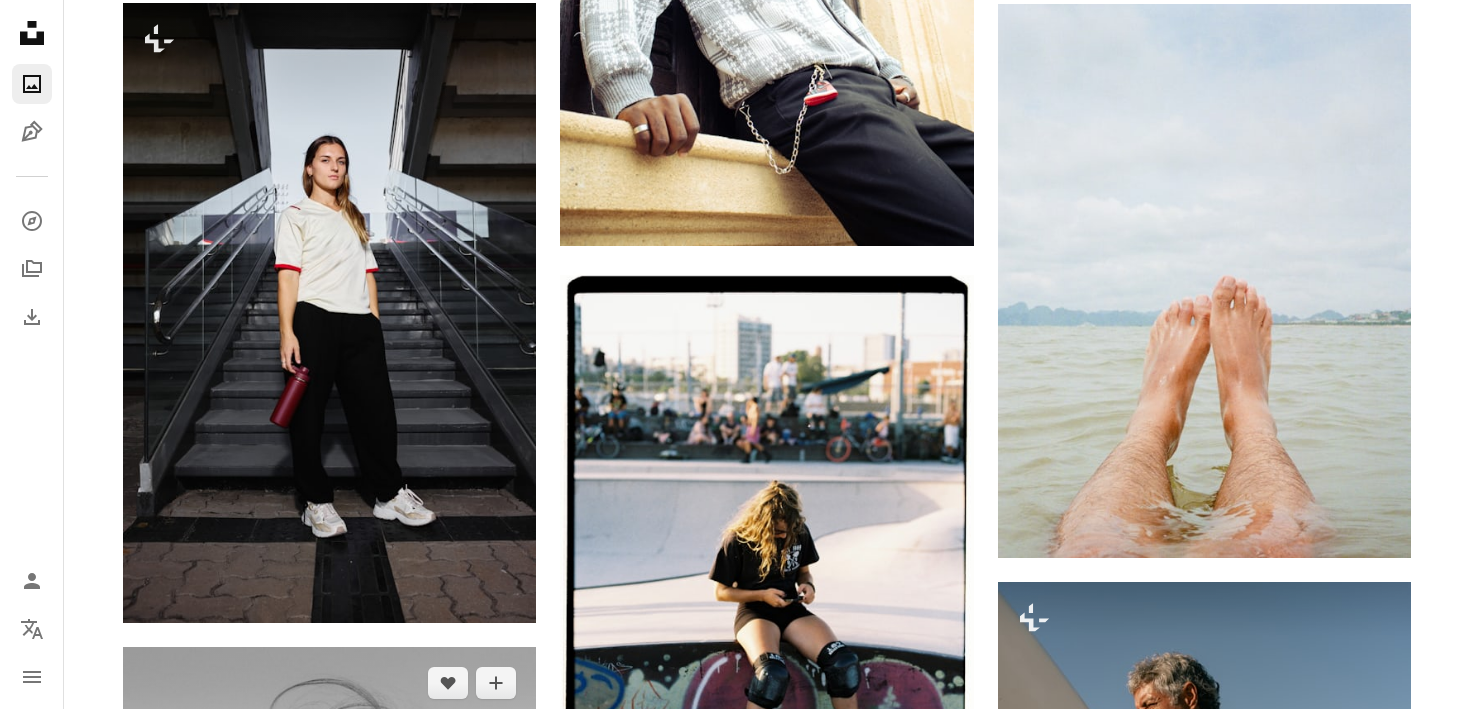 click on "Arrow pointing down" at bounding box center (496, 1175) 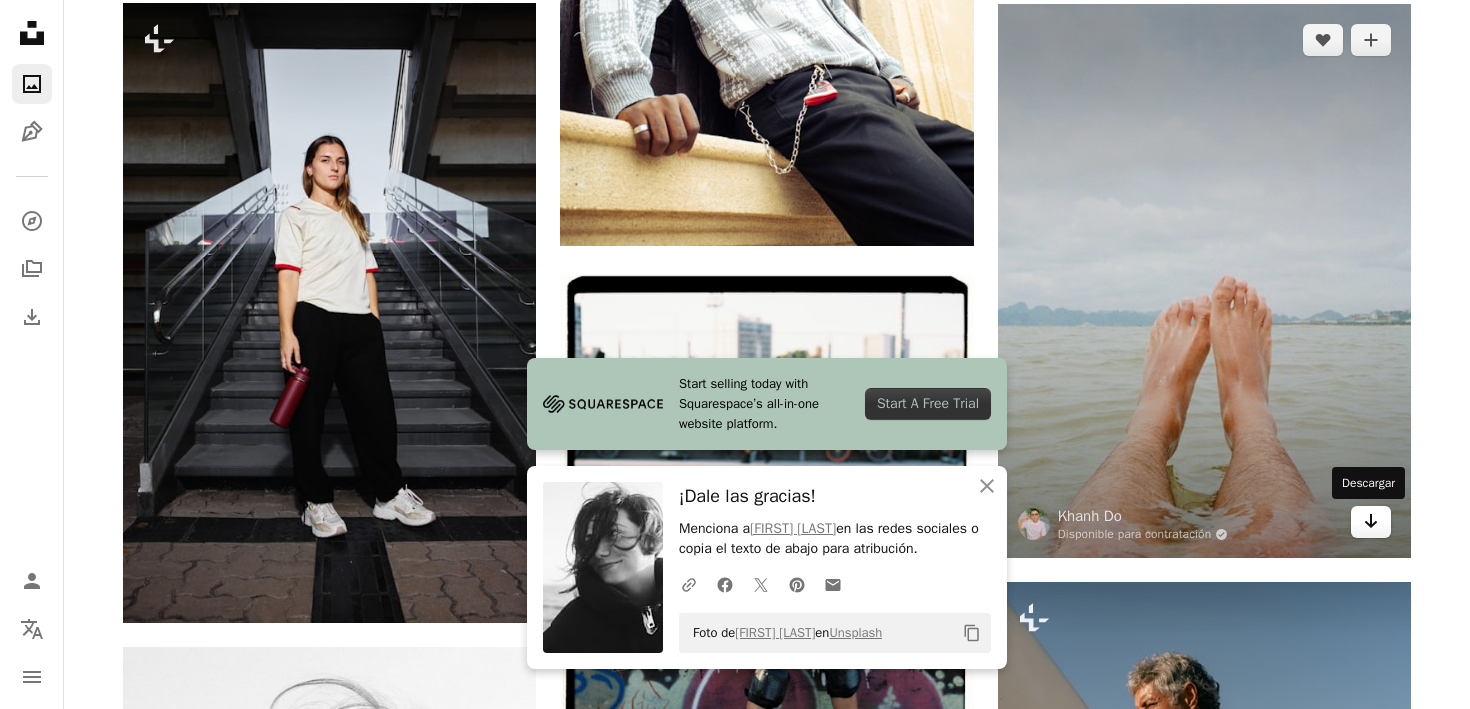 click 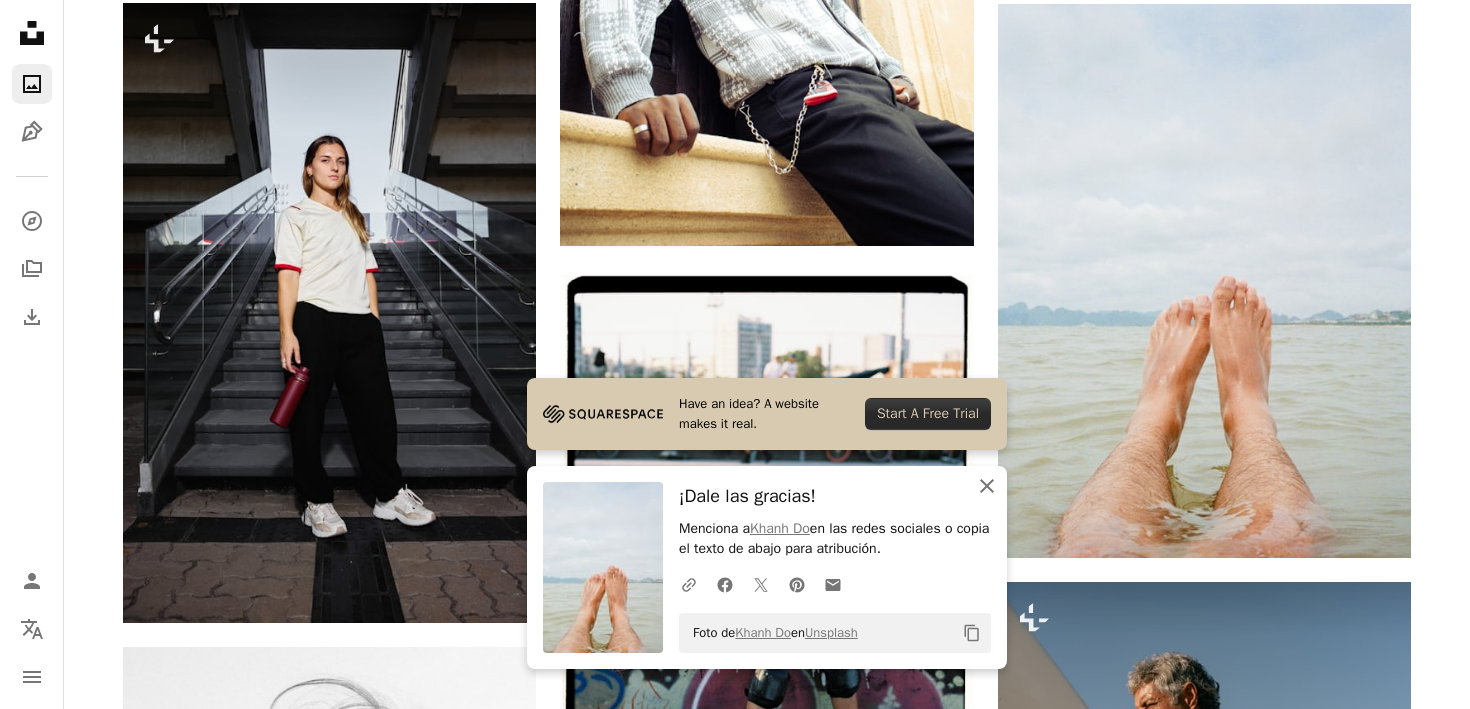 click 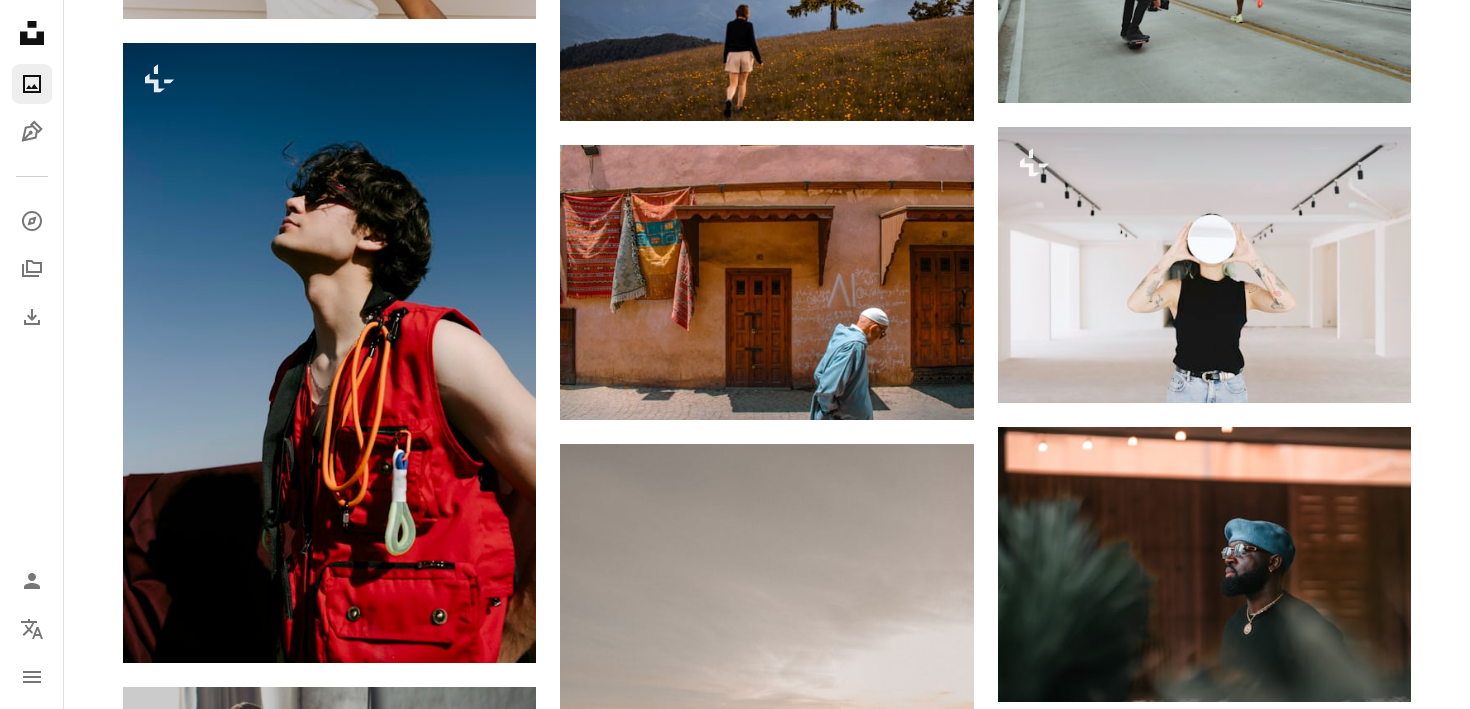 scroll, scrollTop: 6003, scrollLeft: 0, axis: vertical 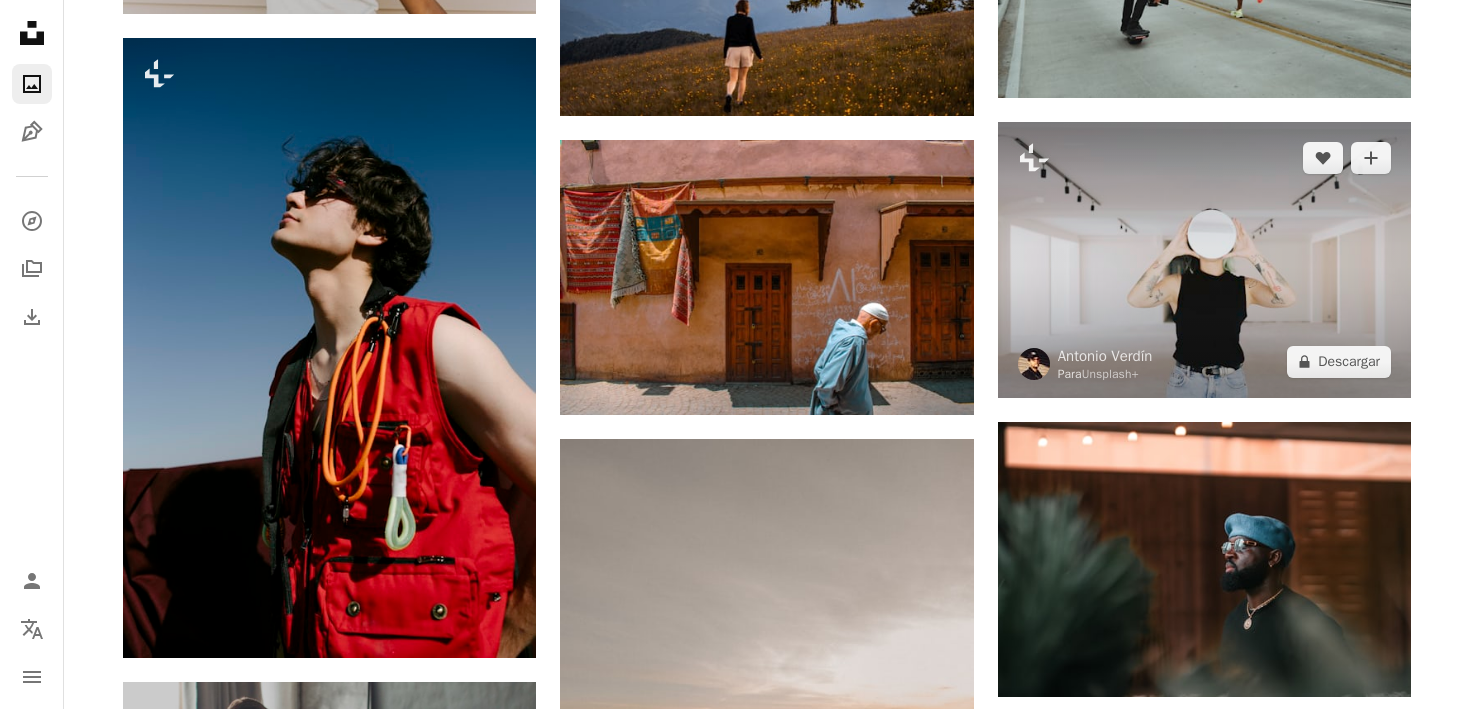 click at bounding box center [1204, 259] 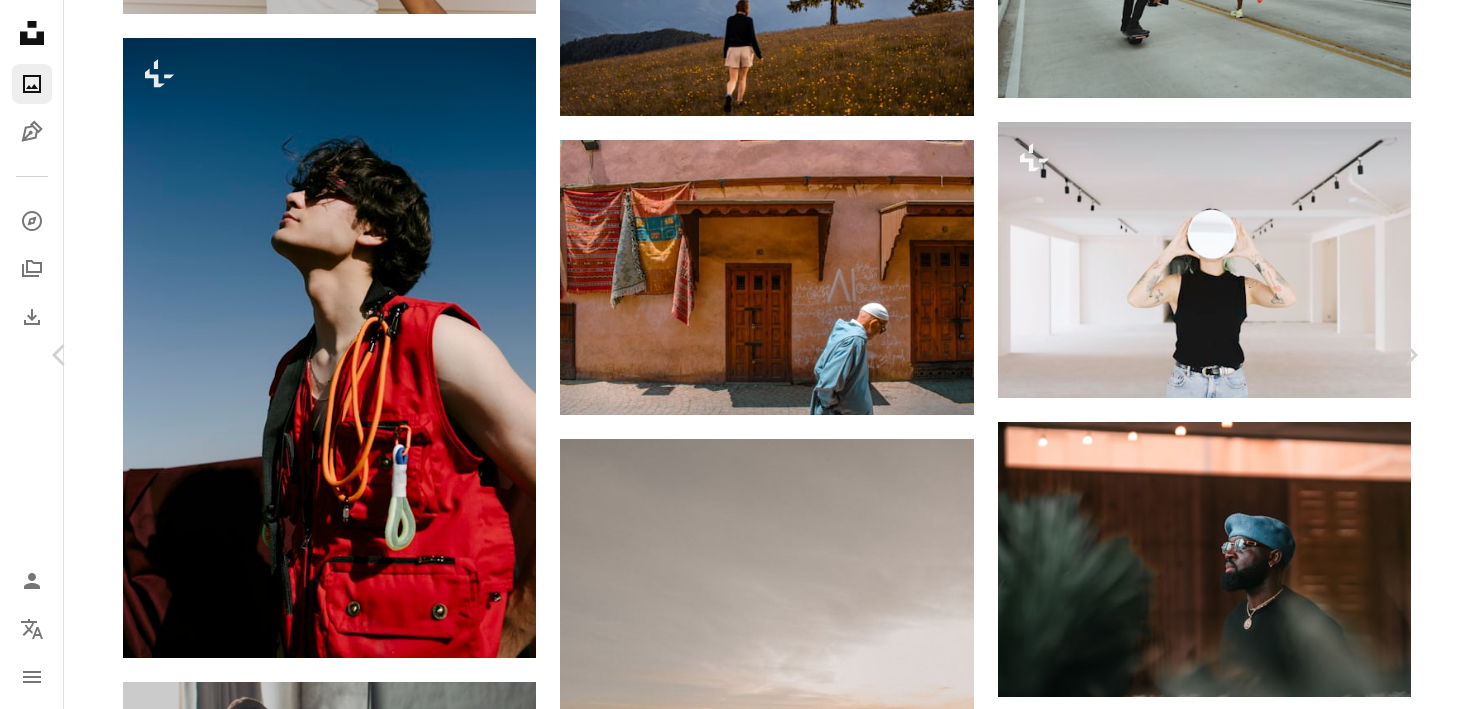 scroll, scrollTop: 4419, scrollLeft: 0, axis: vertical 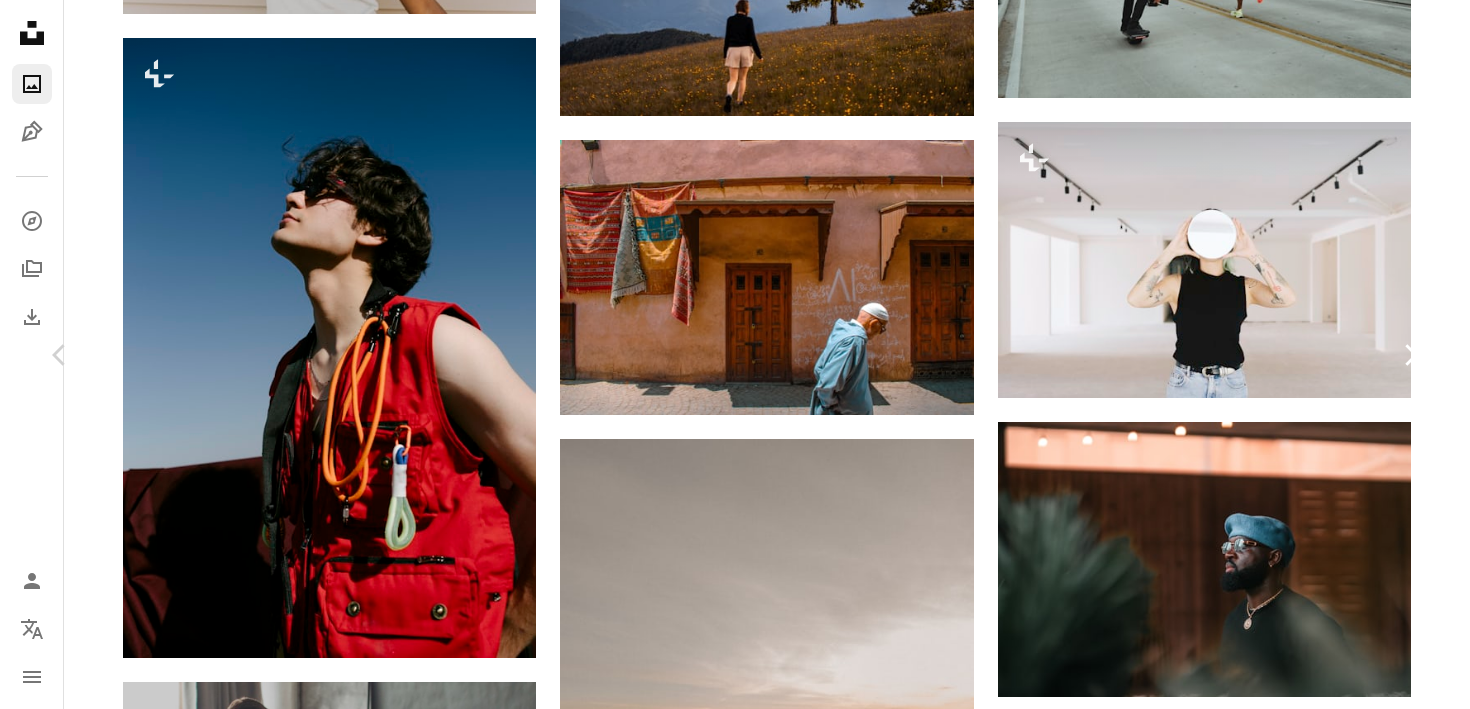 click on "Chevron right" at bounding box center [1410, 355] 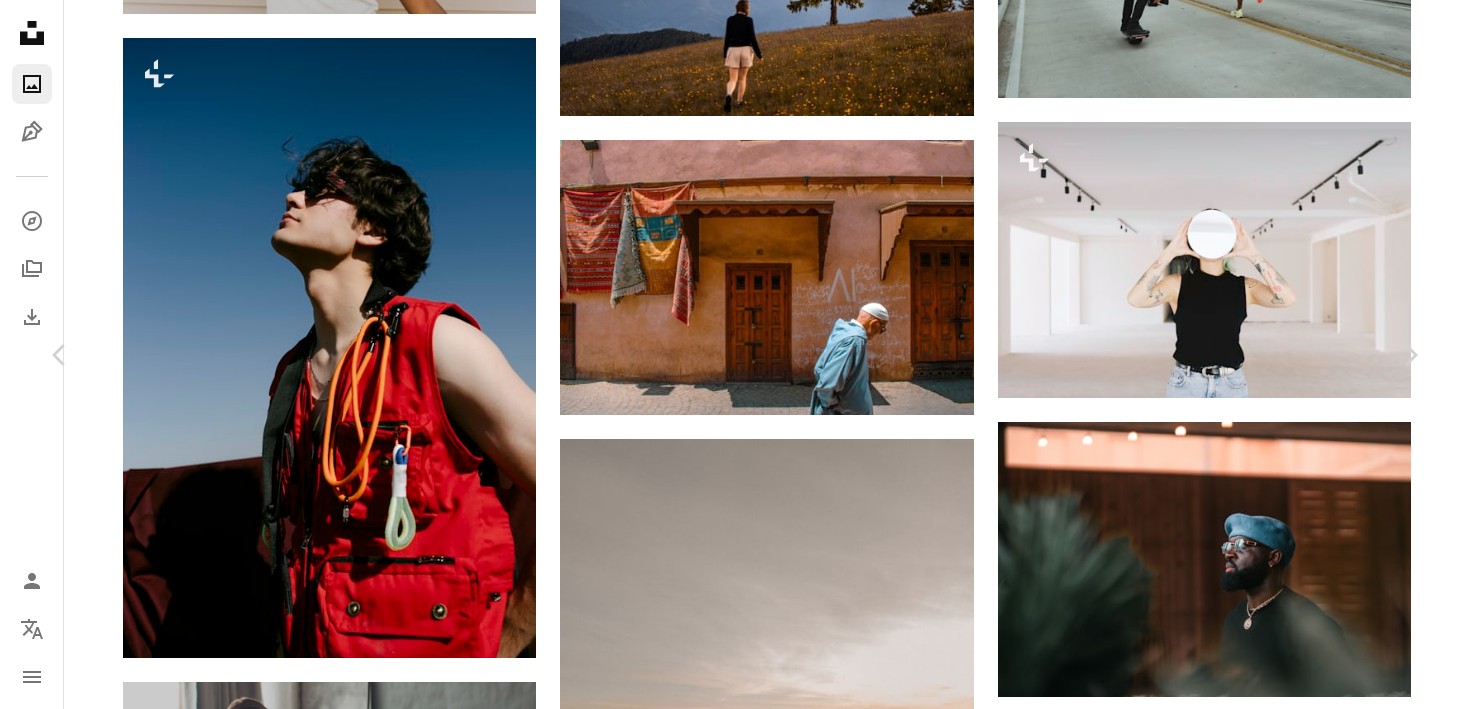 click on "An X shape" at bounding box center [20, 20] 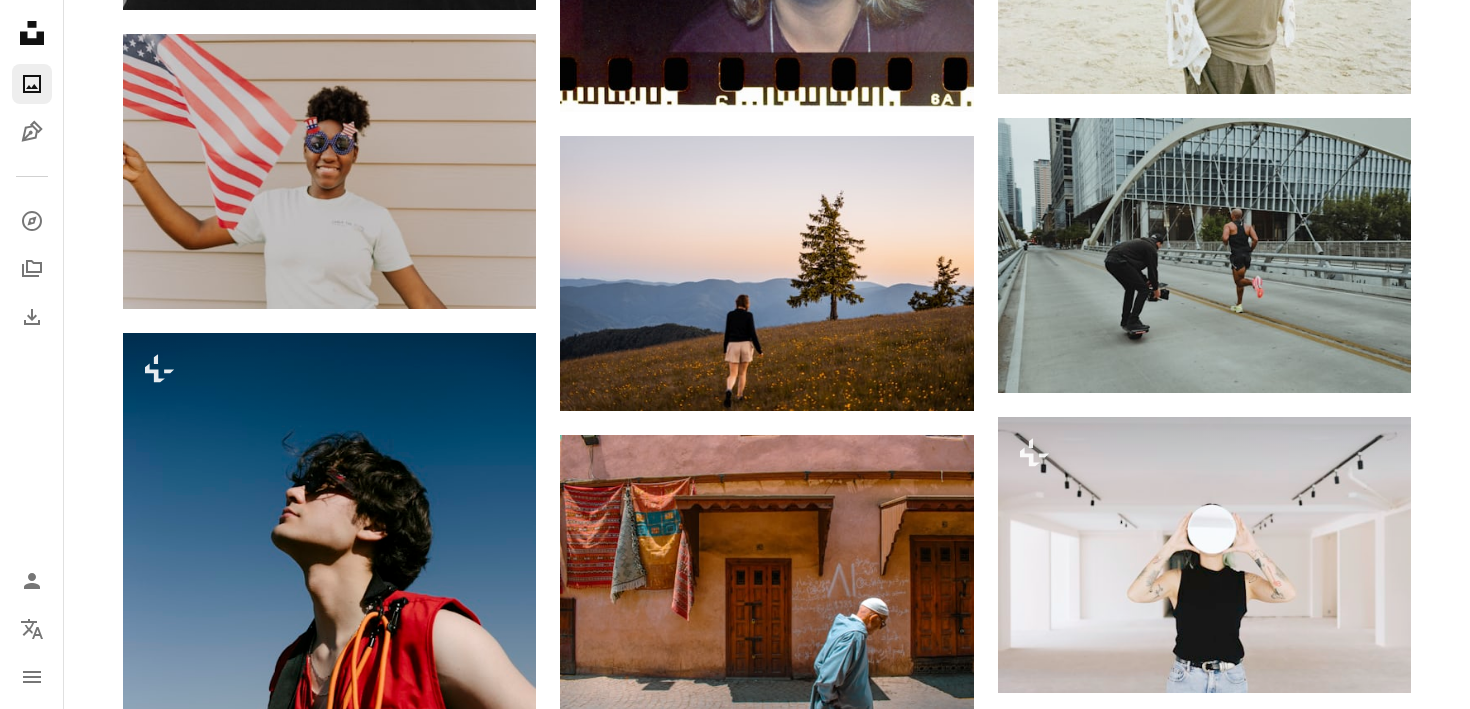scroll, scrollTop: 5634, scrollLeft: 0, axis: vertical 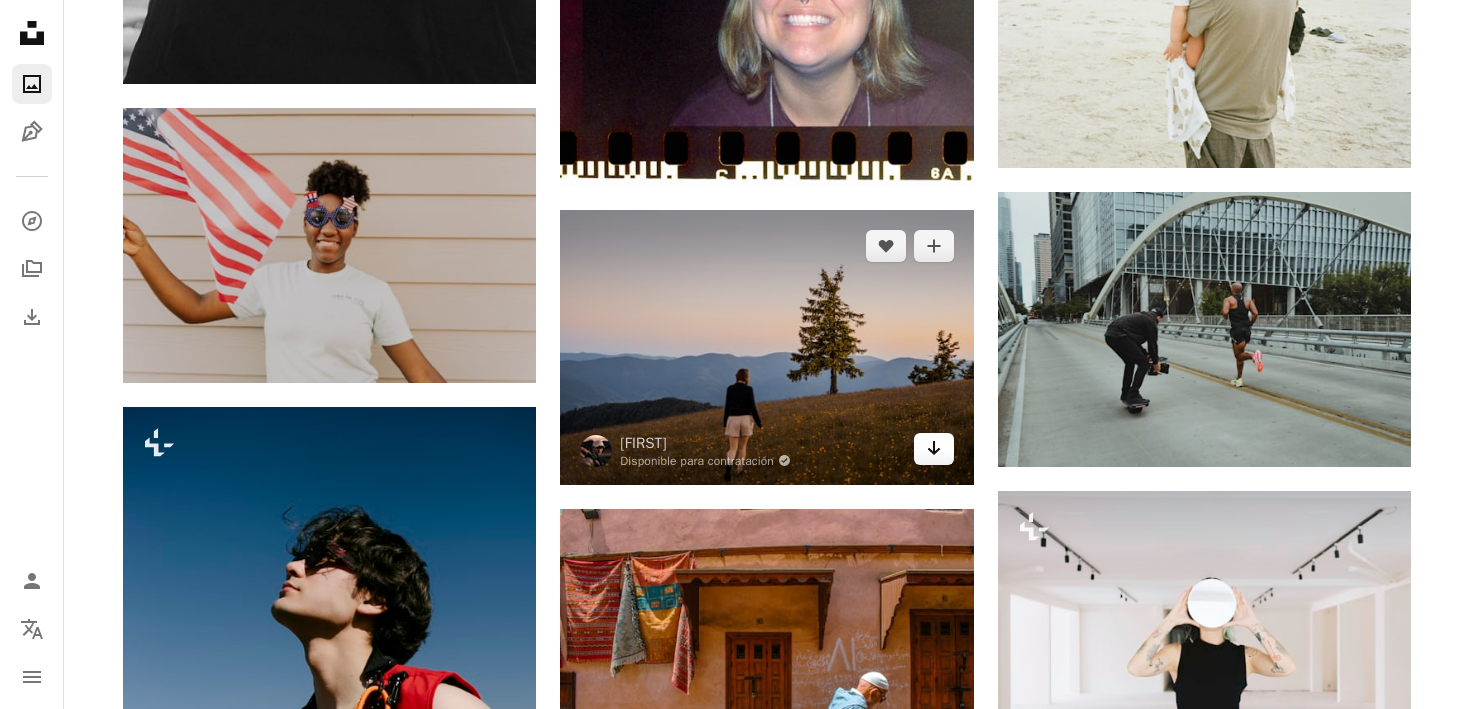 click on "Arrow pointing down" 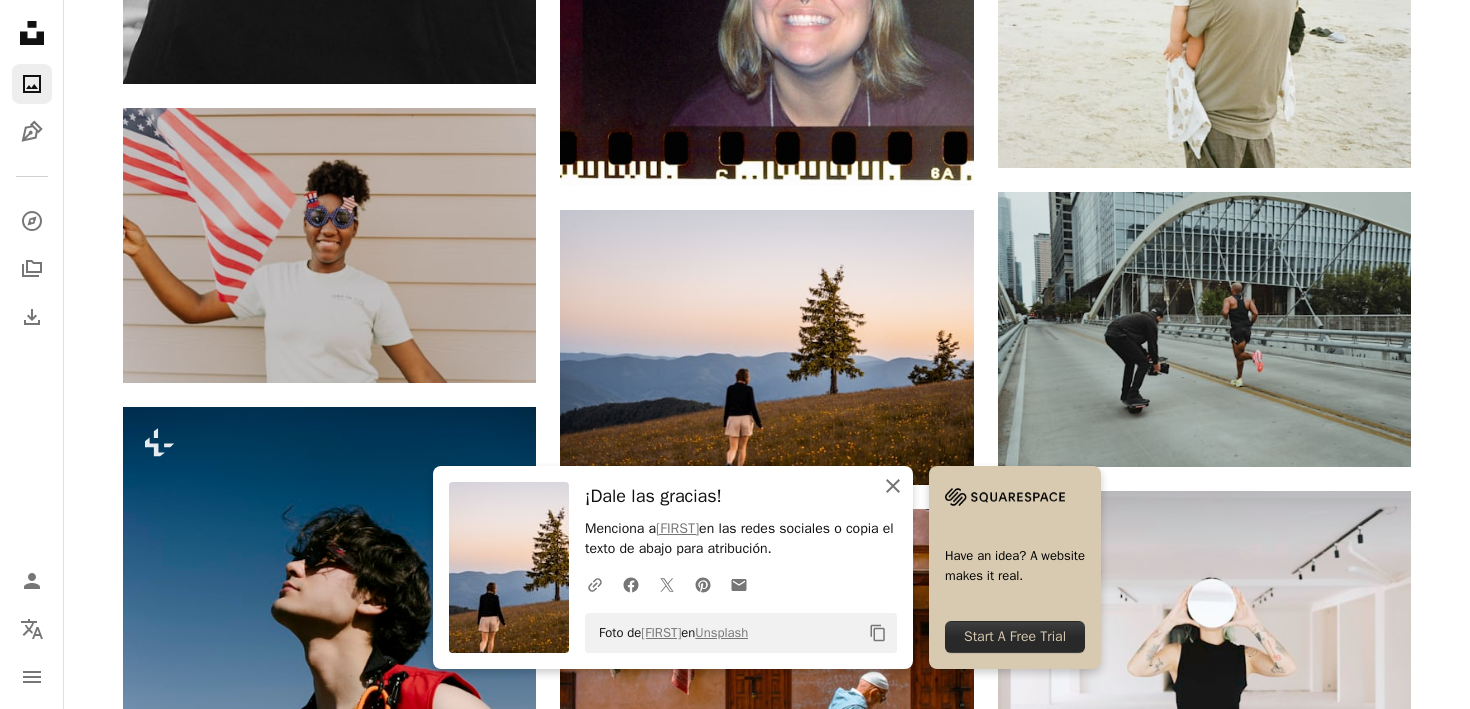 click 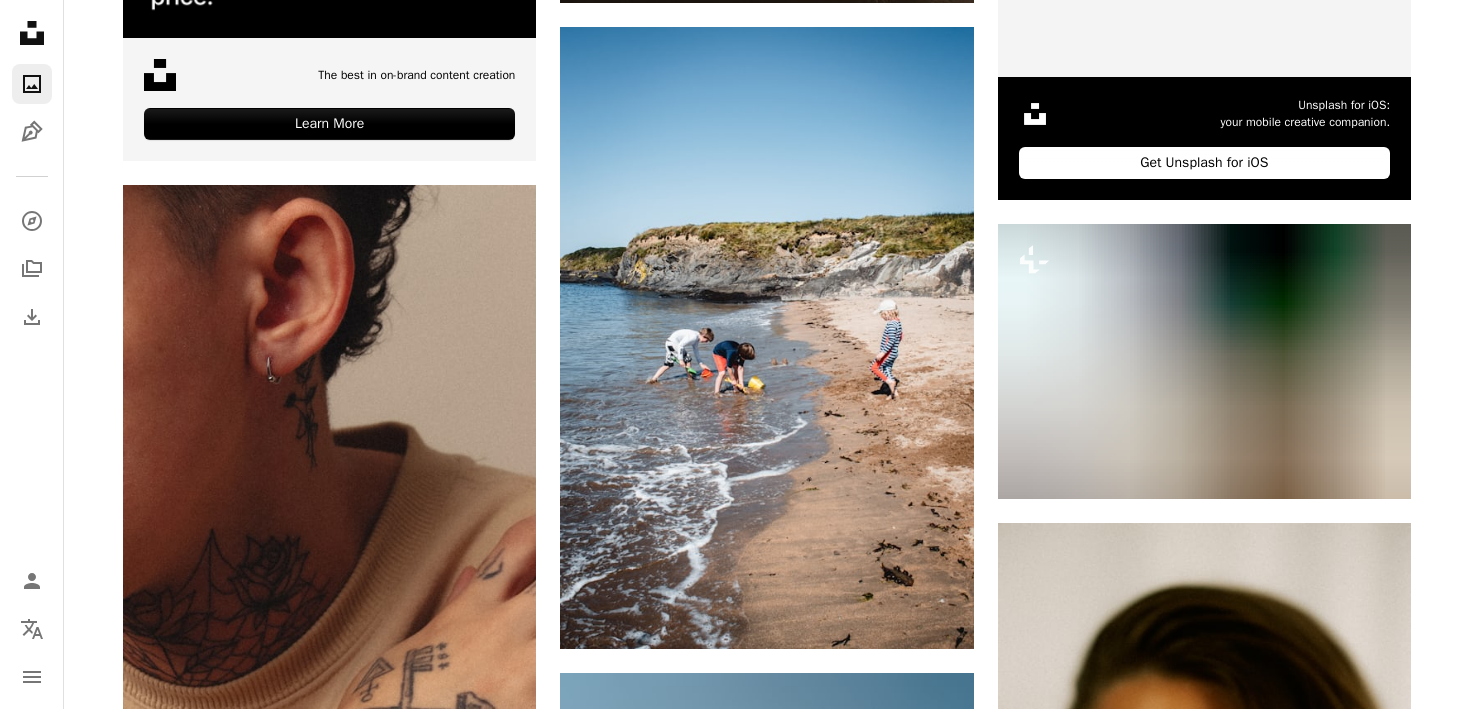 scroll, scrollTop: 7061, scrollLeft: 0, axis: vertical 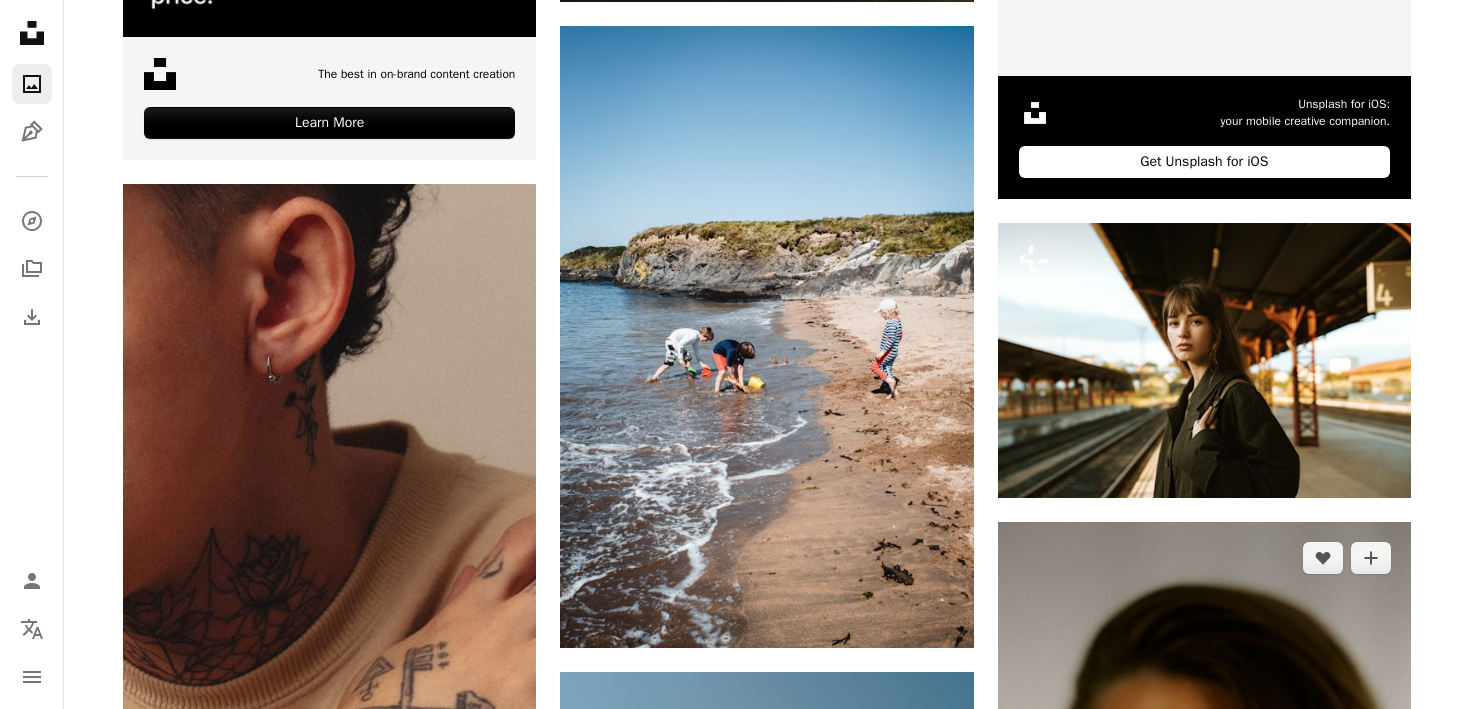 click on "Arrow pointing down" 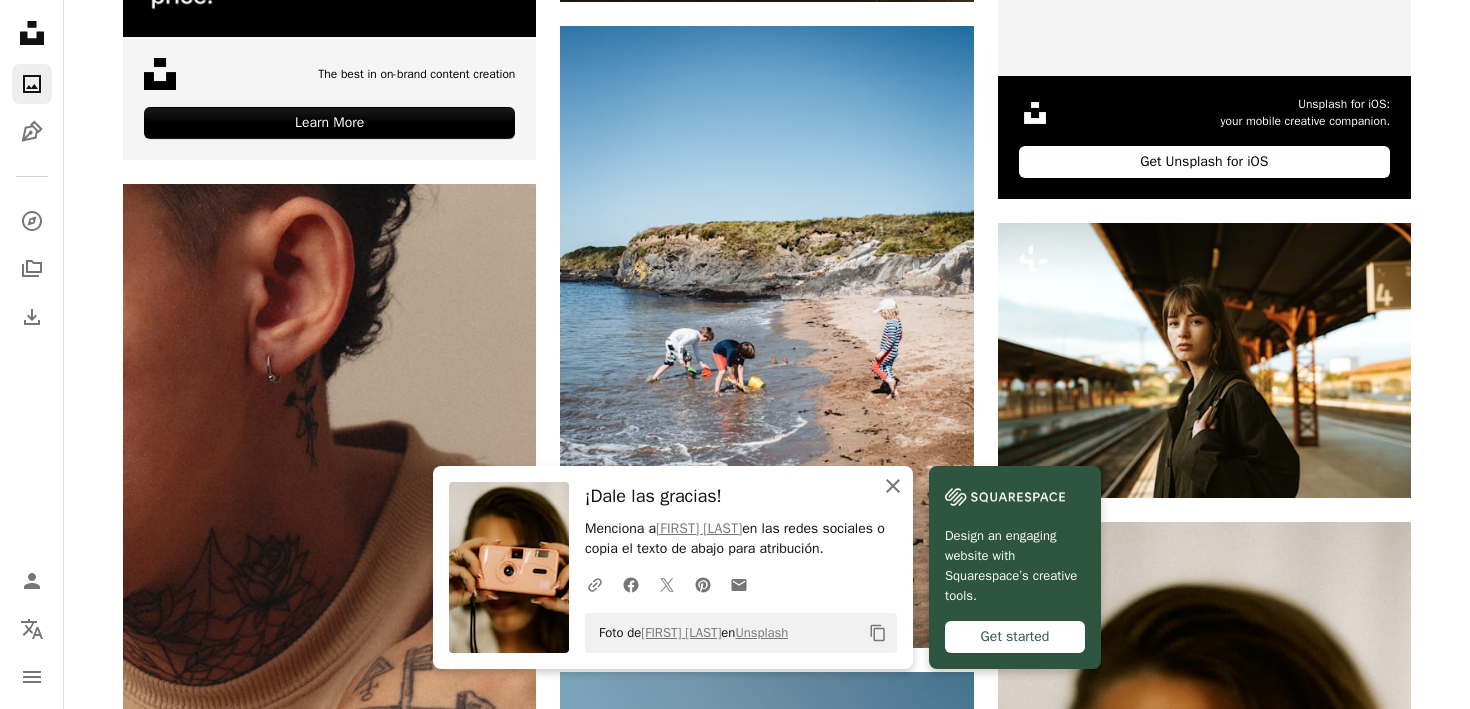 click on "An X shape Cerrar" at bounding box center (893, 486) 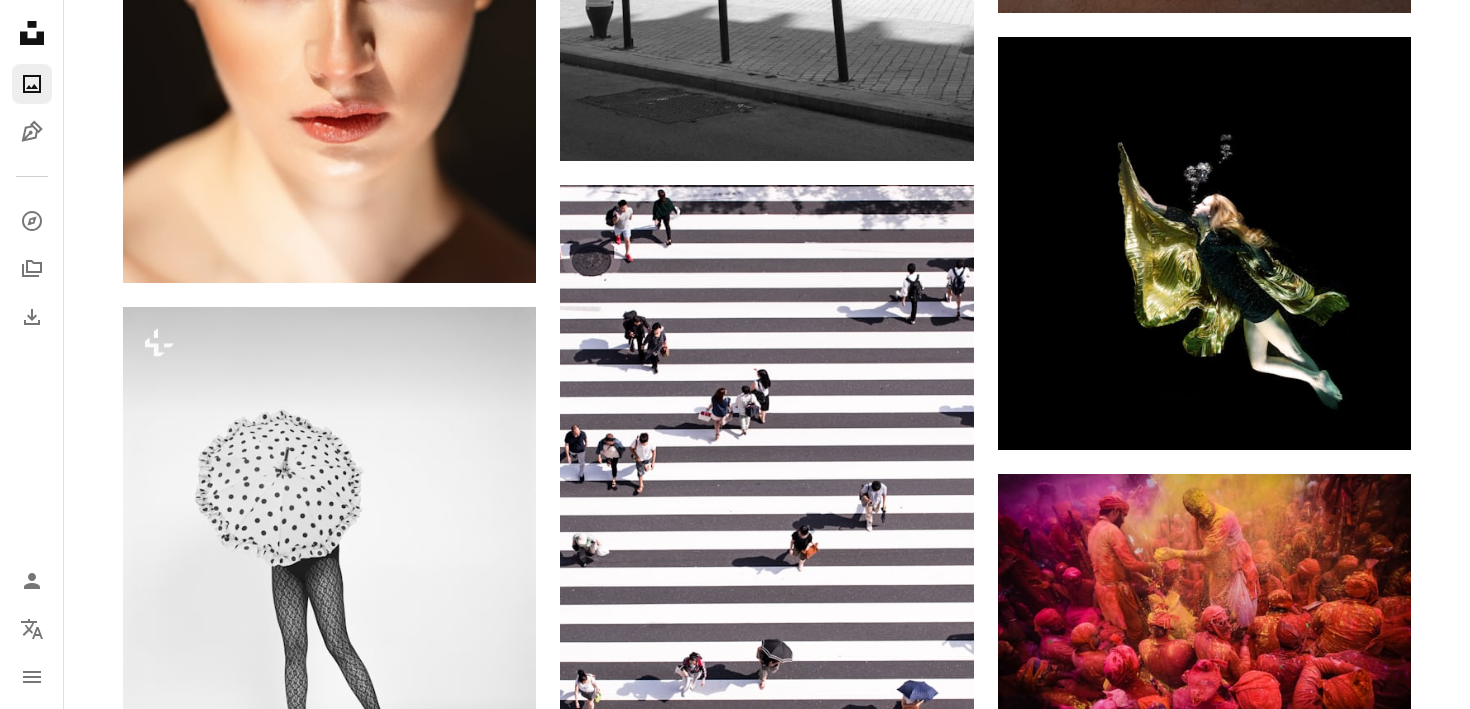 scroll, scrollTop: 9484, scrollLeft: 0, axis: vertical 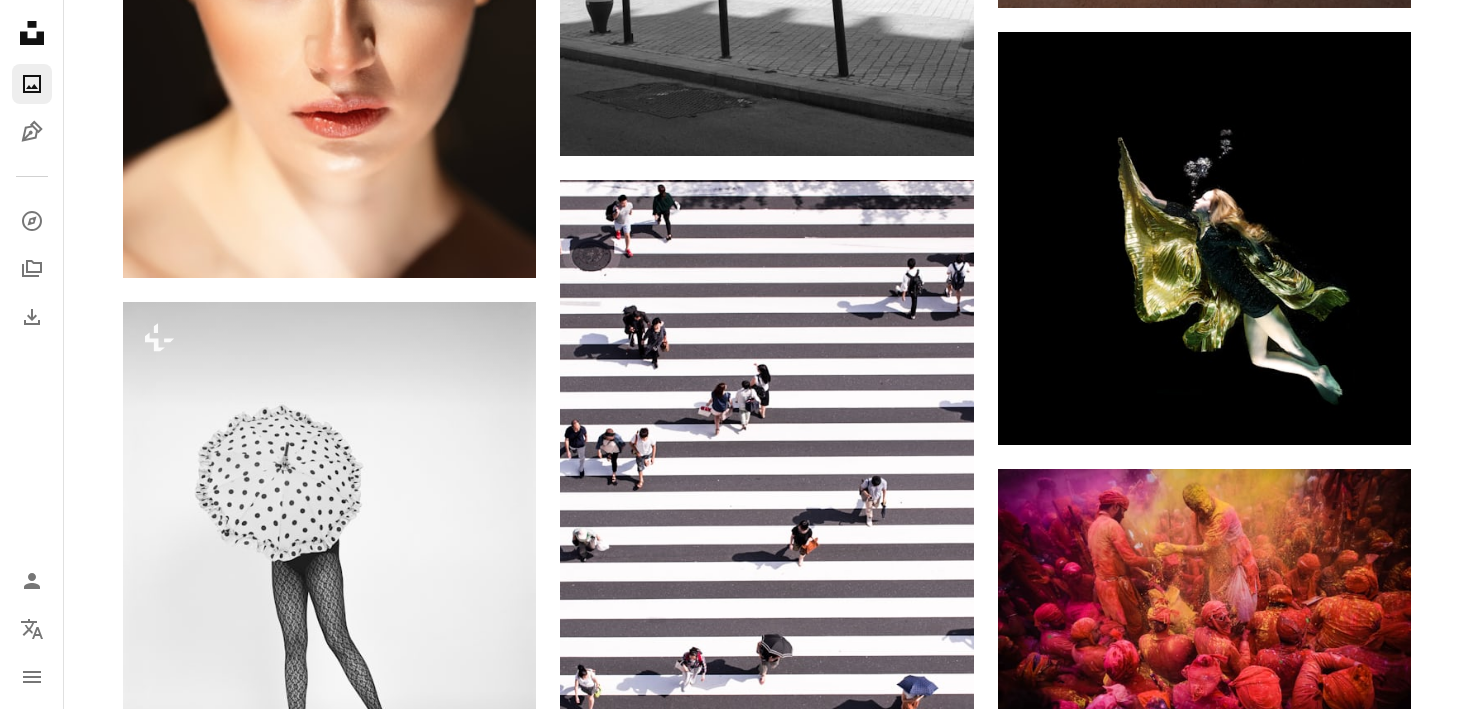 click on "A lock Descargar" at bounding box center (465, 1440) 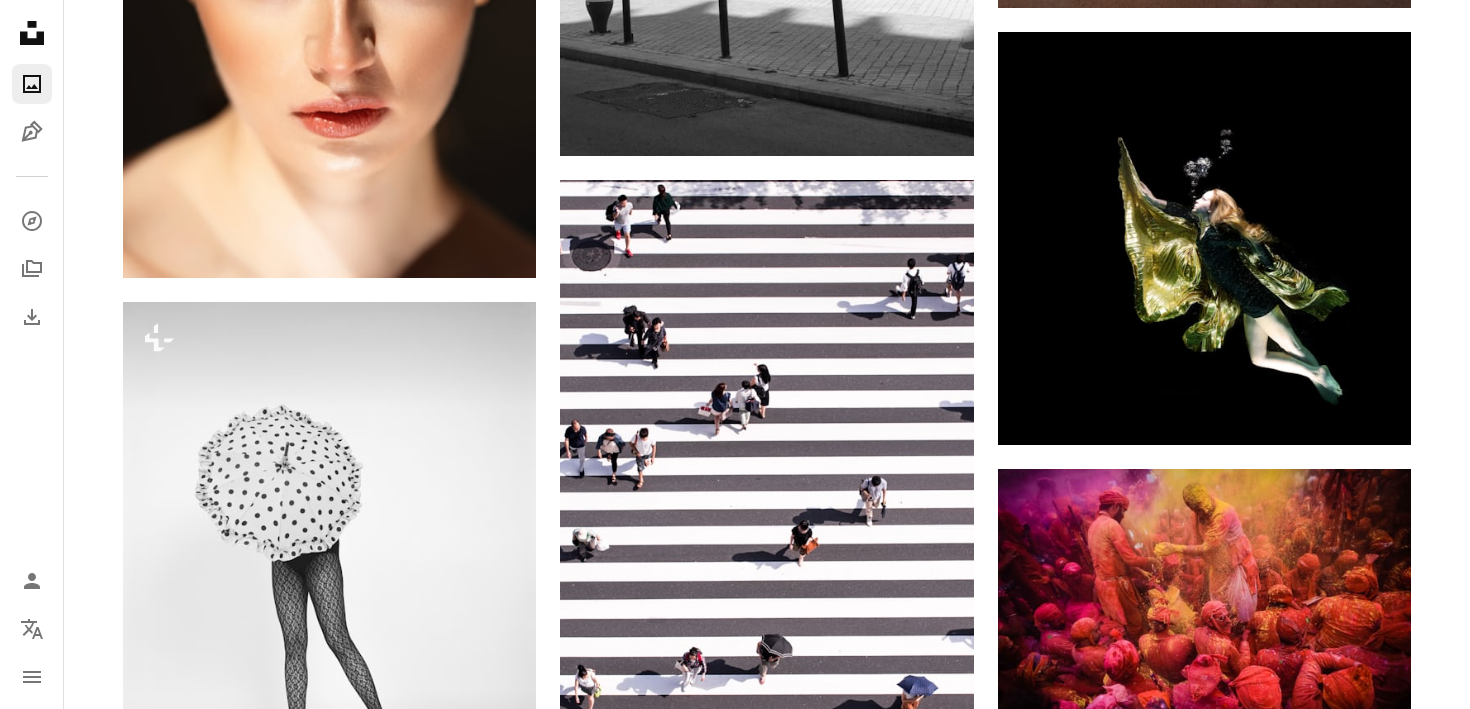 click on "An X shape Imágenes premium, listas para usar. Obtén acceso ilimitado. A plus sign Contenido solo para miembros añadido mensualmente A plus sign Descargas ilimitadas libres de derechos A plus sign Ilustraciones  Nuevo A plus sign Protecciones legales mejoradas anualmente 62 %  de descuento mensualmente 16 €   6 € EUR al mes * Obtener  Unsplash+ *Cuando se paga anualmente, se factura por adelantado  72 € Más los impuestos aplicables. Se renueva automáticamente. Cancela cuando quieras." at bounding box center [735, 5449] 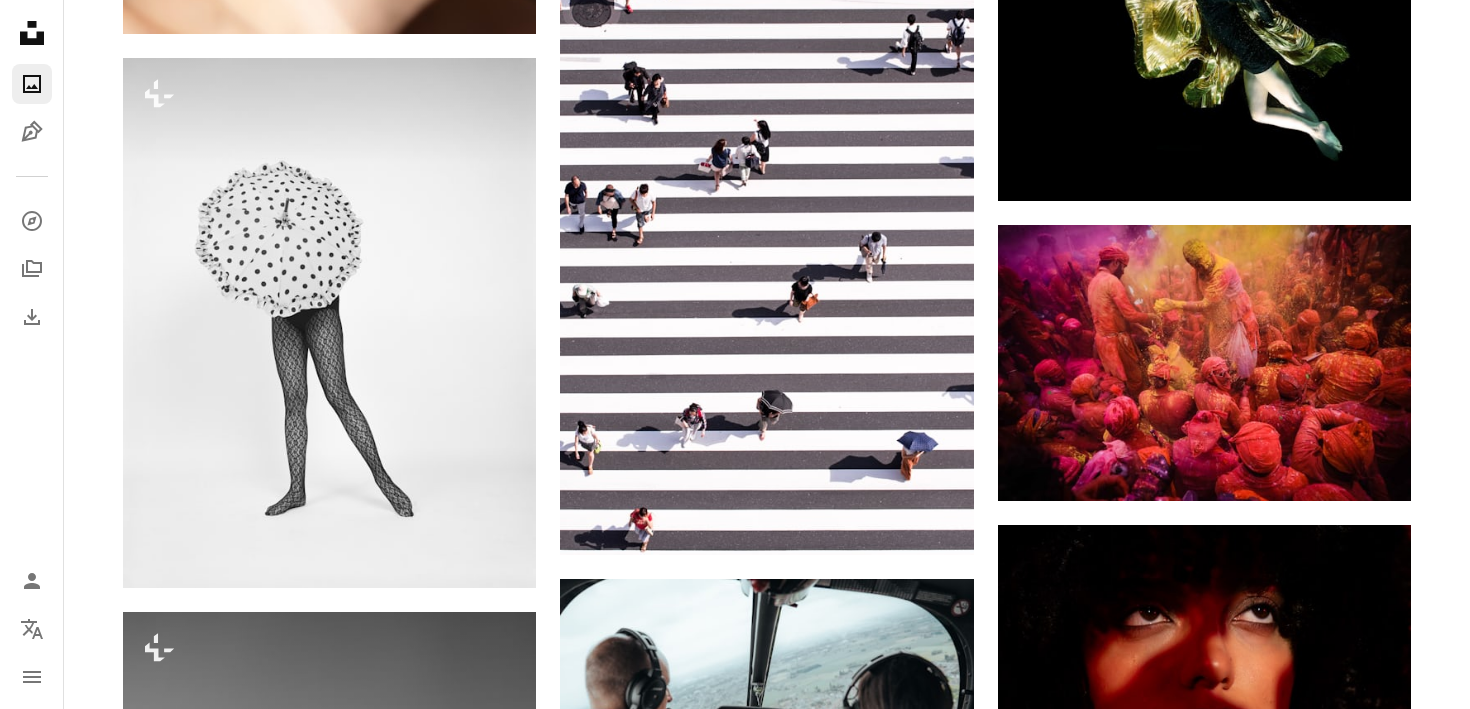 scroll, scrollTop: 9712, scrollLeft: 0, axis: vertical 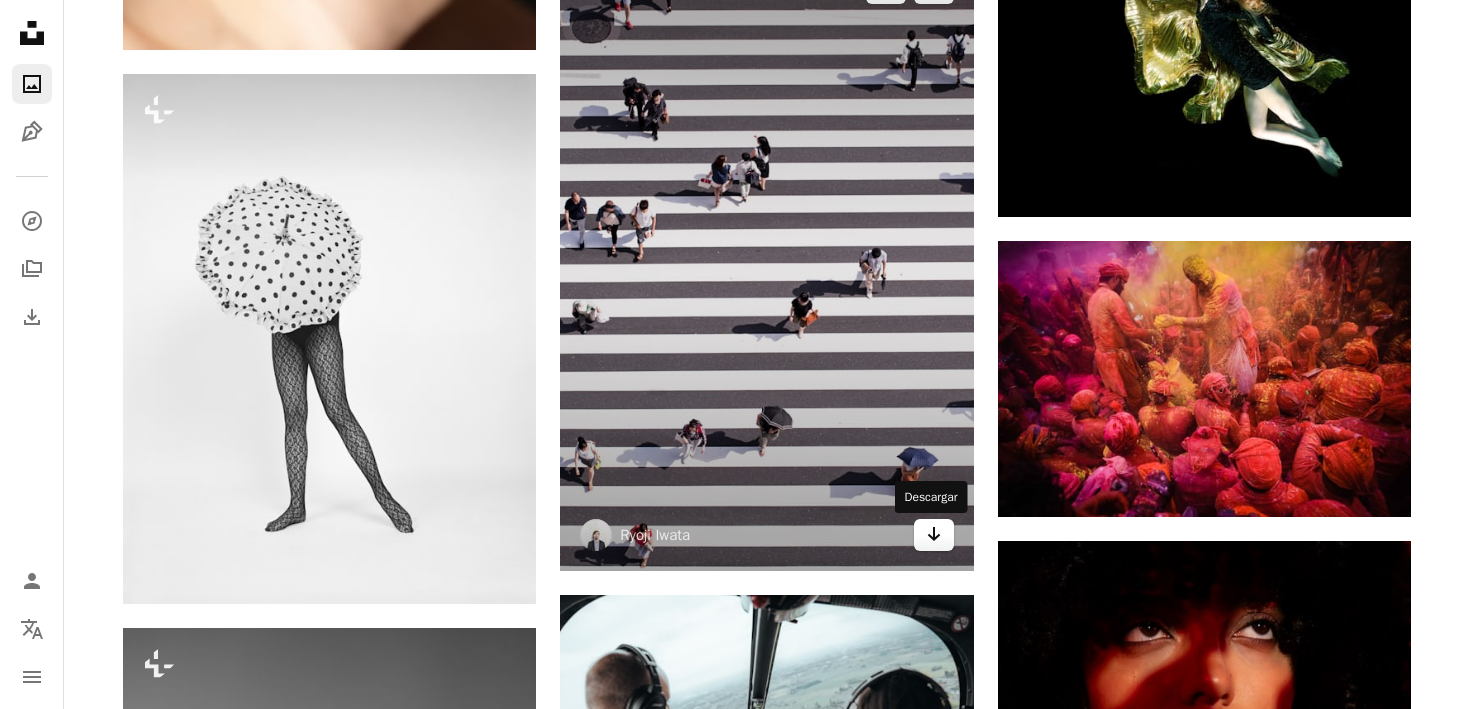 click on "Arrow pointing down" 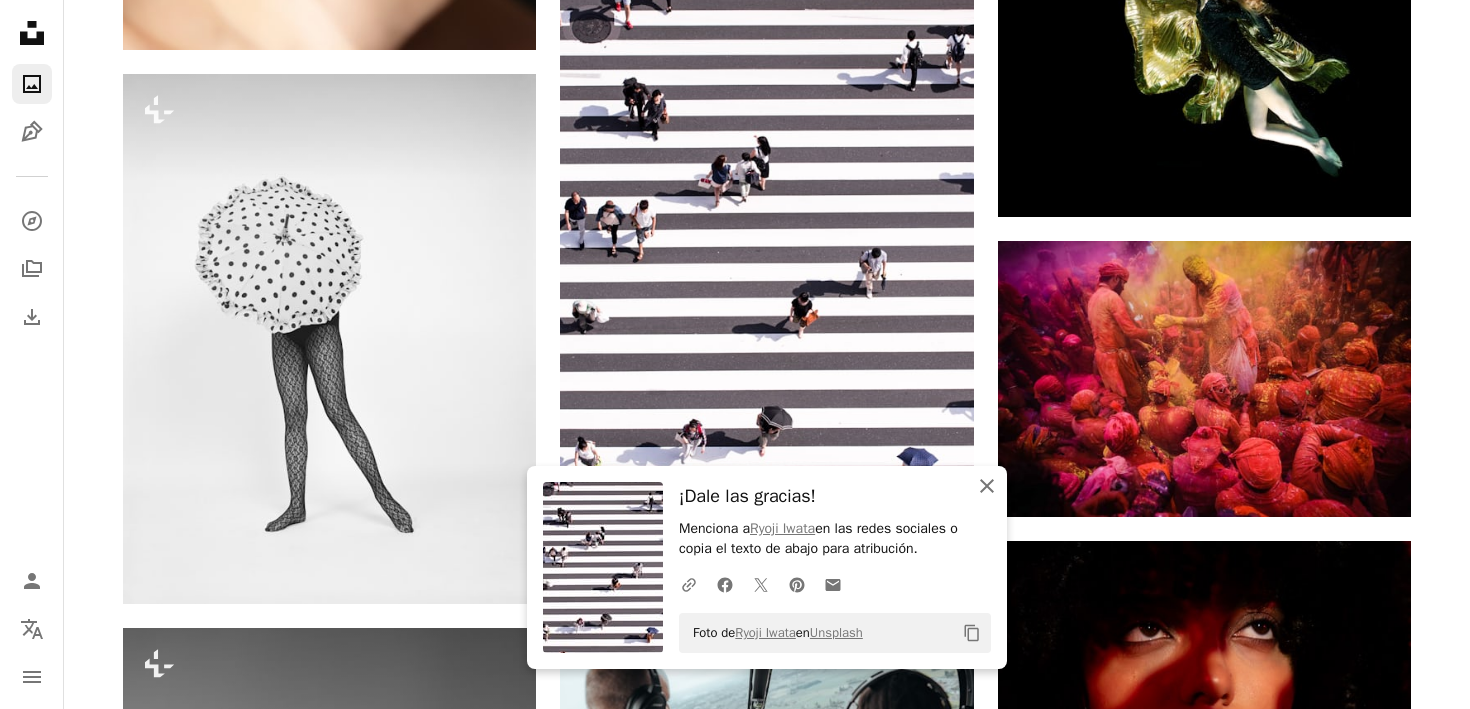 click on "An X shape" 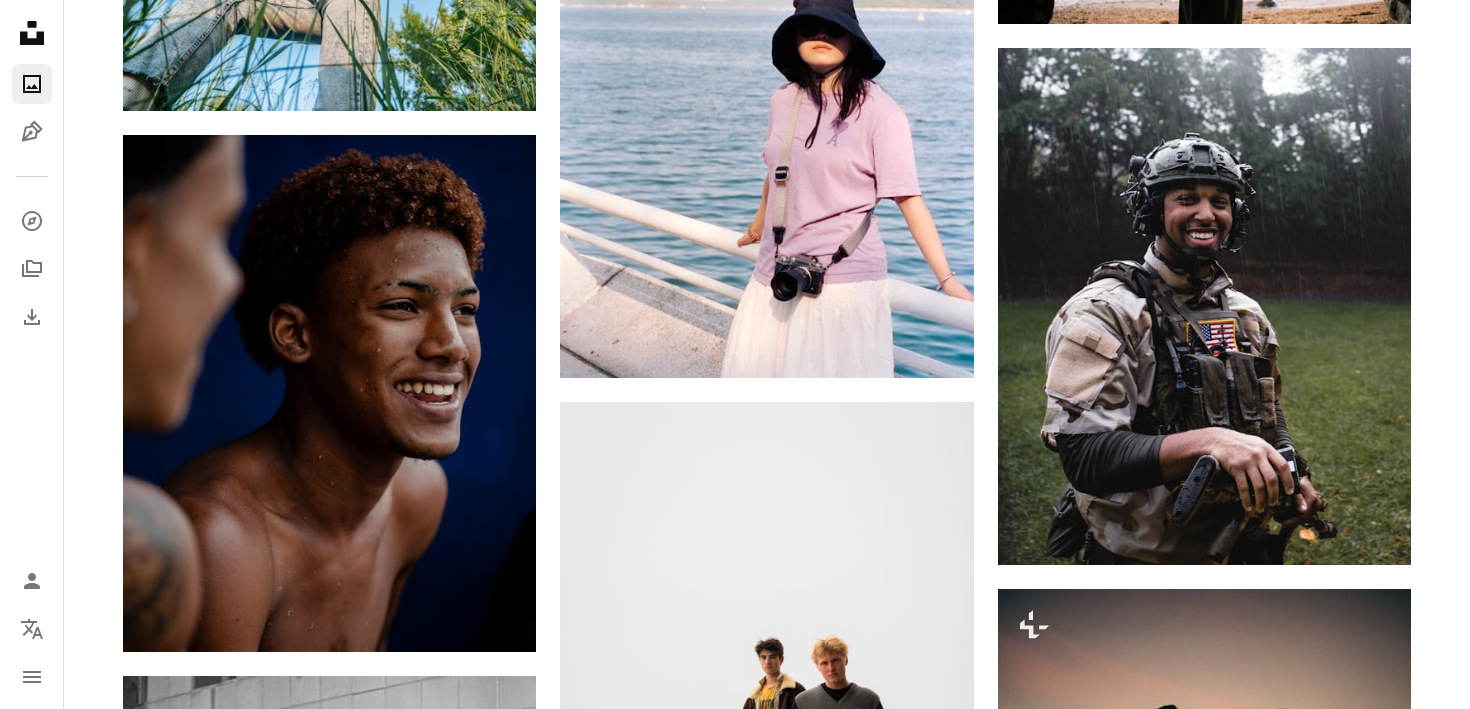 scroll, scrollTop: 11261, scrollLeft: 0, axis: vertical 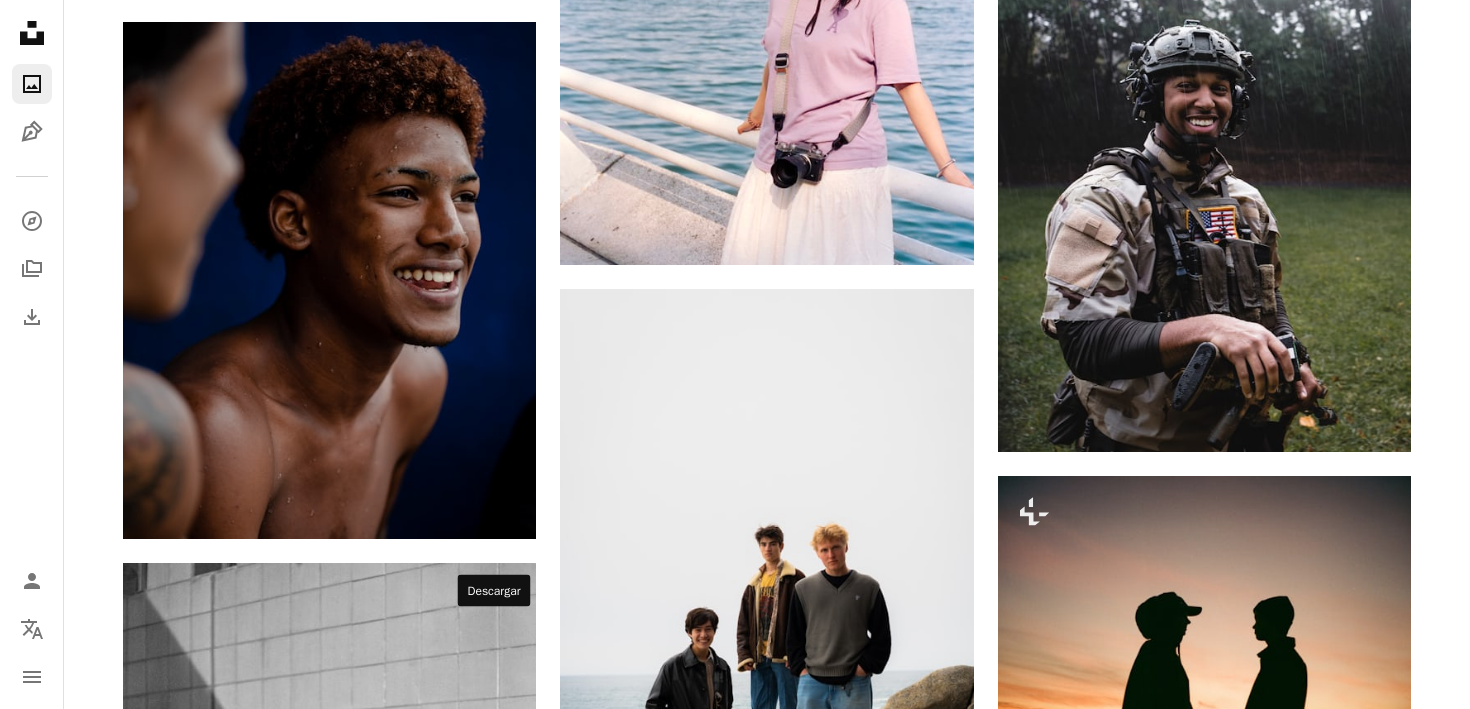 click on "Arrow pointing down" at bounding box center [496, 1750] 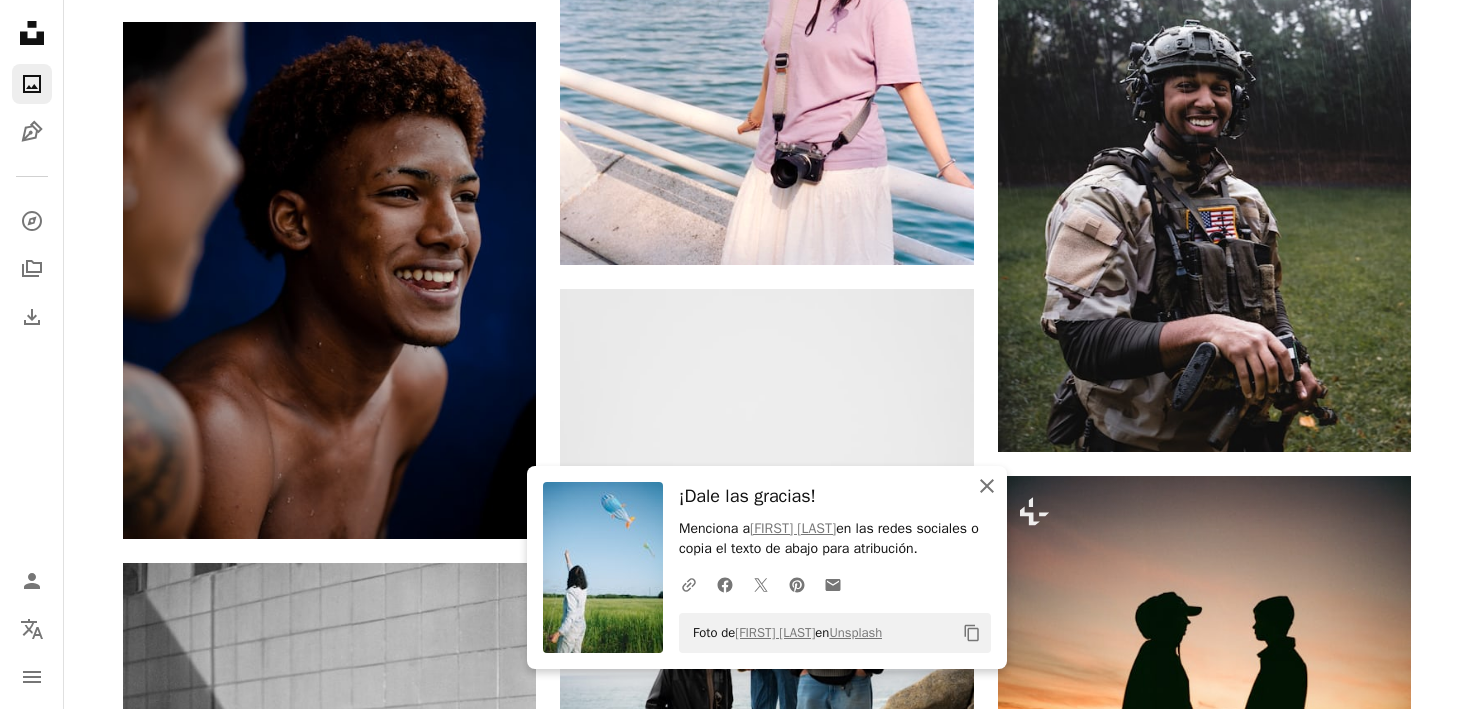 click on "An X shape" 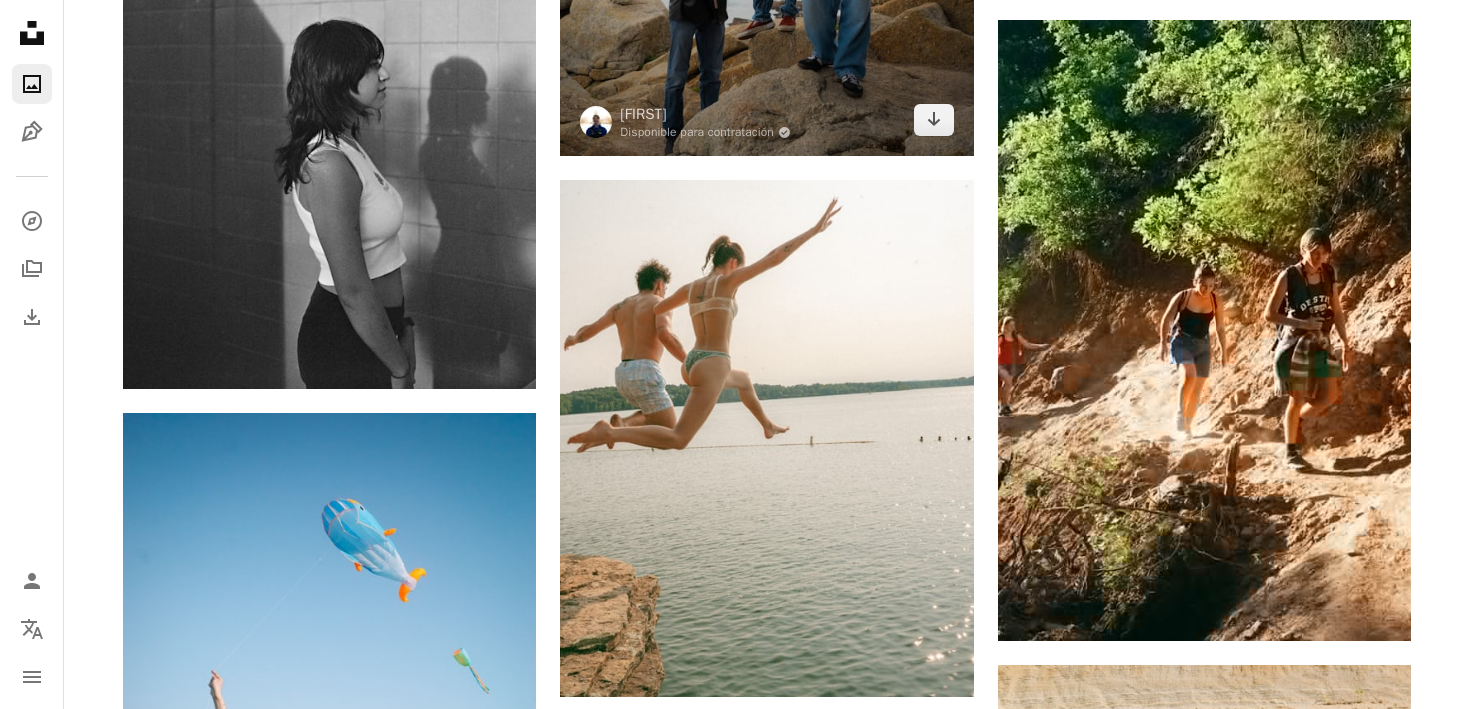 scroll, scrollTop: 12011, scrollLeft: 0, axis: vertical 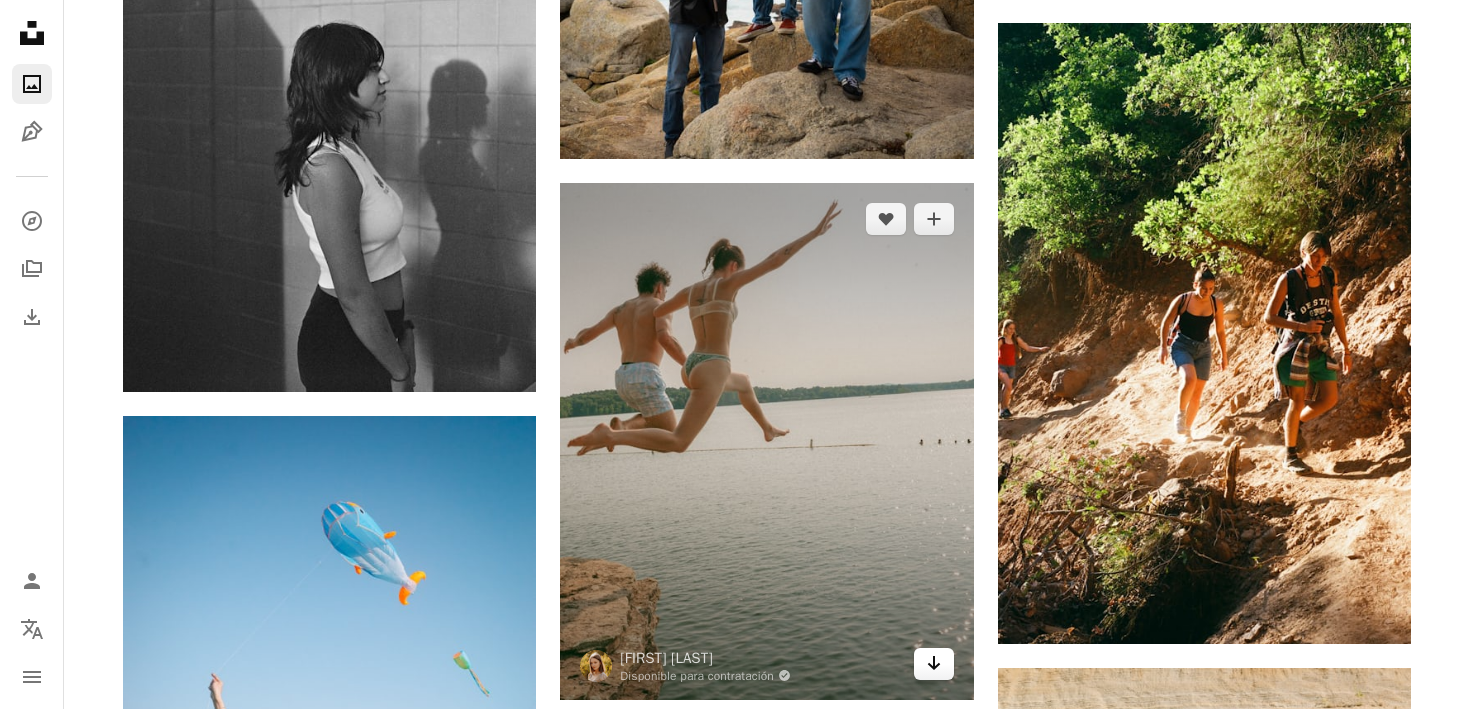 click 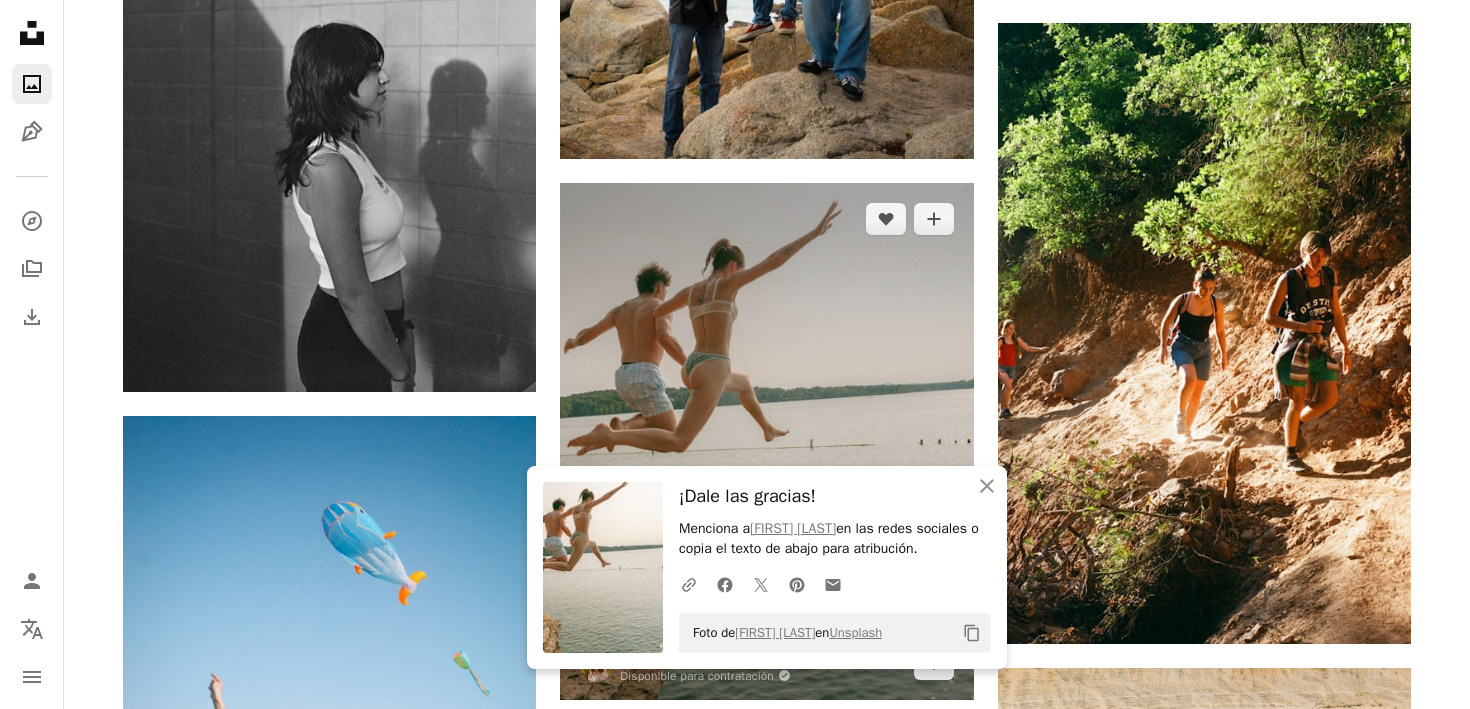 click at bounding box center (766, 441) 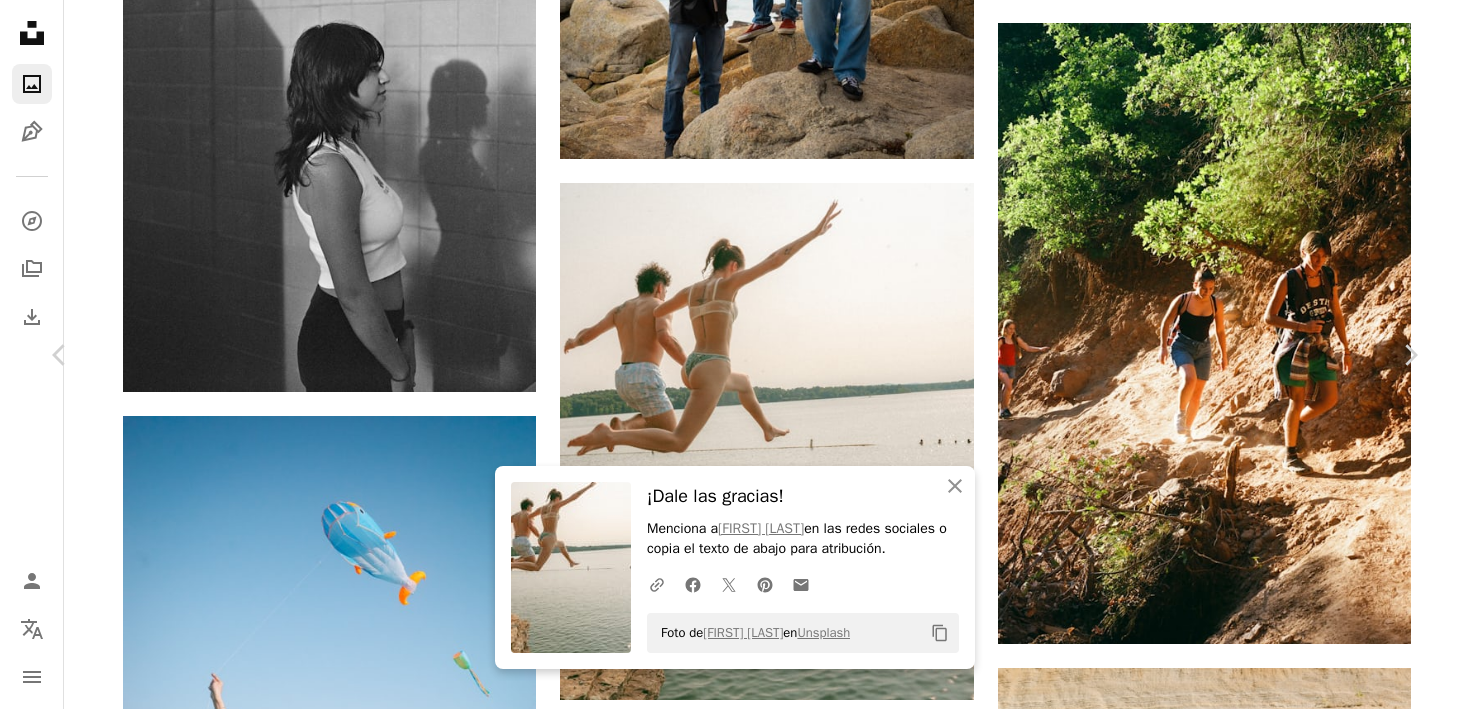 click on "An X shape Chevron left Chevron right An X shape Cerrar ¡Dale las gracias! Menciona a  [FIRST] [LAST]  en las redes sociales o copia el texto de abajo para atribución. A URL sharing icon (chains) Facebook icon X (formerly Twitter) icon Pinterest icon An envelope Foto de  [FIRST] [LAST]  en  Unsplash
Copy content [FIRST] [LAST] Disponible para contratación A checkmark inside of a circle A heart A plus sign Descargar gratis Chevron down Zoom in Visualizaciones 692.751 Descargas 4404 Presentado en Viajar ,  Gente A forward-right arrow Compartir Info icon Información More Actions Calendar outlined Publicado  hace 4 semanas Camera SONY, ILCE-7M4 Safety Uso gratuito bajo la  Licencia Unsplash retrato gente playa mujer Humano mar animal verano foto pájaro cara bikini hembra adulto fotografía paisaje lago roca al aire libre costa Imágenes gratuitas Explora imágenes premium relacionadas en iStock  |  Ahorra un 20 % con el código UNSPLASH20 Ver más en iStock  ↗ Imágenes relacionadas A heart [FIRST] [LAST]" at bounding box center (735, 5045) 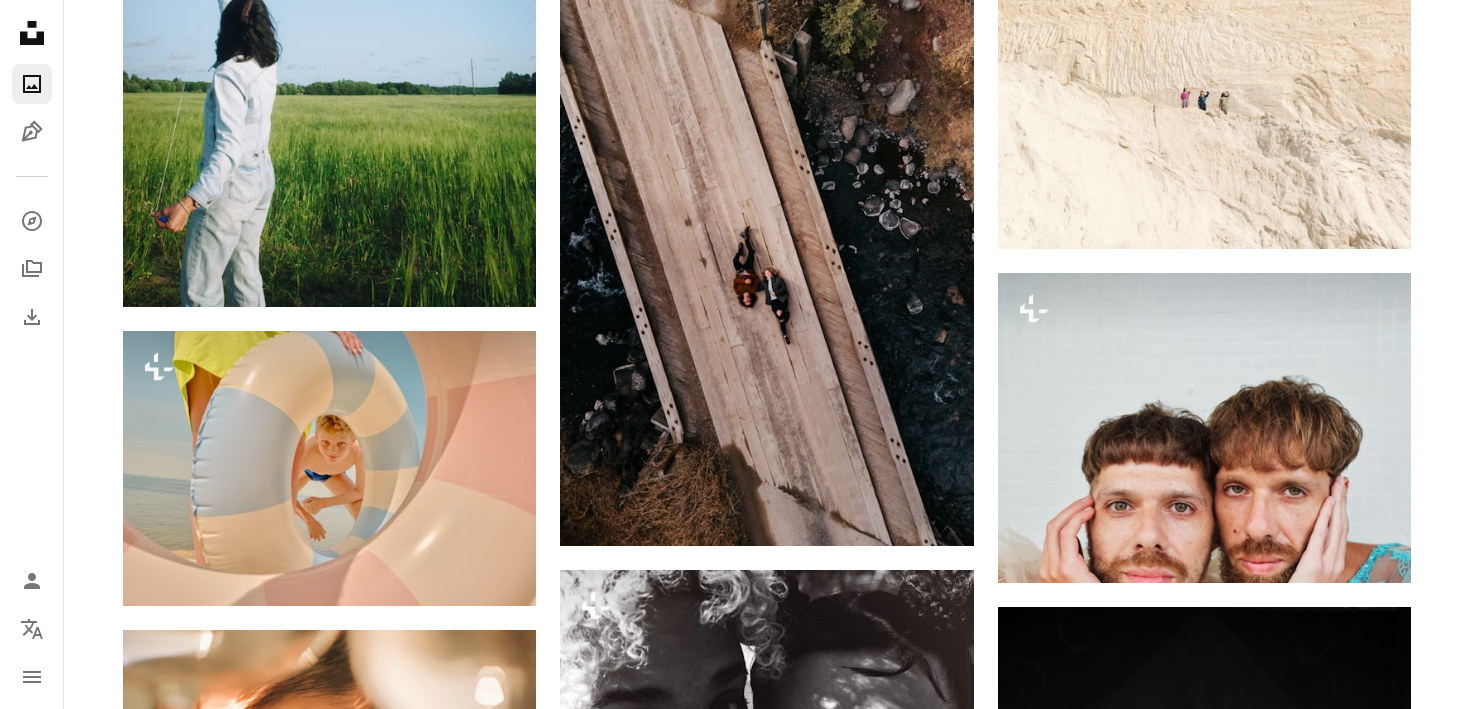 scroll, scrollTop: 12760, scrollLeft: 0, axis: vertical 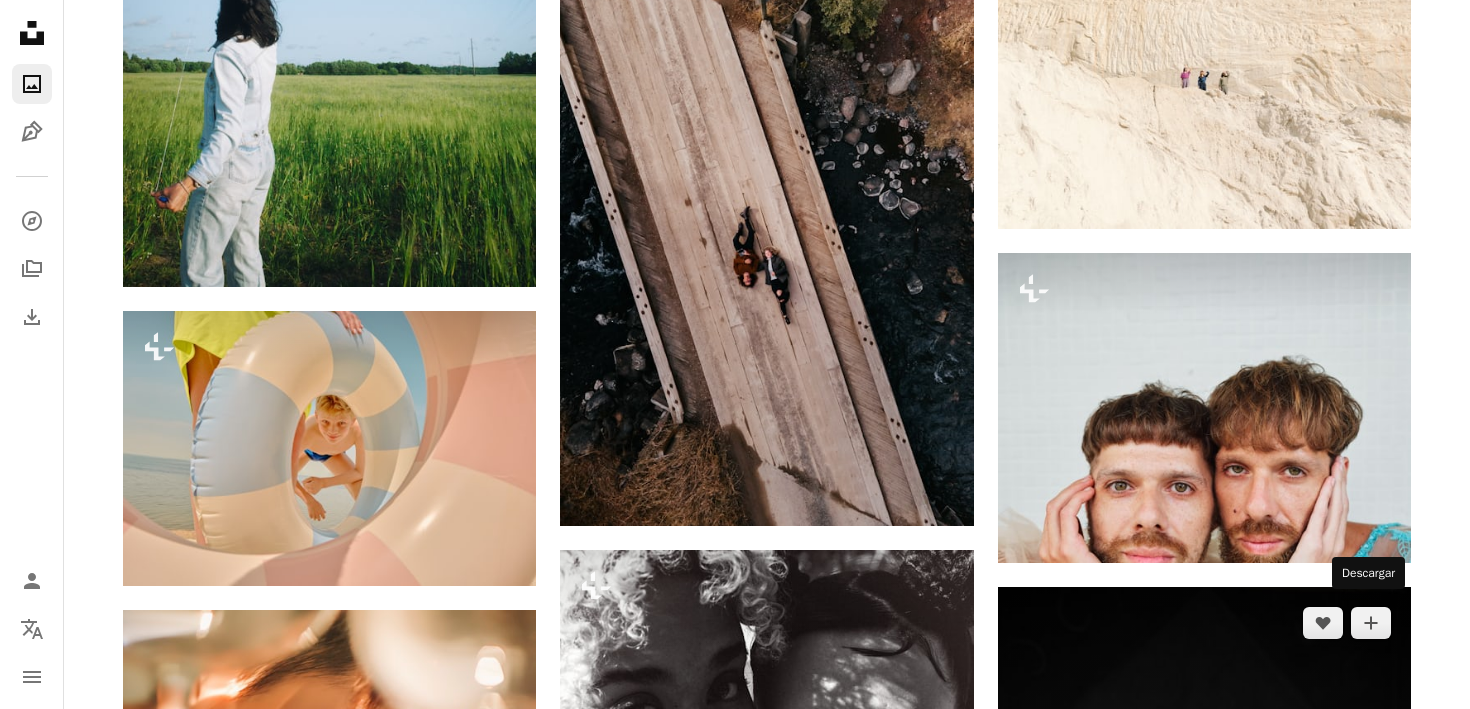click on "Arrow pointing down" 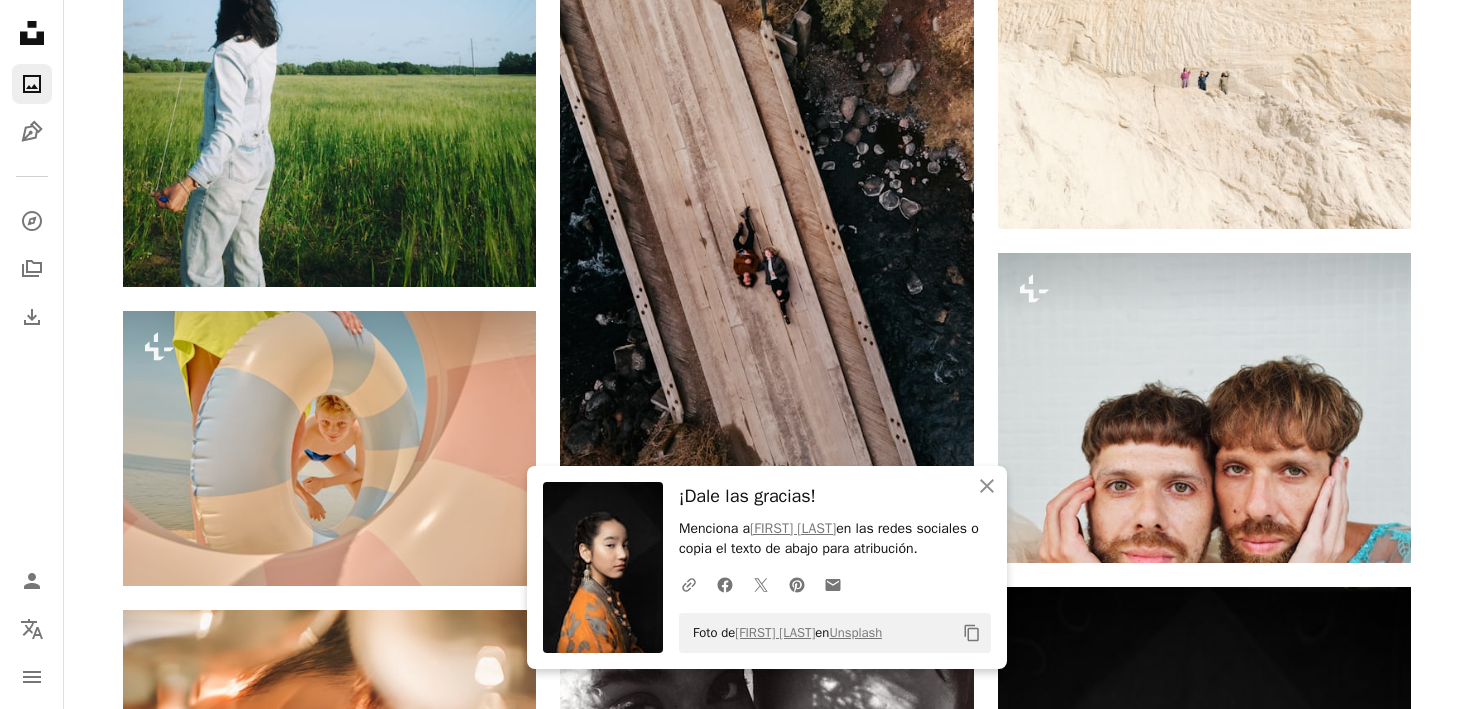 click on "A heart A plus sign [FIRST] [LAST] Disponible para contratación A checkmark inside of a circle Arrow pointing down A heart A plus sign [FIRST] [LAST] Disponible para contratación A checkmark inside of a circle Arrow pointing down A heart A plus sign [FIRST] [LAST] Disponible para contratación A checkmark inside of a circle Arrow pointing down A heart A plus sign [FIRST] Arrow pointing down A heart A plus sign [FIRST] Disponible para contratación A checkmark inside of a circle Arrow pointing down Plus sign for Unsplash+ A heart A plus sign [FIRST] Para Unsplash+ A lock Descargar A heart A plus sign [FIRST] Disponible para contratación A checkmark inside of a circle Para" at bounding box center (767, -3542) 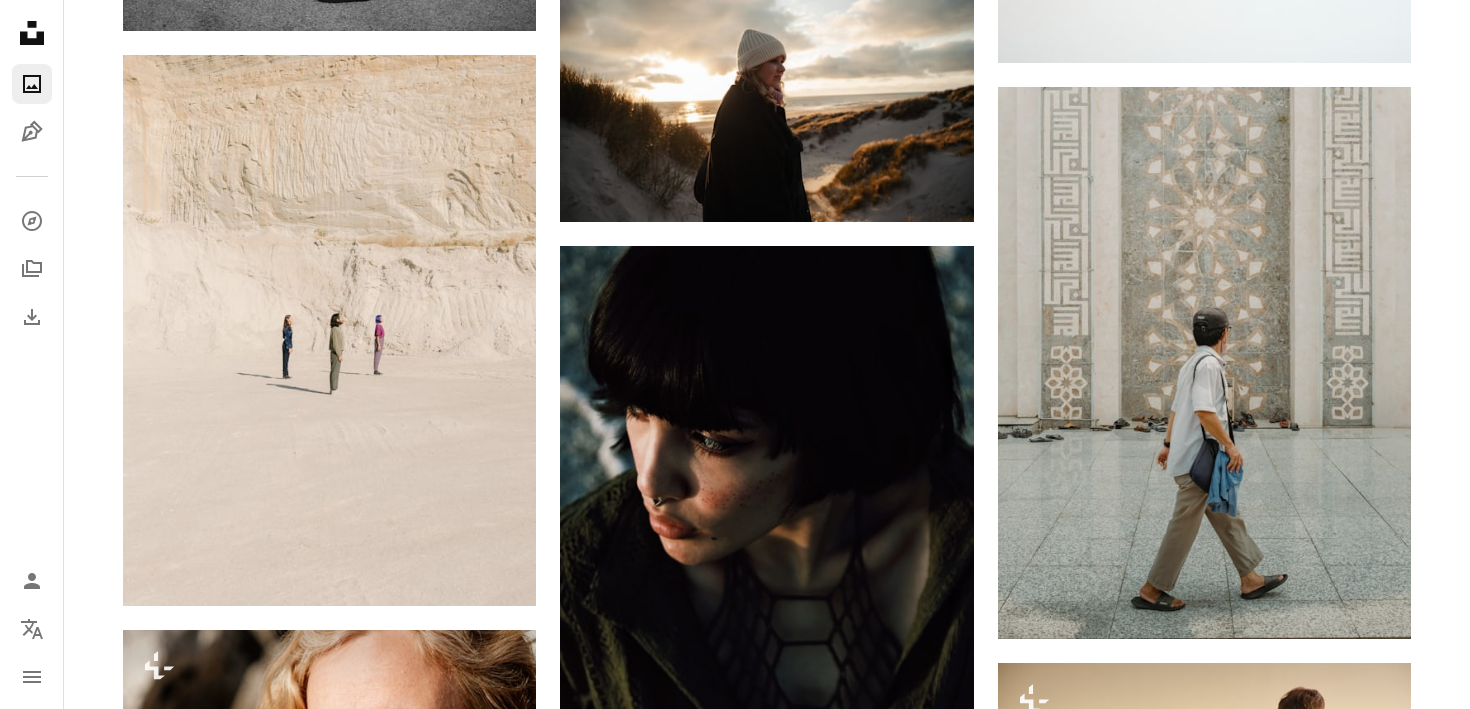 scroll, scrollTop: 15132, scrollLeft: 0, axis: vertical 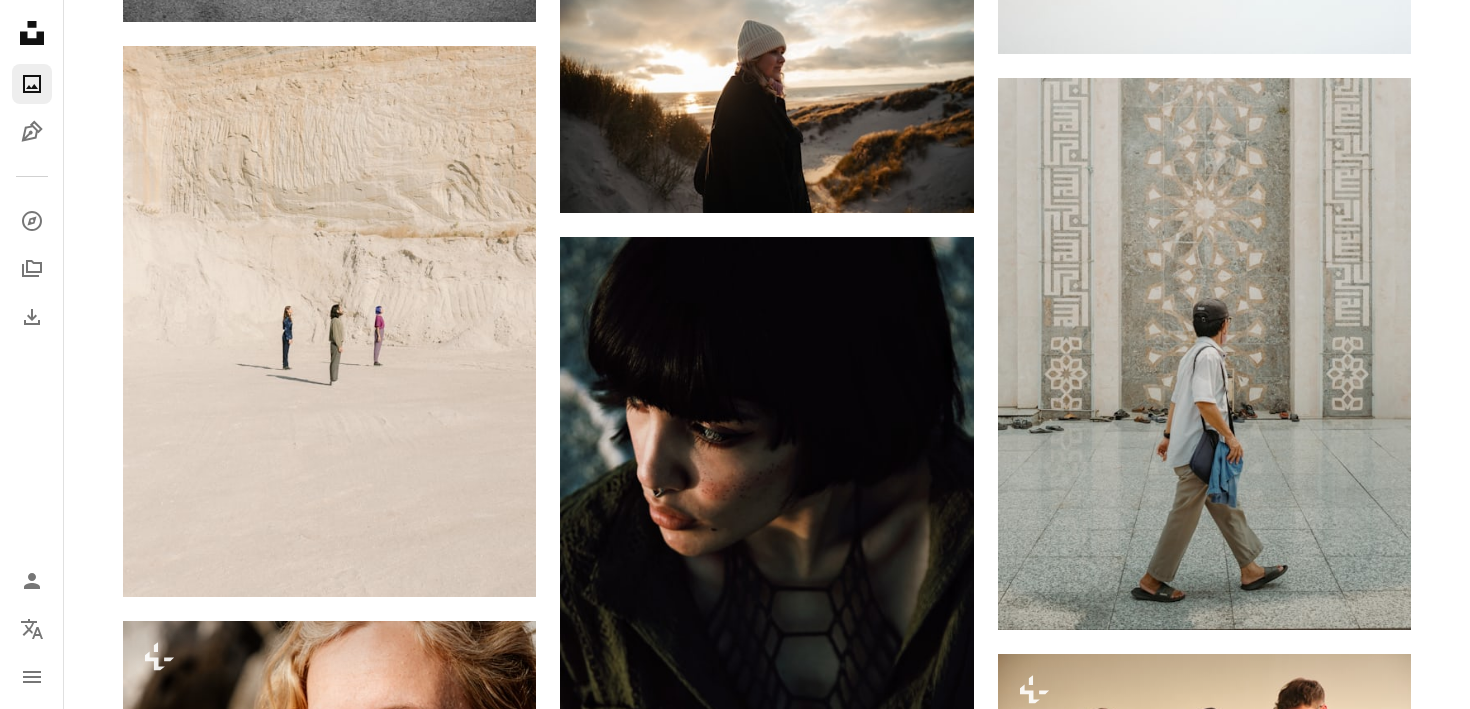 click 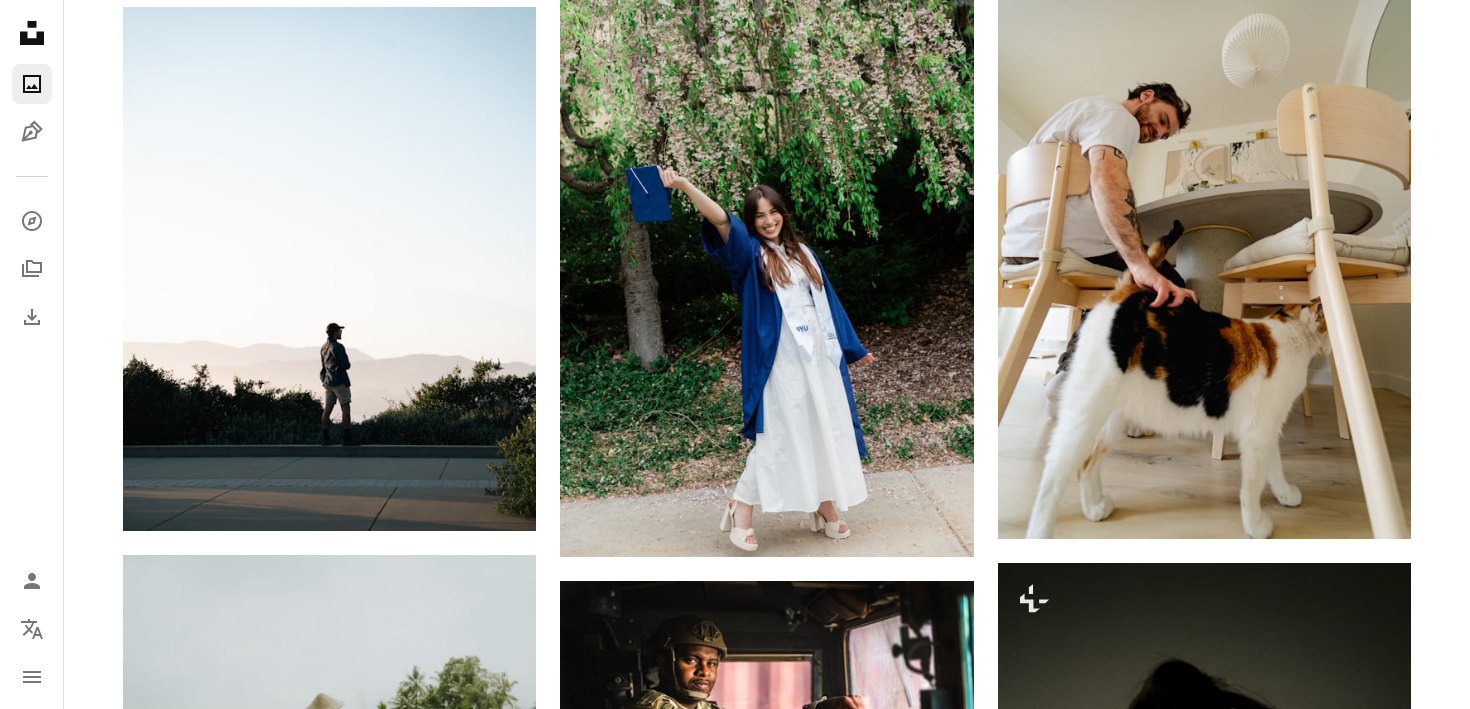 scroll, scrollTop: 17366, scrollLeft: 0, axis: vertical 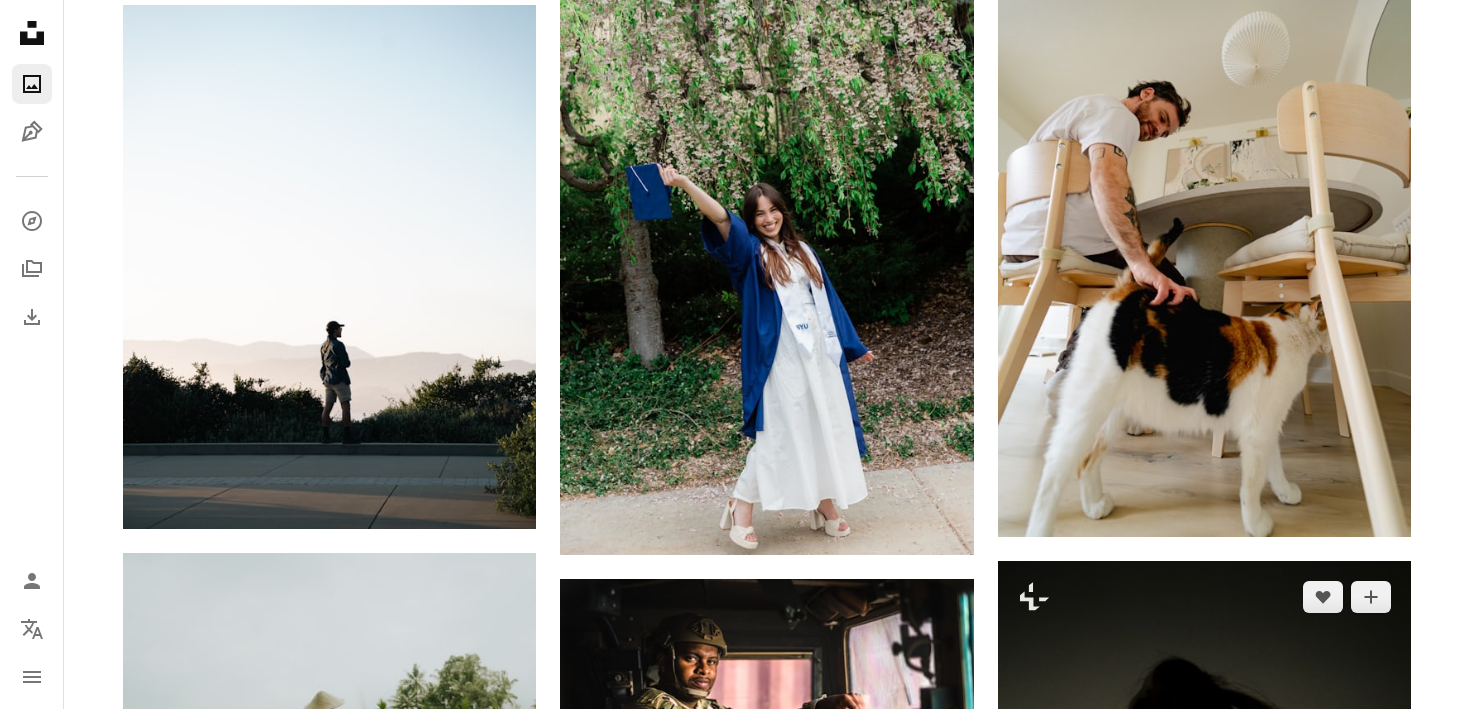 click on "A lock Descargar" at bounding box center [1339, 1144] 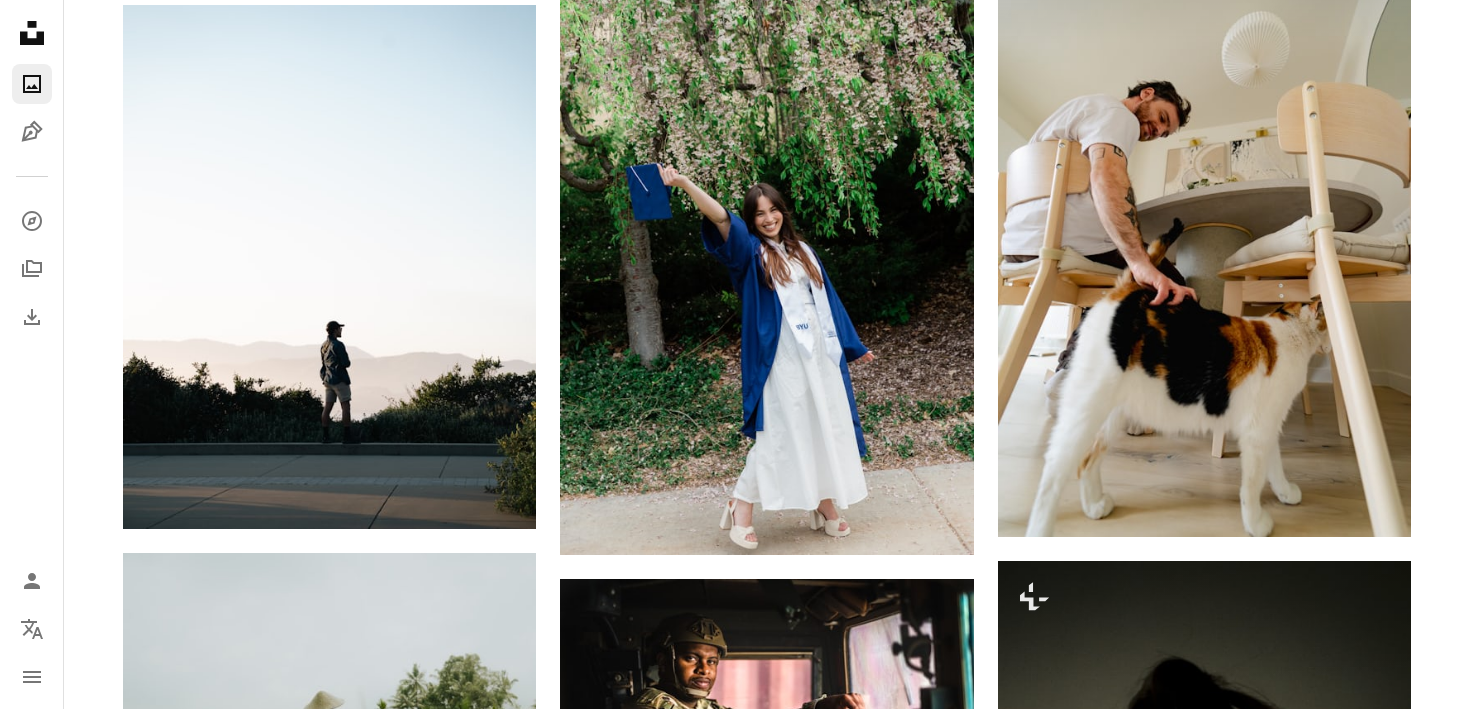 click on "An X shape Imágenes premium, listas para usar. Obtén acceso ilimitado. A plus sign Contenido solo para miembros añadido mensualmente A plus sign Descargas ilimitadas libres de derechos A plus sign Ilustraciones  Nuevo A plus sign Protecciones legales mejoradas anualmente 62 %  de descuento mensualmente 16 €   6 € EUR al mes * Obtener  Unsplash+ *Cuando se paga anualmente, se factura por adelantado  72 € Más los impuestos aplicables. Se renueva automáticamente. Cancela cuando quieras." at bounding box center [735, 4313] 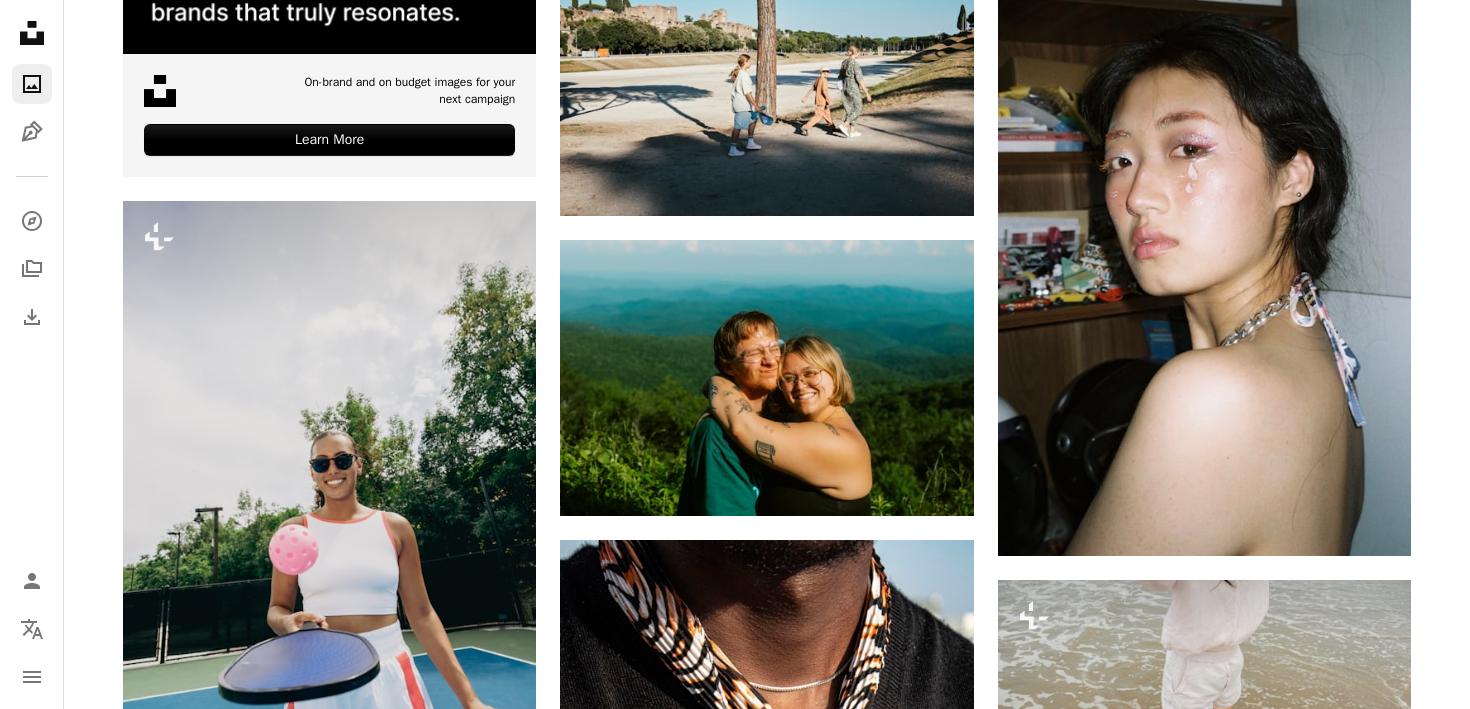 scroll, scrollTop: 0, scrollLeft: 0, axis: both 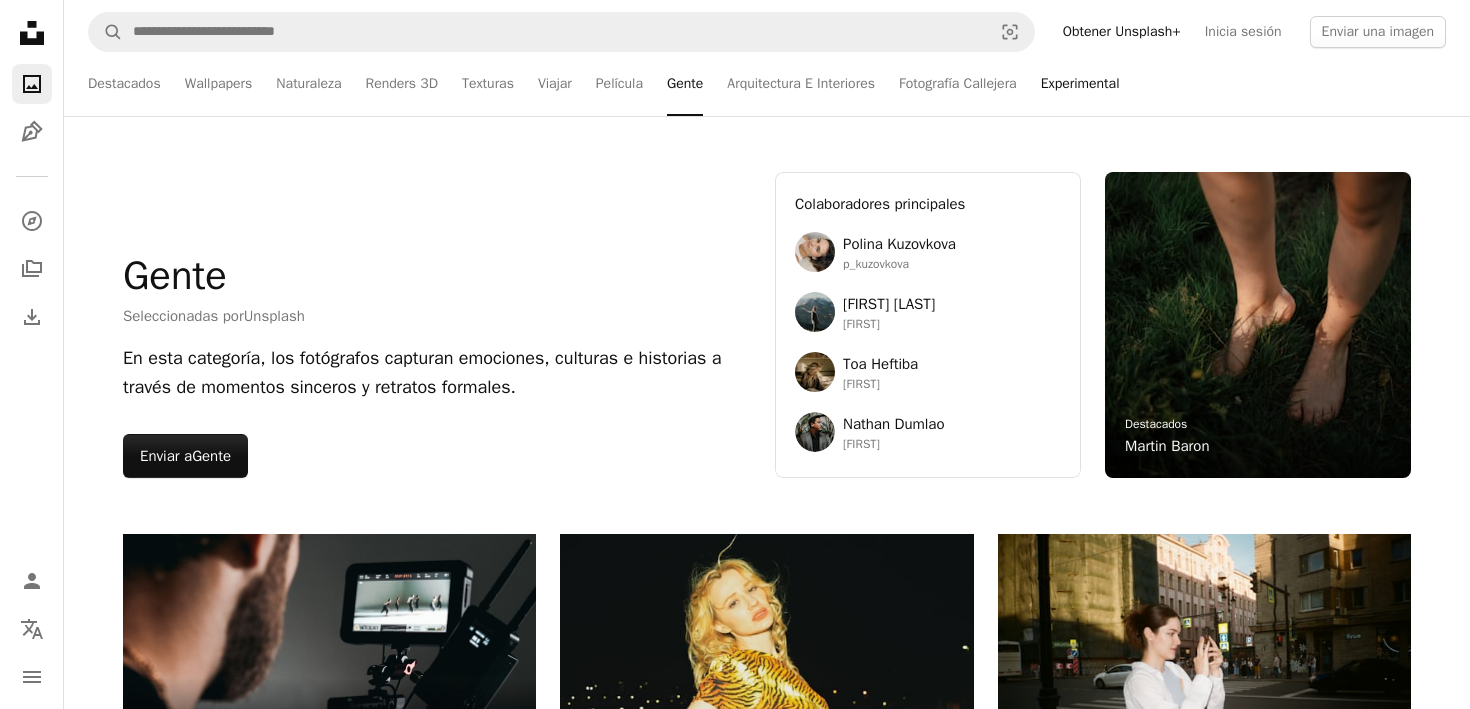 click on "Experimental" at bounding box center (1080, 84) 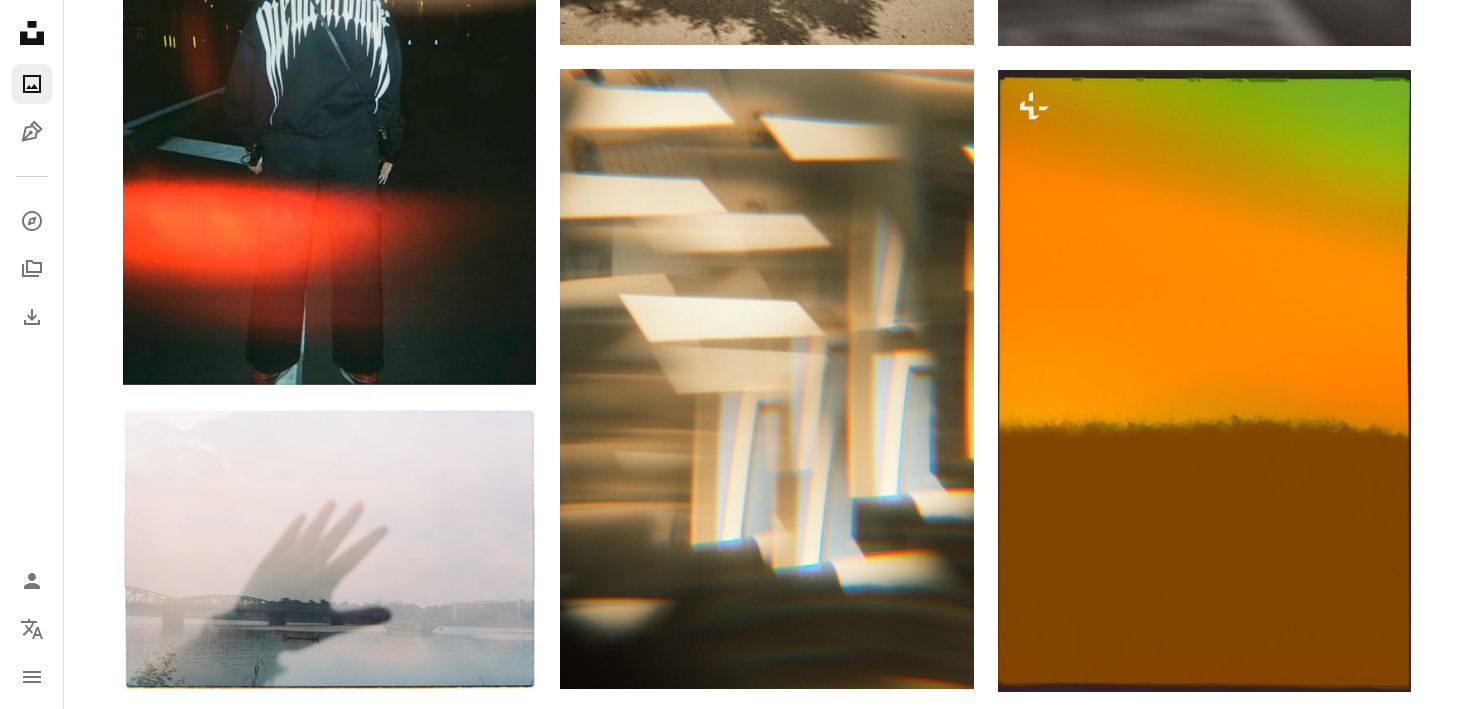 scroll, scrollTop: 4249, scrollLeft: 0, axis: vertical 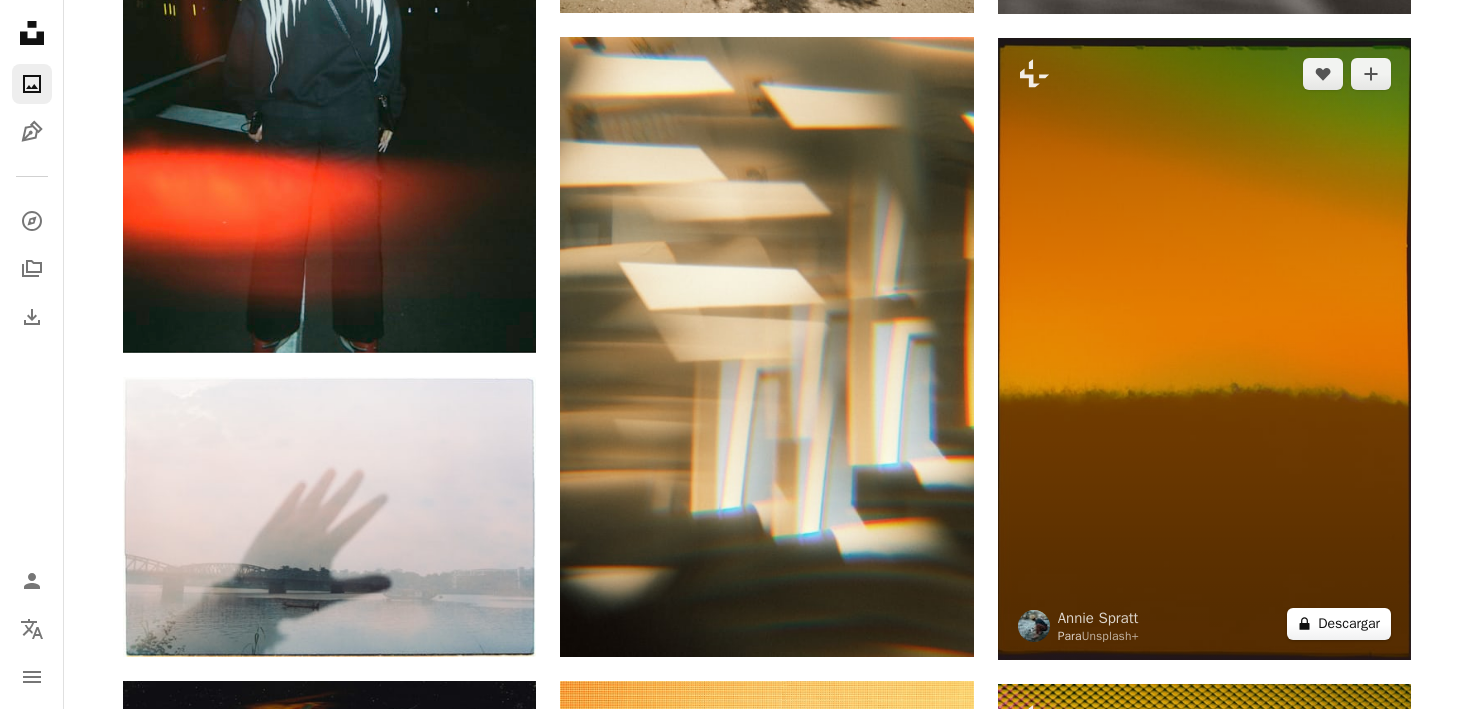 click on "A lock Descargar" at bounding box center (1339, 624) 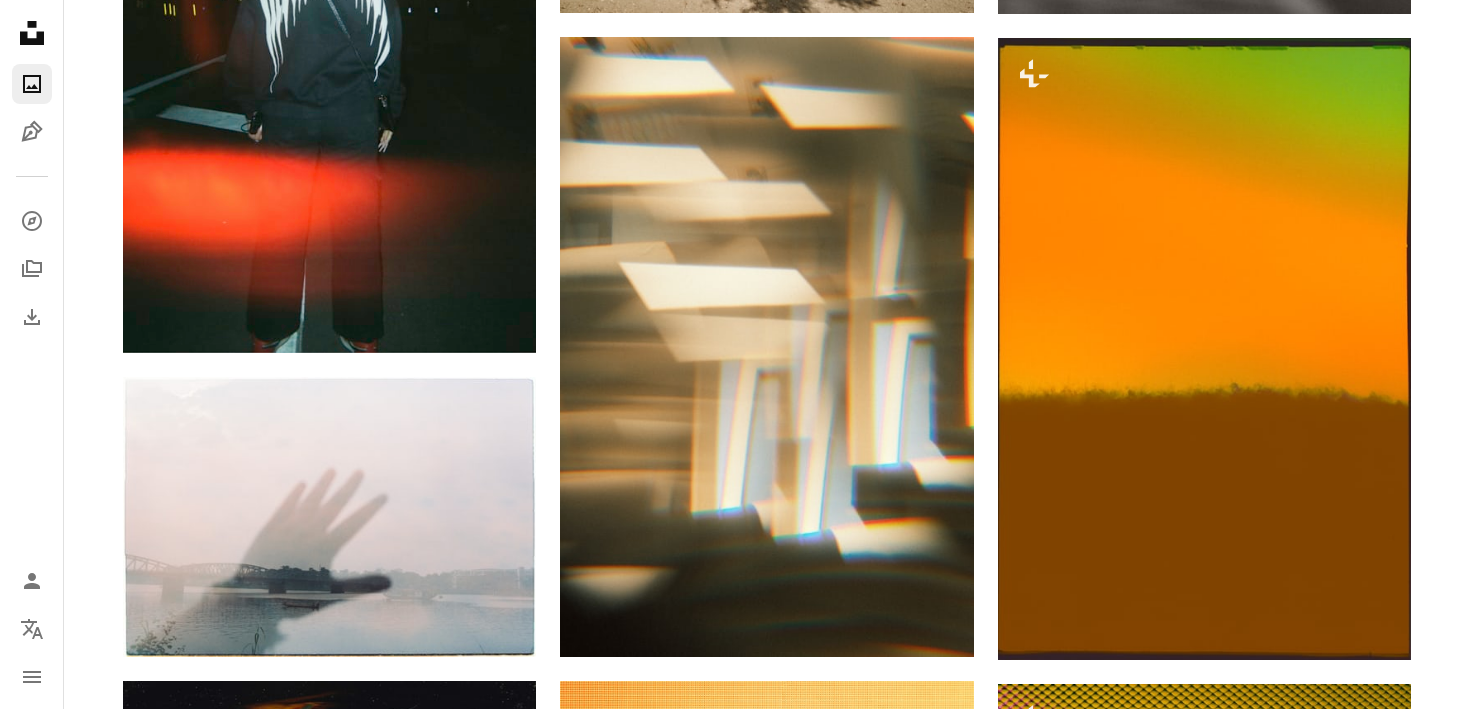 click on "An X shape Imágenes premium, listas para usar. Obtén acceso ilimitado. A plus sign Contenido solo para miembros añadido mensualmente A plus sign Descargas ilimitadas libres de derechos A plus sign Ilustraciones  Nuevo A plus sign Protecciones legales mejoradas anualmente 62 %  de descuento mensualmente 16 €   6 € EUR al mes * Obtener  Unsplash+ *Cuando se paga anualmente, se factura por adelantado  72 € Más los impuestos aplicables. Se renueva automáticamente. Cancela cuando quieras." at bounding box center (735, 4548) 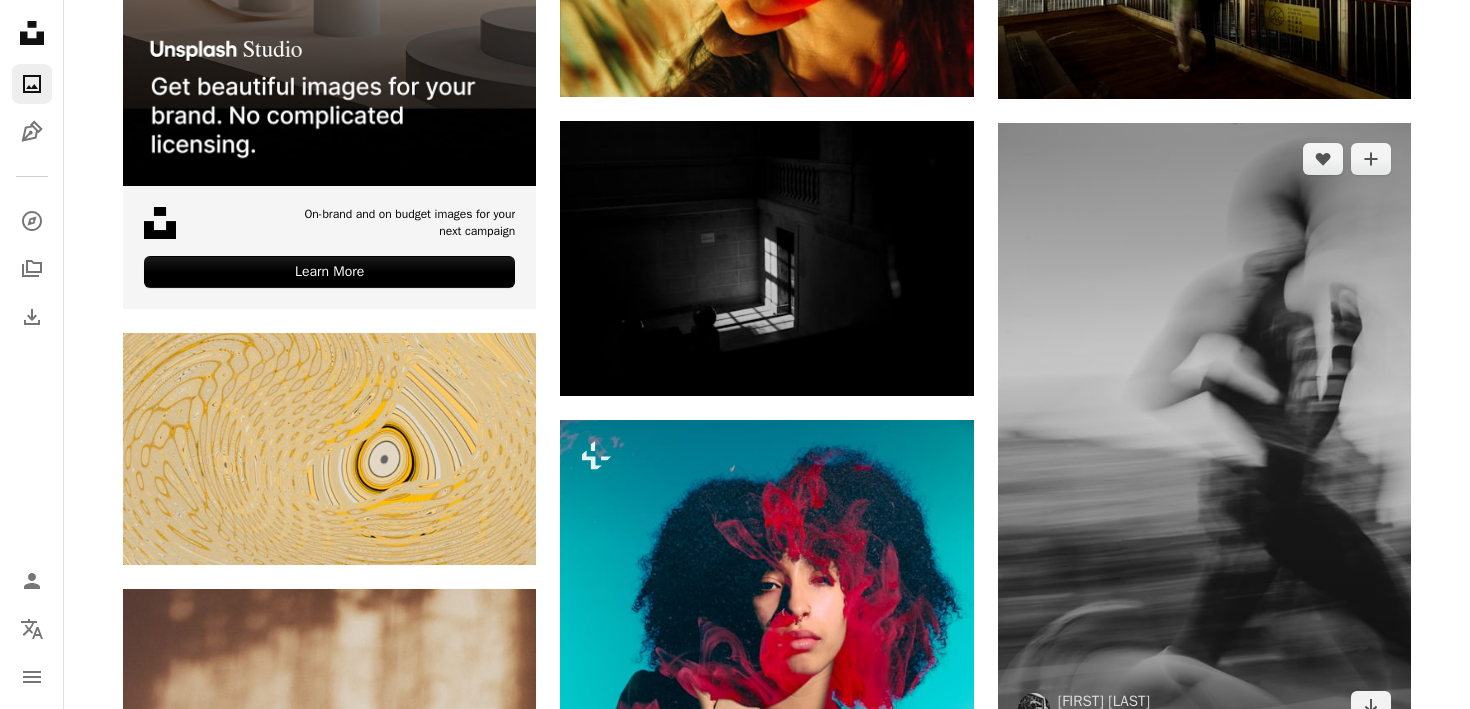 scroll, scrollTop: 5755, scrollLeft: 0, axis: vertical 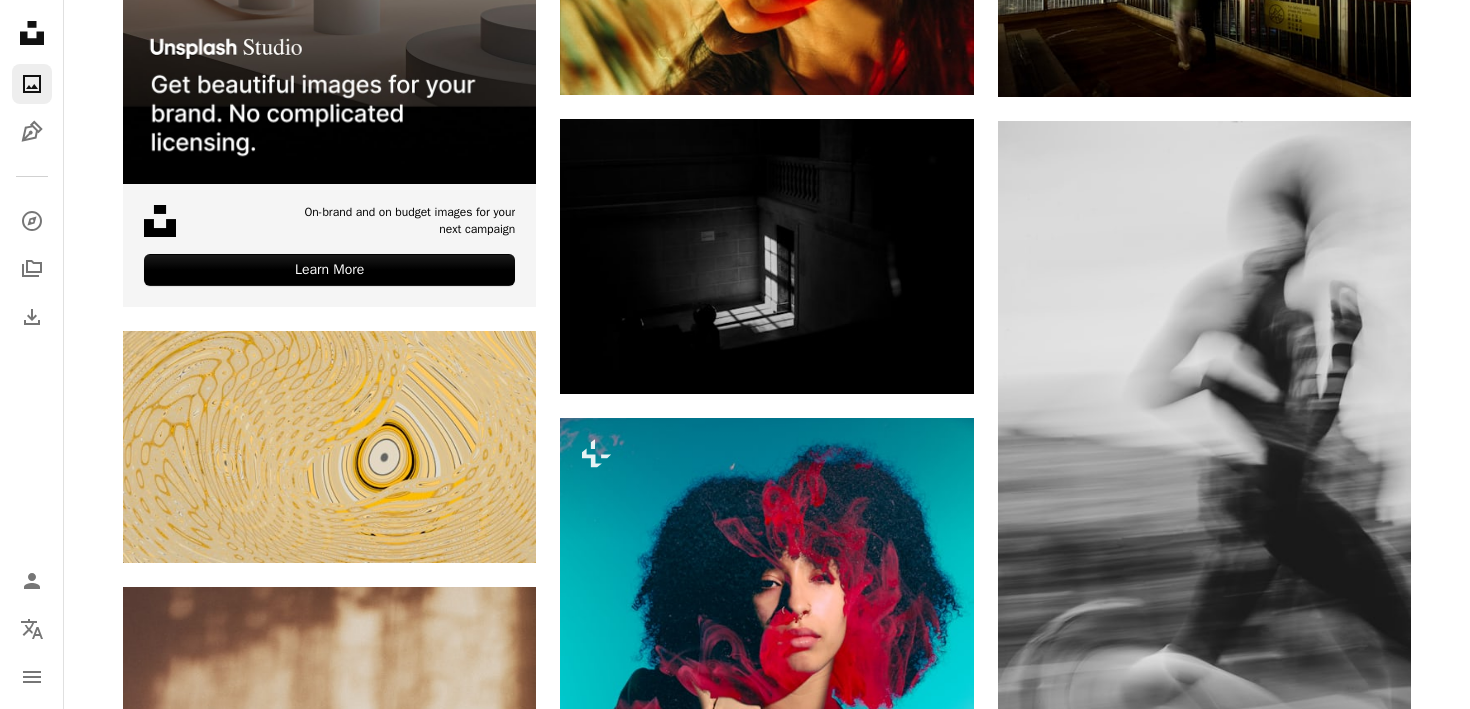 click on "A lock Descargar" at bounding box center [465, 1467] 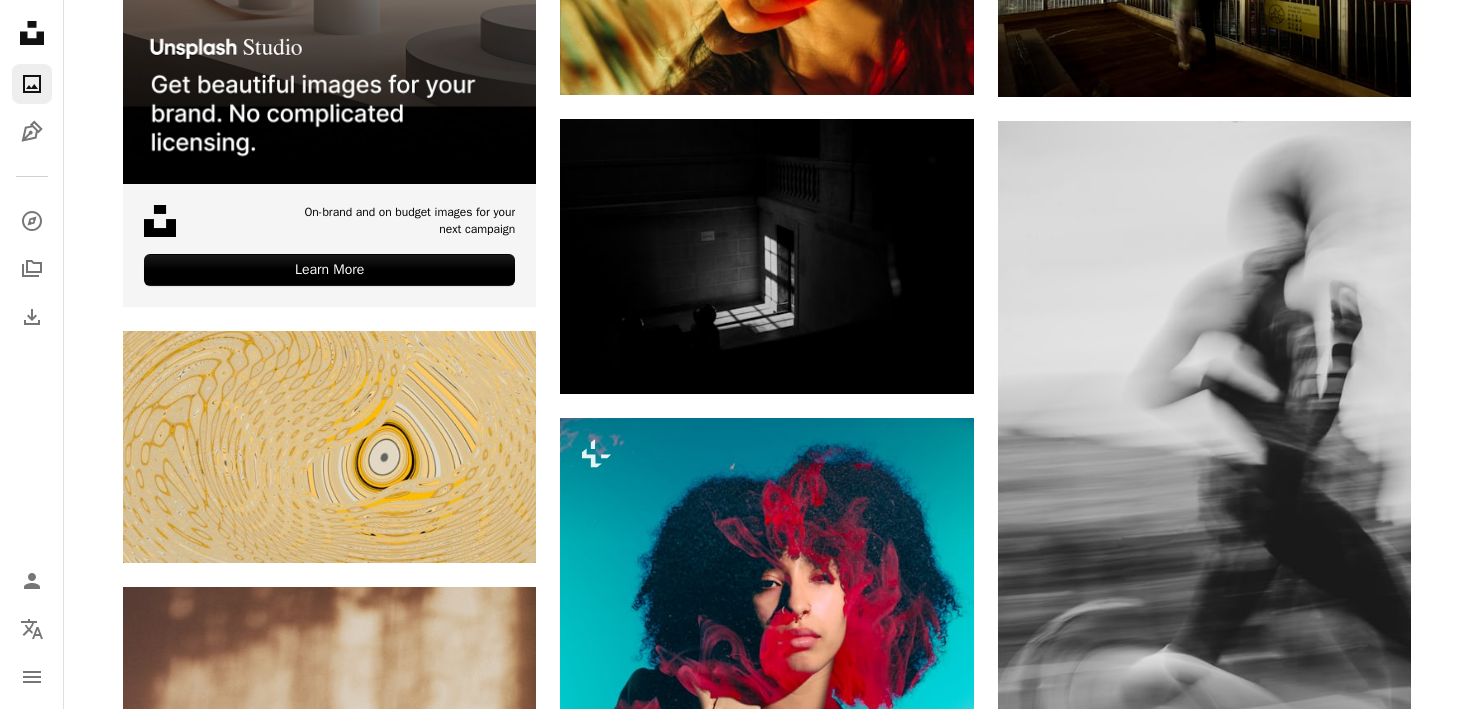 click on "An X shape Imágenes premium, listas para usar. Obtén acceso ilimitado. A plus sign Contenido solo para miembros añadido mensualmente A plus sign Descargas ilimitadas libres de derechos A plus sign Ilustraciones  Nuevo A plus sign Protecciones legales mejoradas anualmente 62 %  de descuento mensualmente 16 €   6 € EUR al mes * Obtener  Unsplash+ *Cuando se paga anualmente, se factura por adelantado  72 € Más los impuestos aplicables. Se renueva automáticamente. Cancela cuando quieras." at bounding box center (735, 4620) 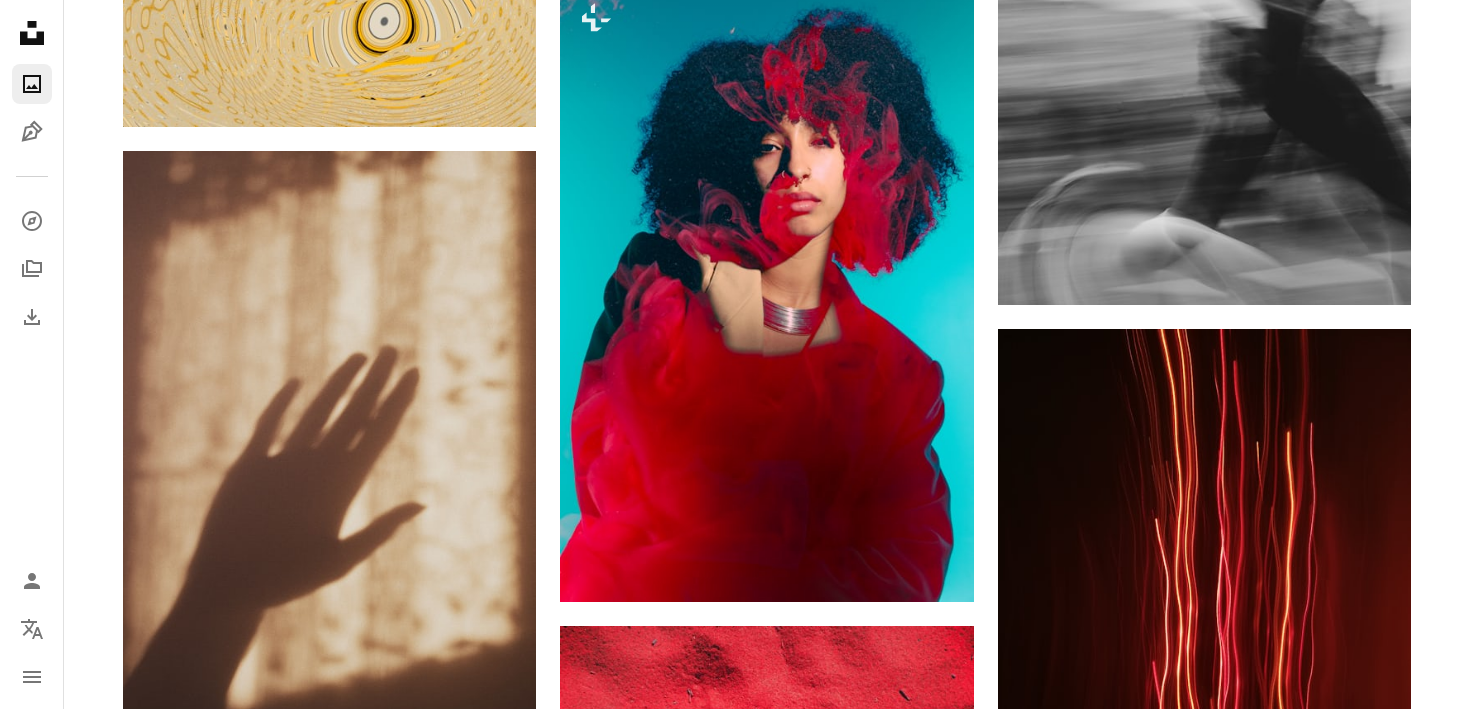 scroll, scrollTop: 6199, scrollLeft: 0, axis: vertical 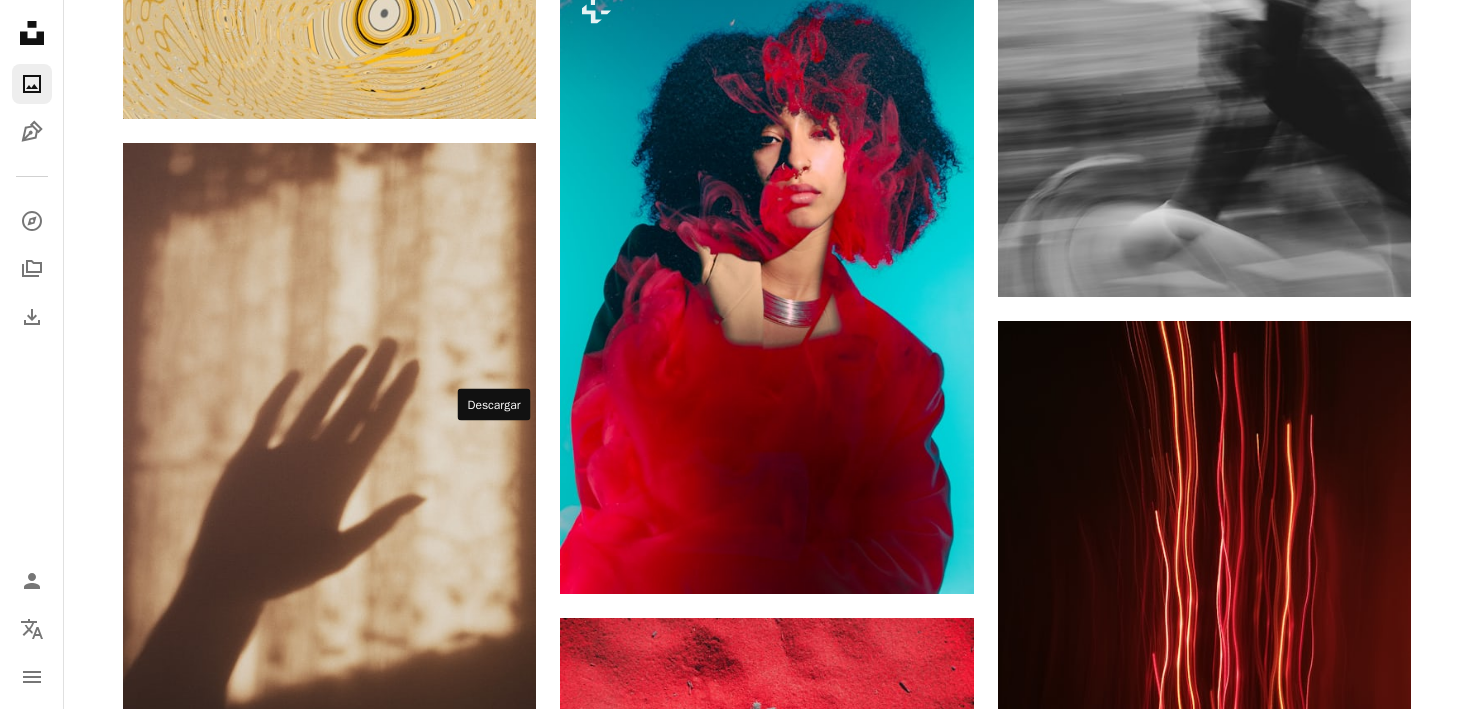 click on "Arrow pointing down" 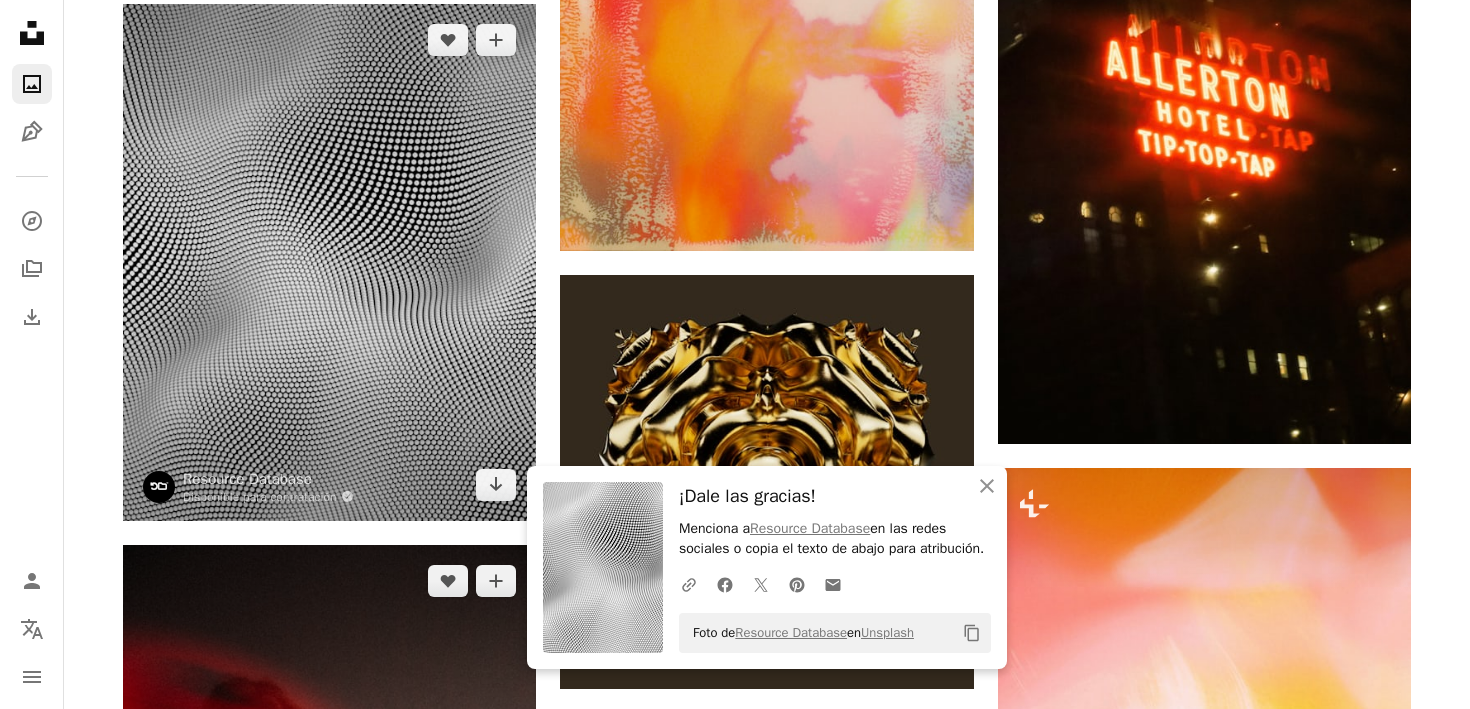 scroll, scrollTop: 7374, scrollLeft: 0, axis: vertical 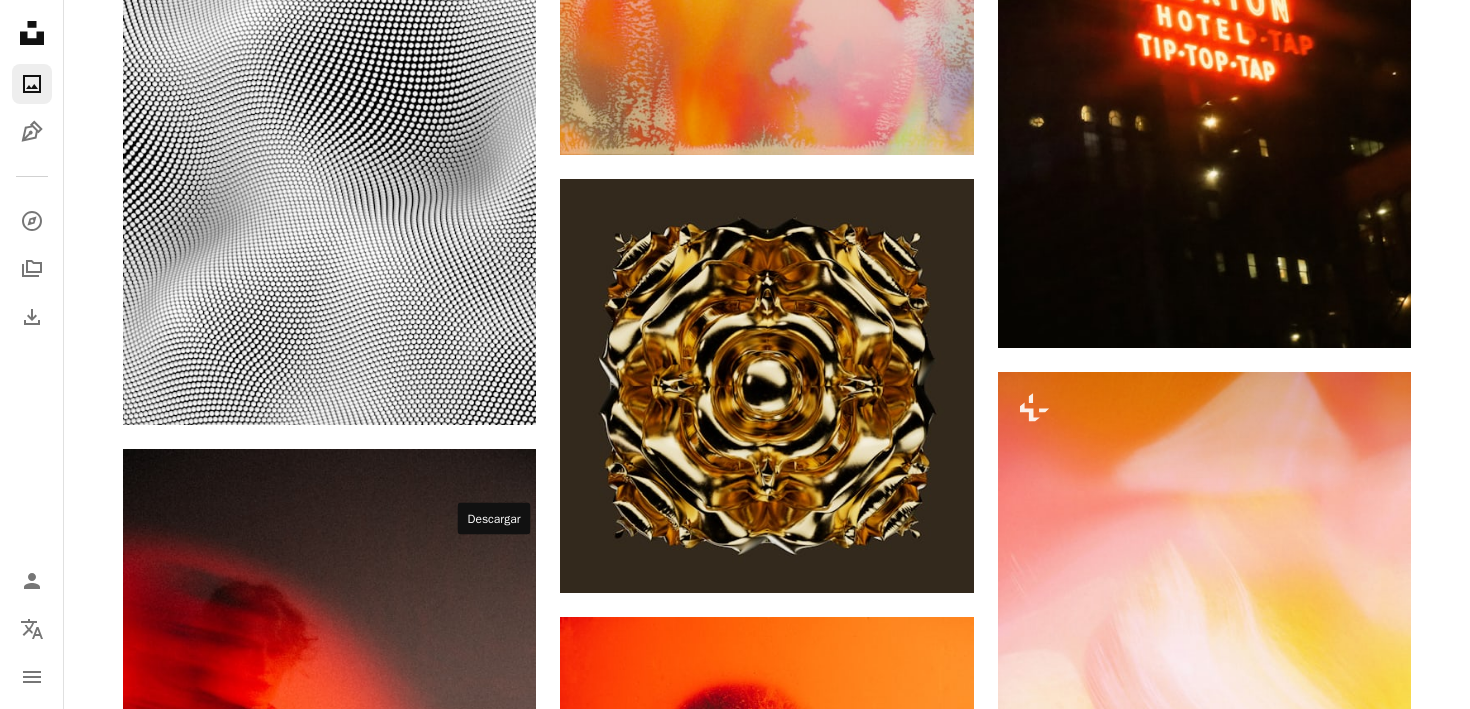 click 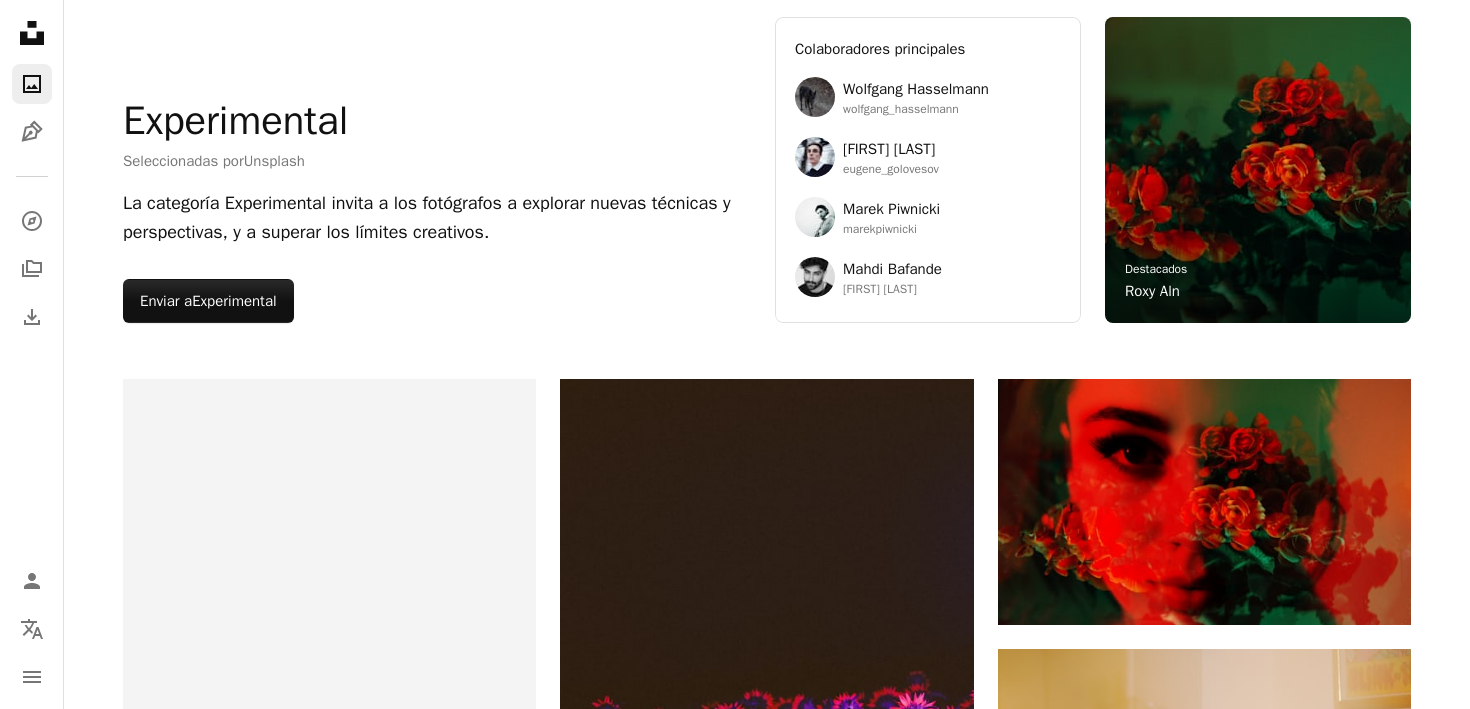 scroll, scrollTop: 0, scrollLeft: 0, axis: both 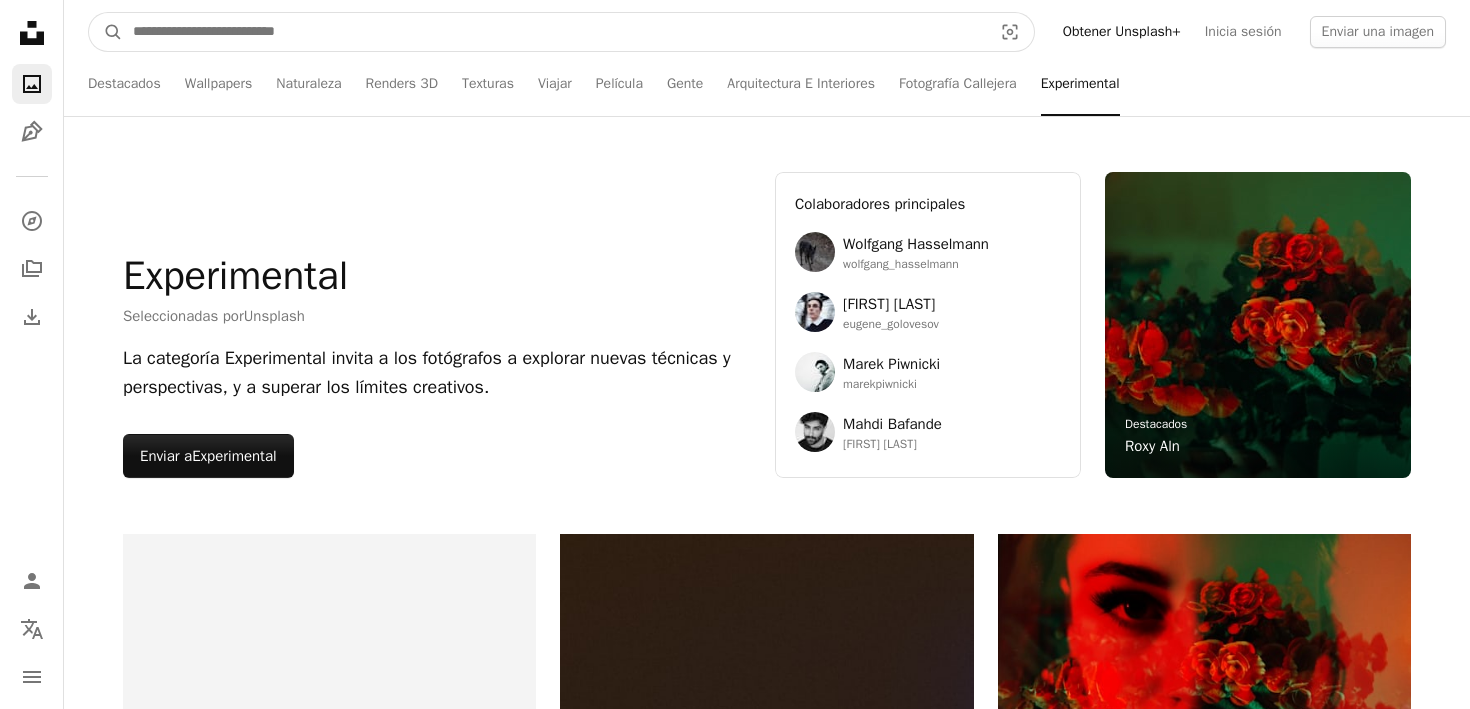 click at bounding box center [554, 32] 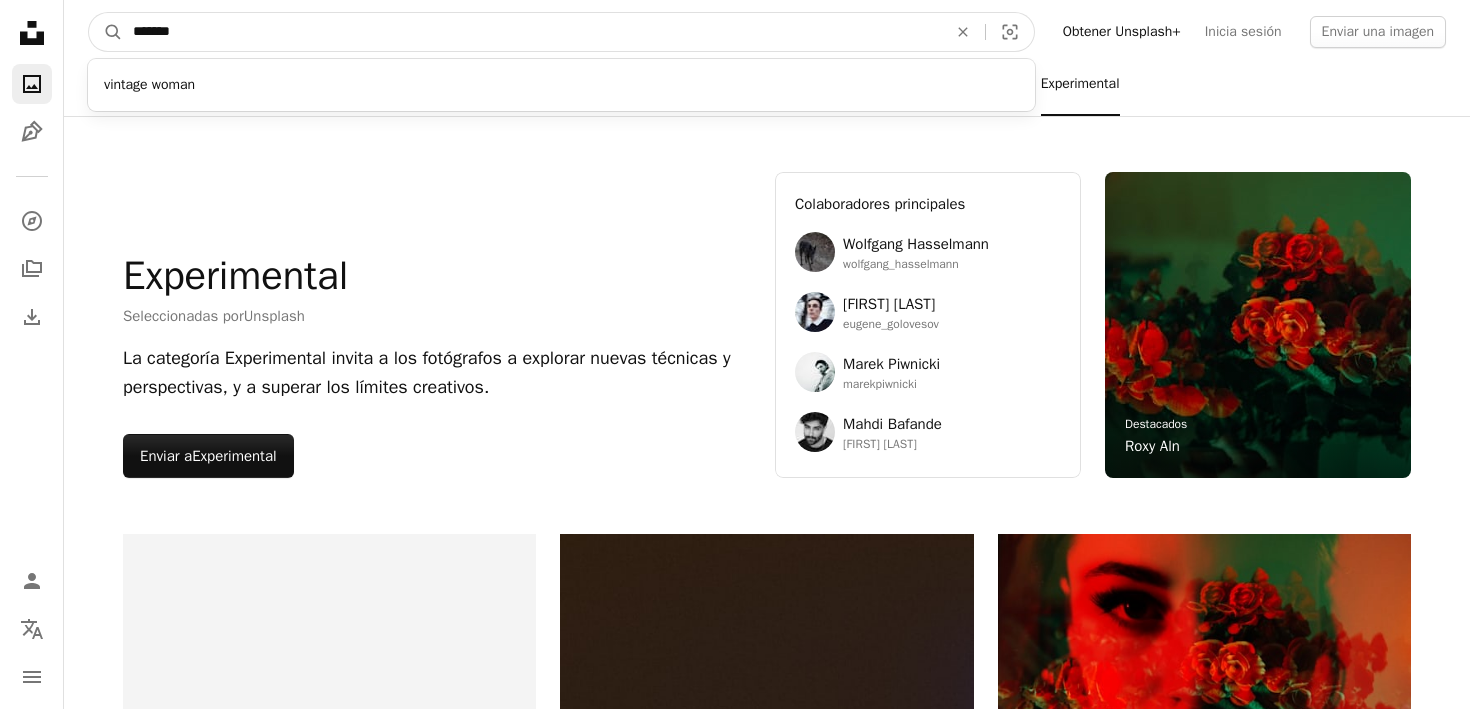 type on "*******" 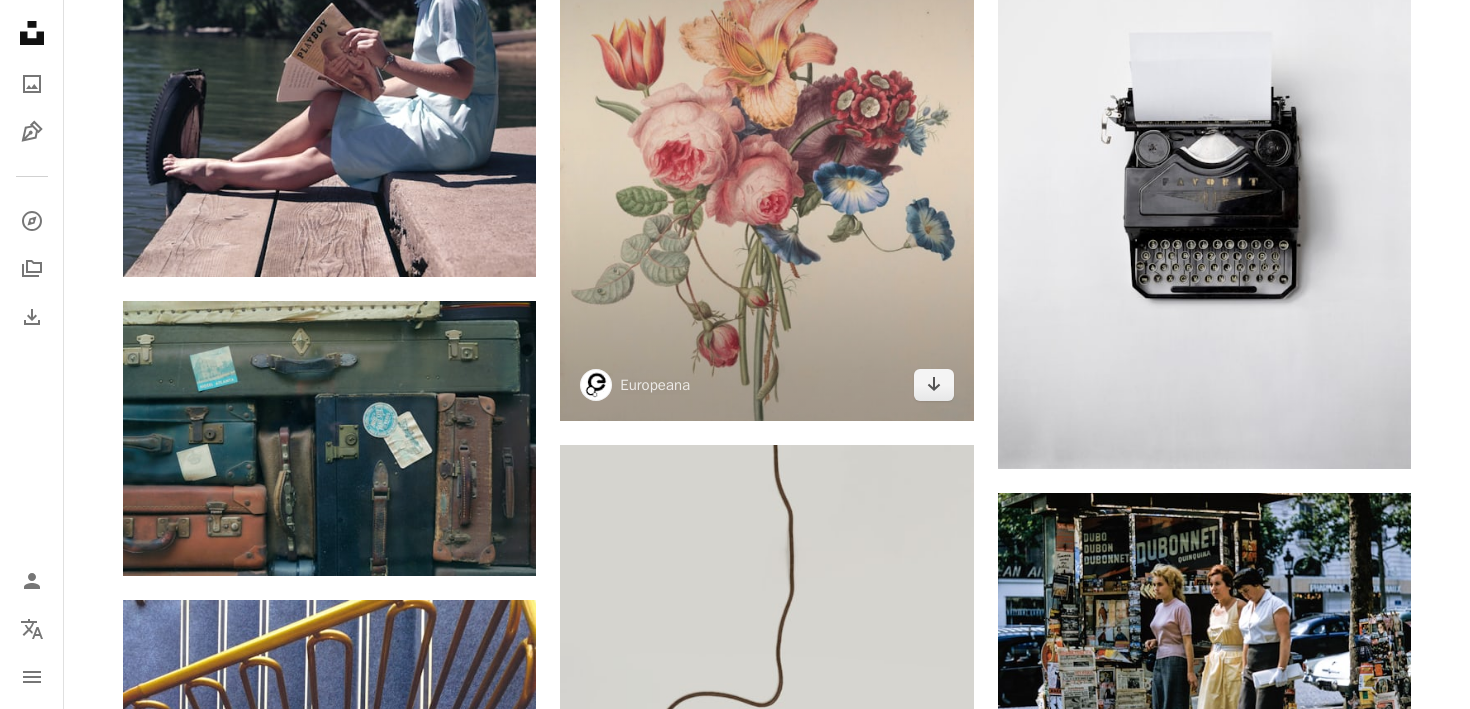 scroll, scrollTop: 2149, scrollLeft: 0, axis: vertical 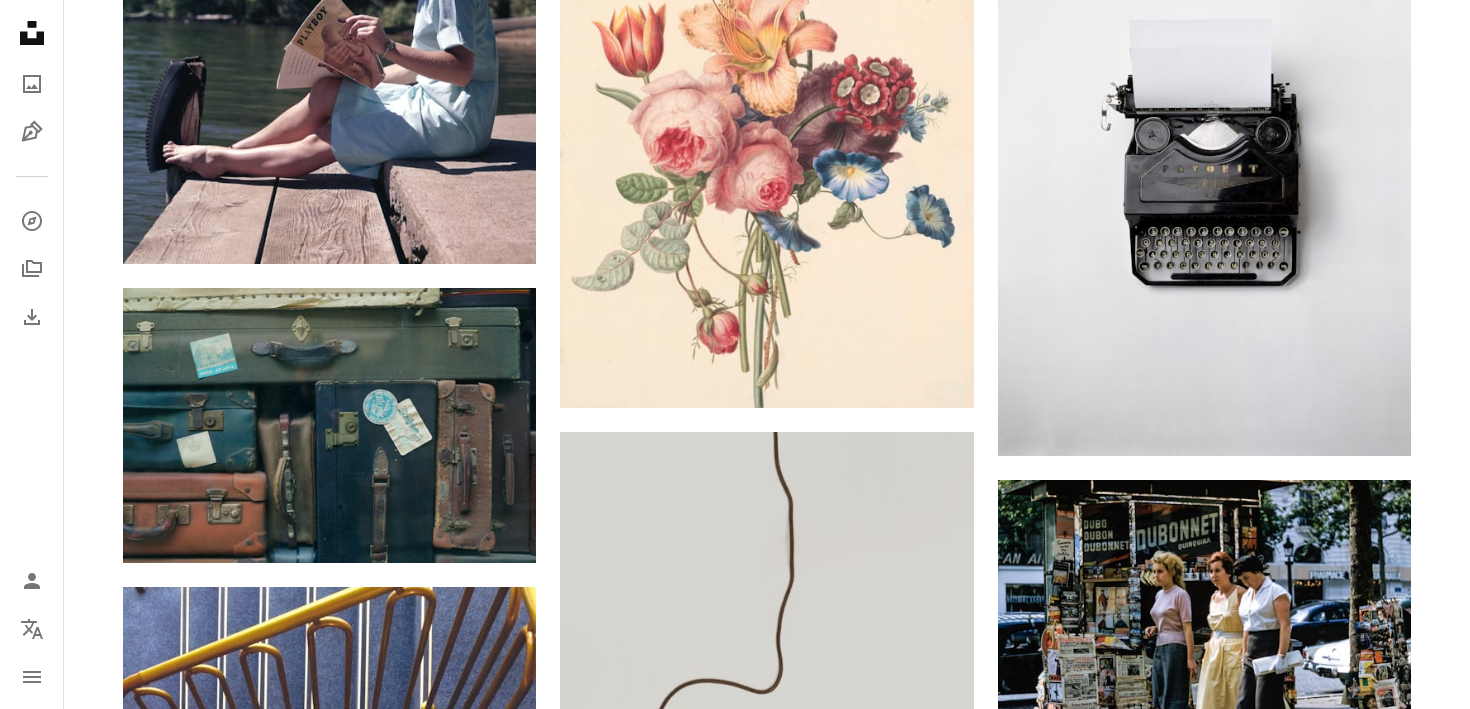 click on "A lock Descargar" at bounding box center [1339, 1264] 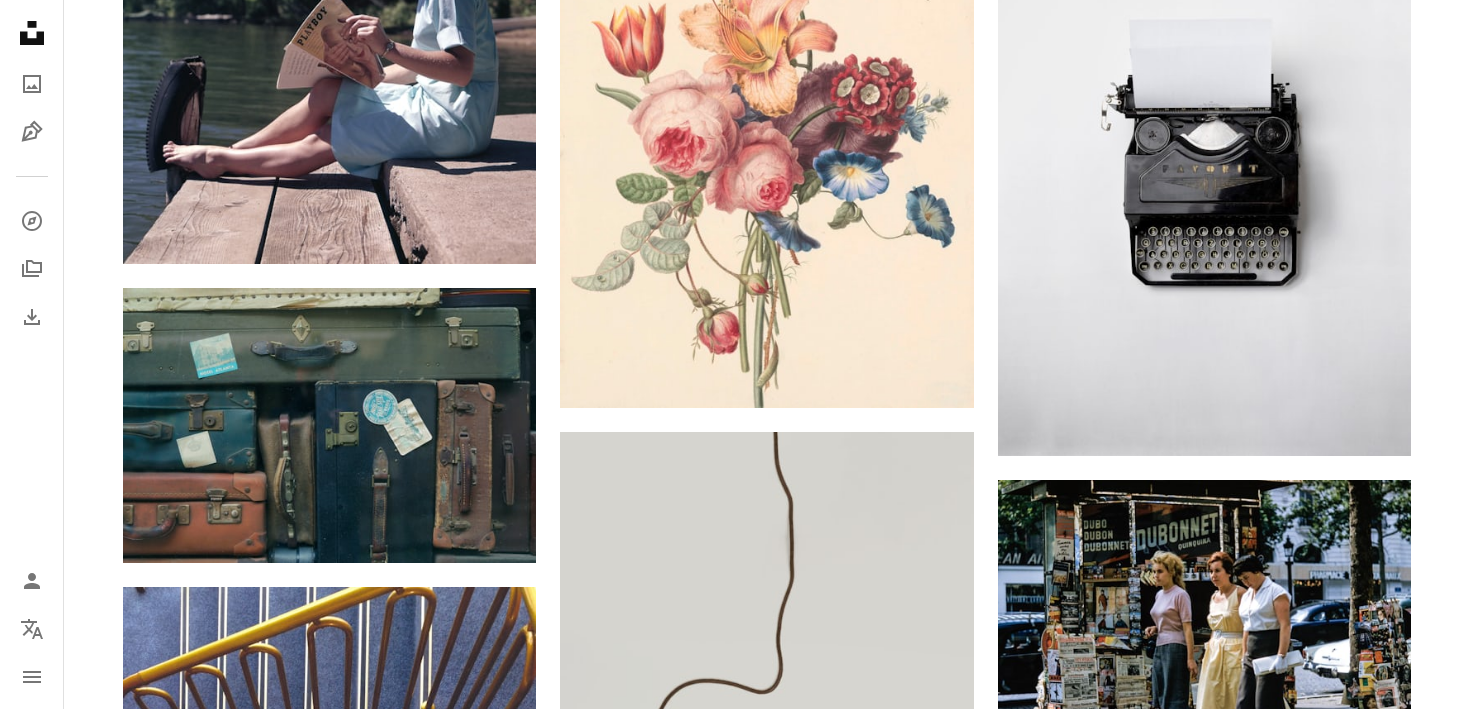click on "An X shape Imágenes premium, listas para usar. Obtén acceso ilimitado. A plus sign Contenido solo para miembros añadido mensualmente A plus sign Descargas ilimitadas libres de derechos A plus sign Ilustraciones  Nuevo A plus sign Protecciones legales mejoradas anualmente 62 %  de descuento mensualmente 16 €   6 € EUR al mes * Obtener  Unsplash+ *Cuando se paga anualmente, se factura por adelantado  72 € Más los impuestos aplicables. Se renueva automáticamente. Cancela cuando quieras." at bounding box center (735, 3314) 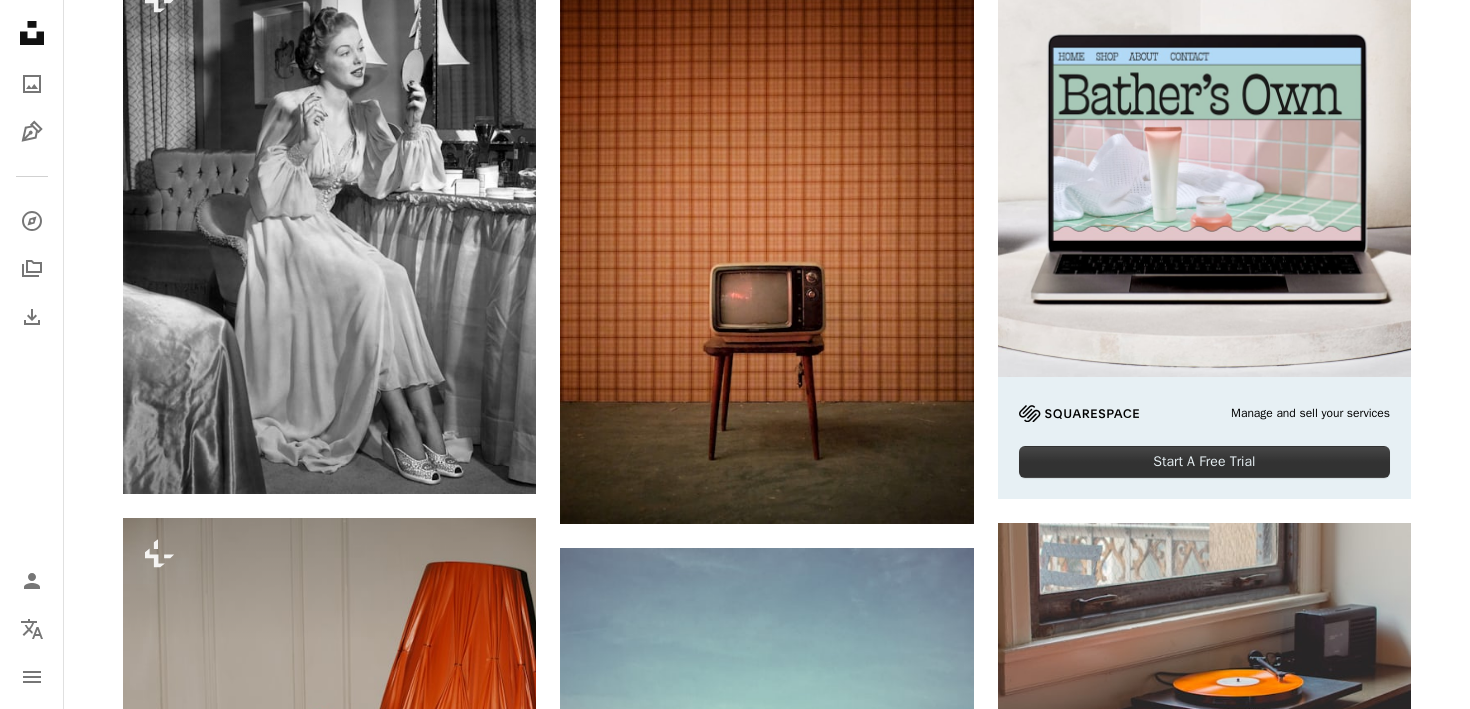 scroll, scrollTop: 601, scrollLeft: 0, axis: vertical 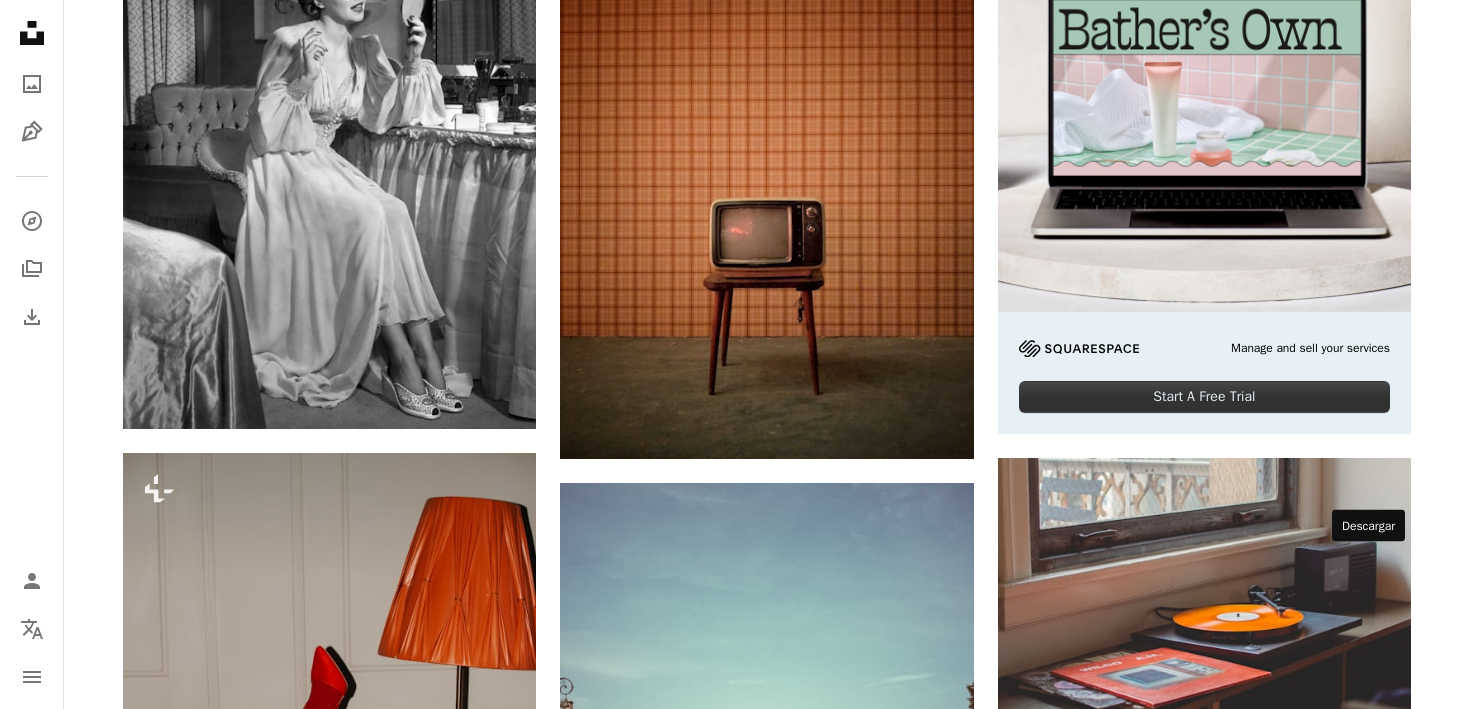 click on "Arrow pointing down" at bounding box center (1371, 1338) 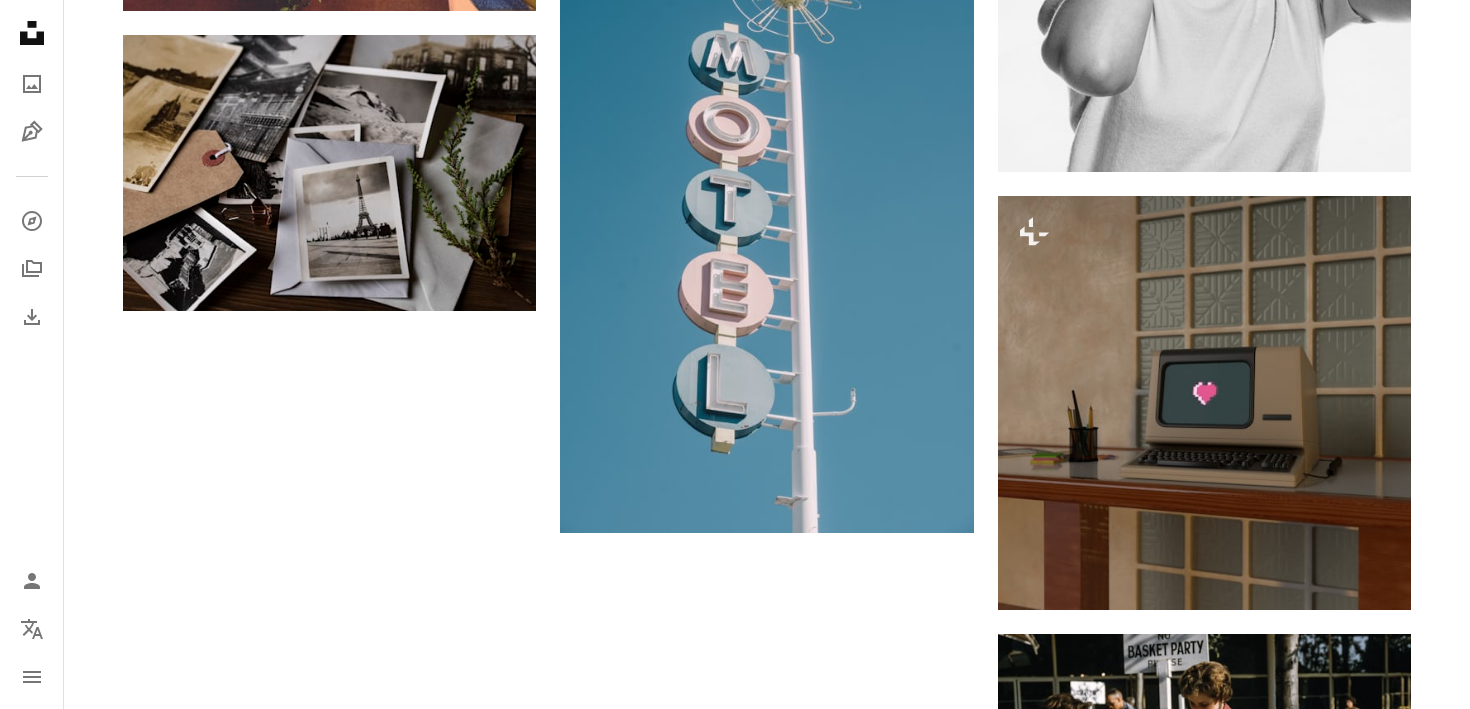 scroll, scrollTop: 3335, scrollLeft: 0, axis: vertical 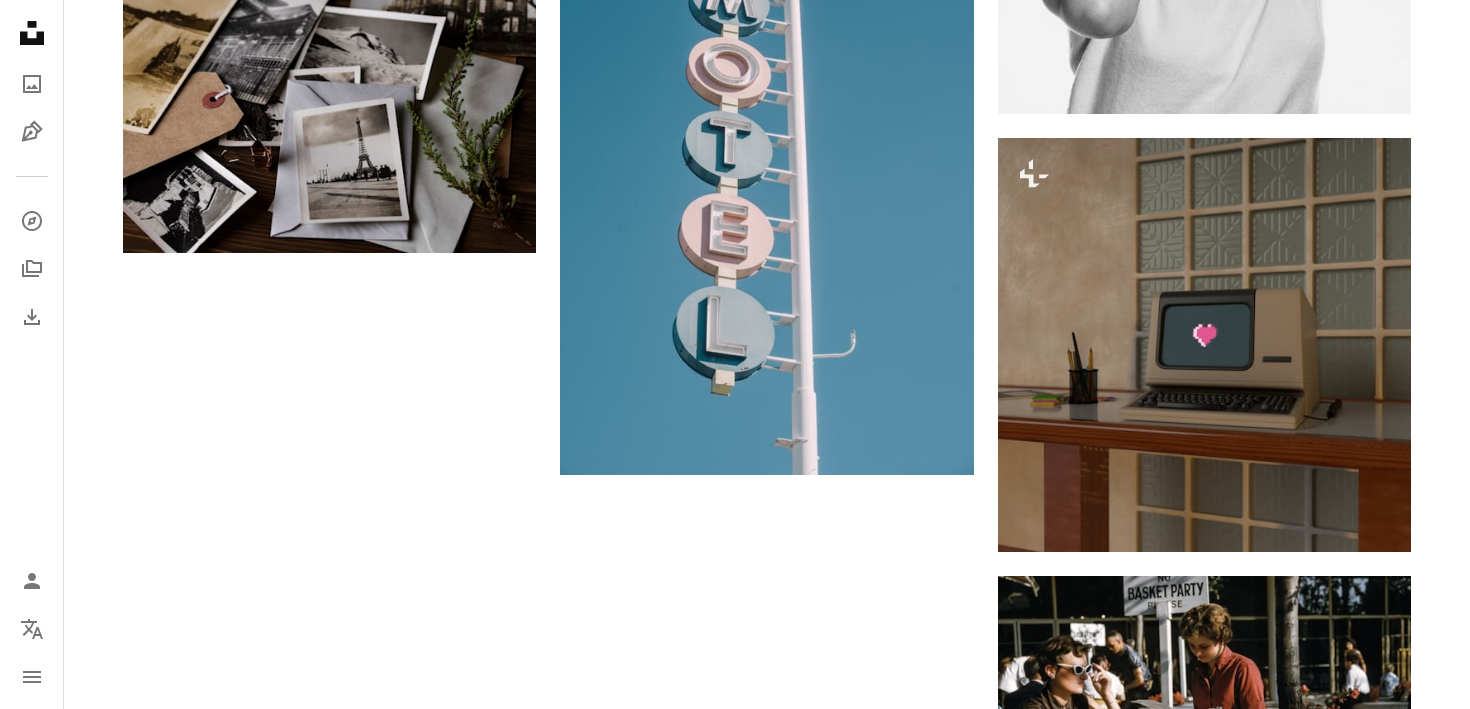 click on "Cargar más" at bounding box center (767, 937) 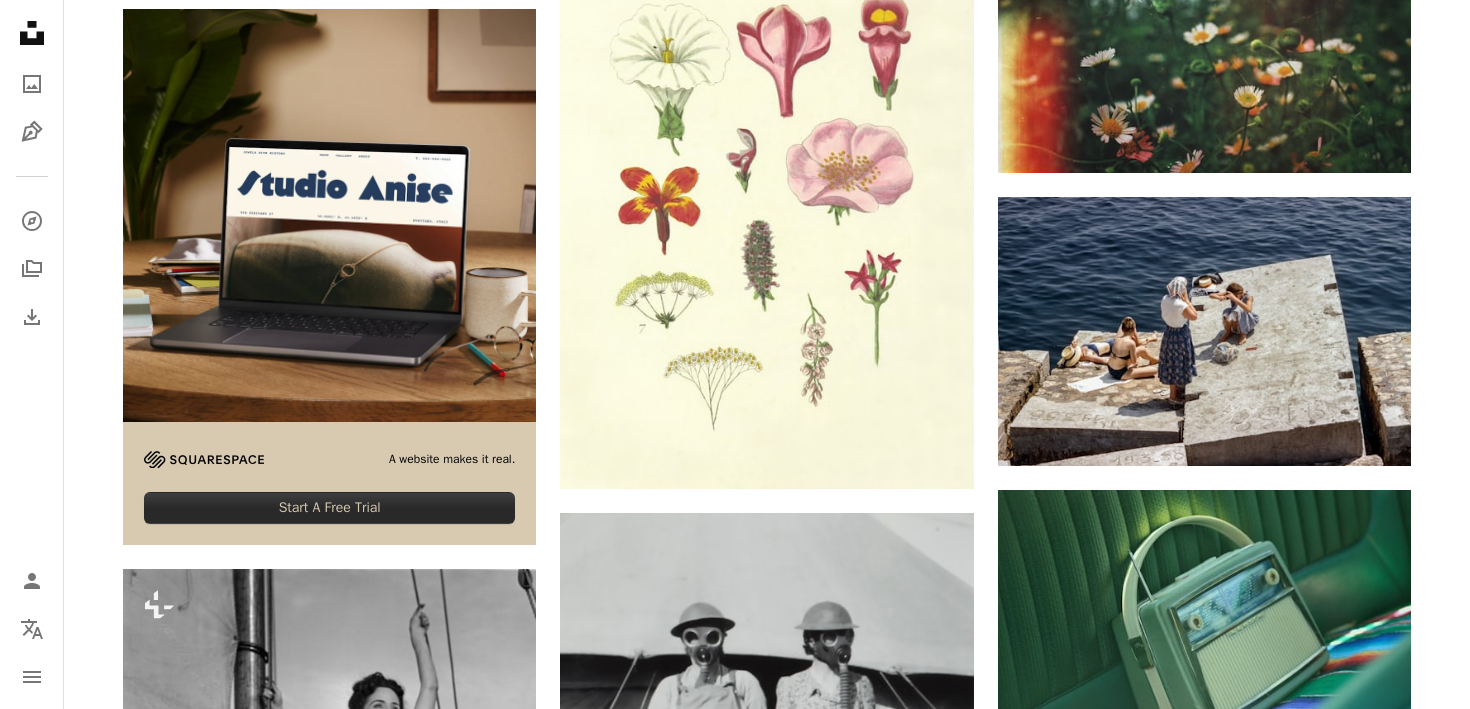 scroll, scrollTop: 5155, scrollLeft: 0, axis: vertical 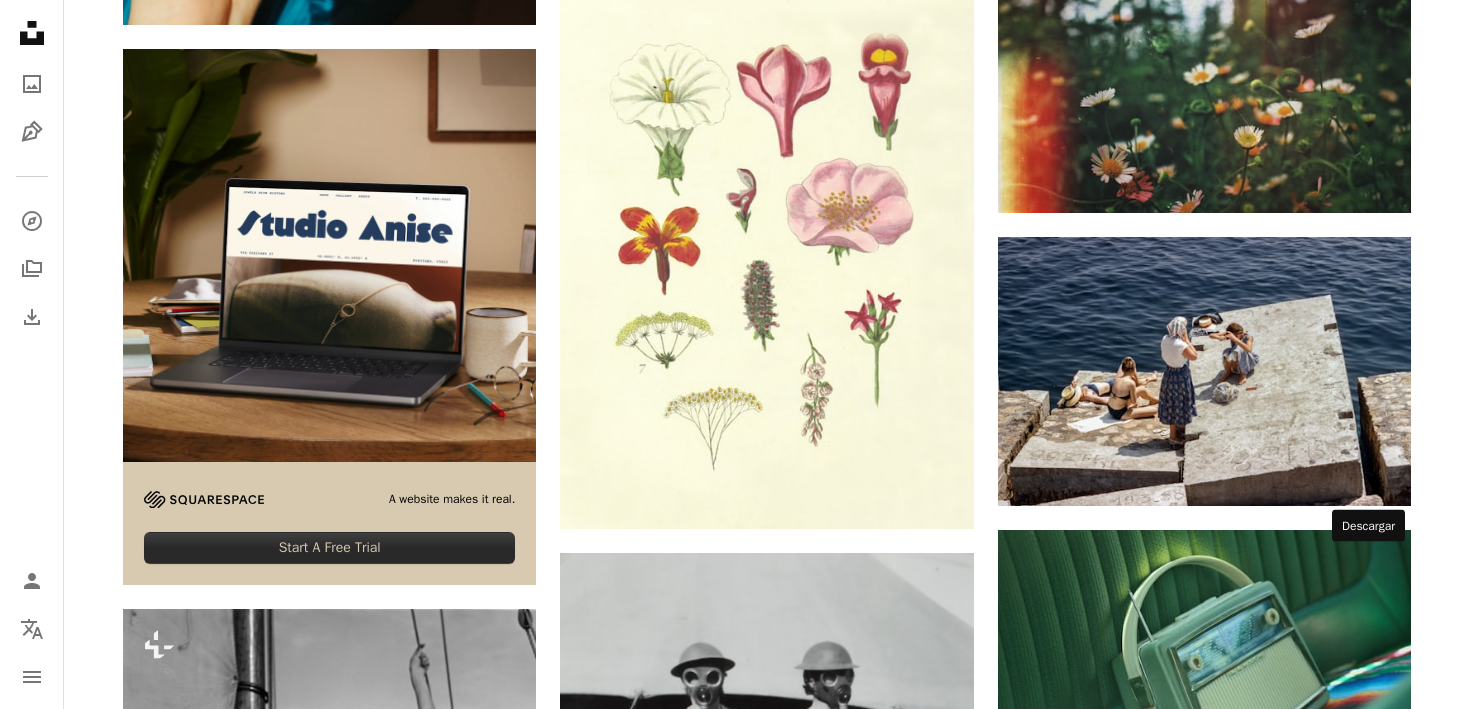 click on "Arrow pointing down" at bounding box center [1371, 1338] 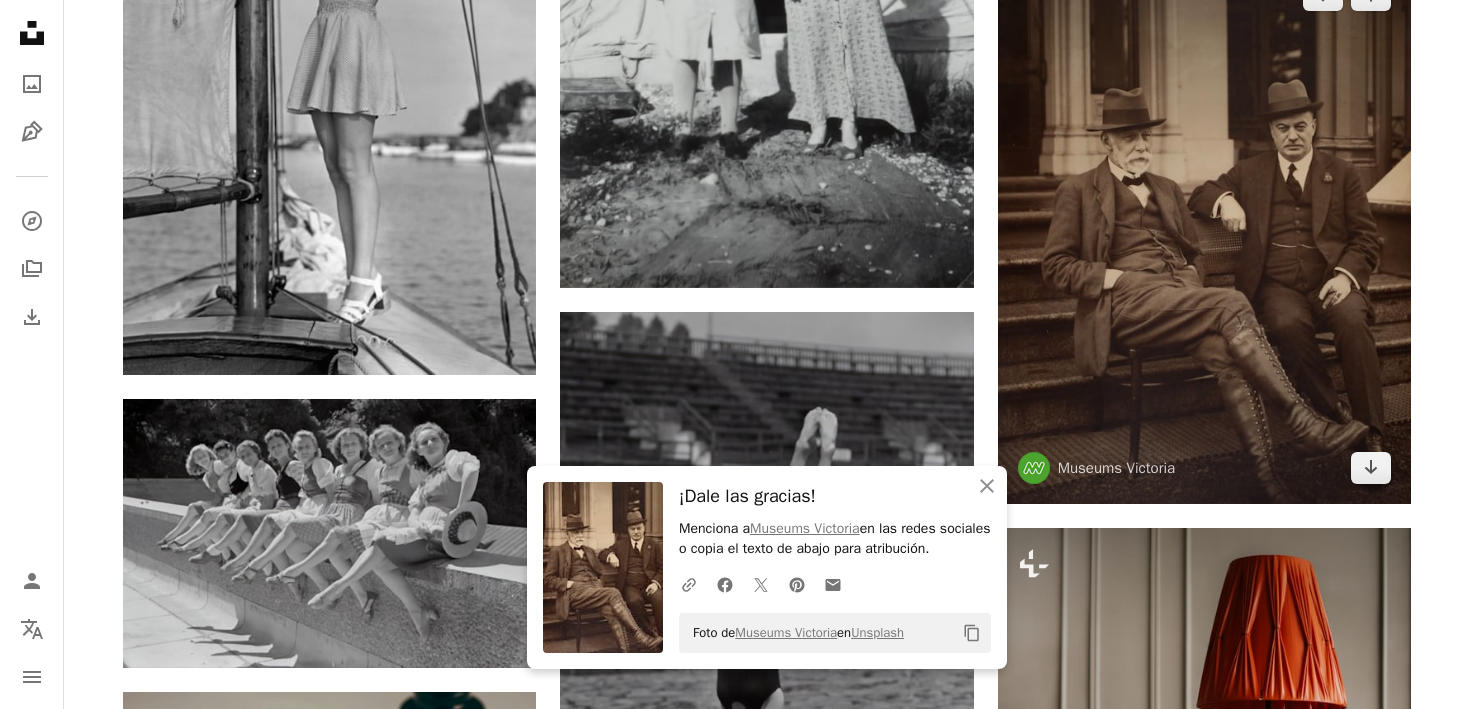 scroll, scrollTop: 6127, scrollLeft: 0, axis: vertical 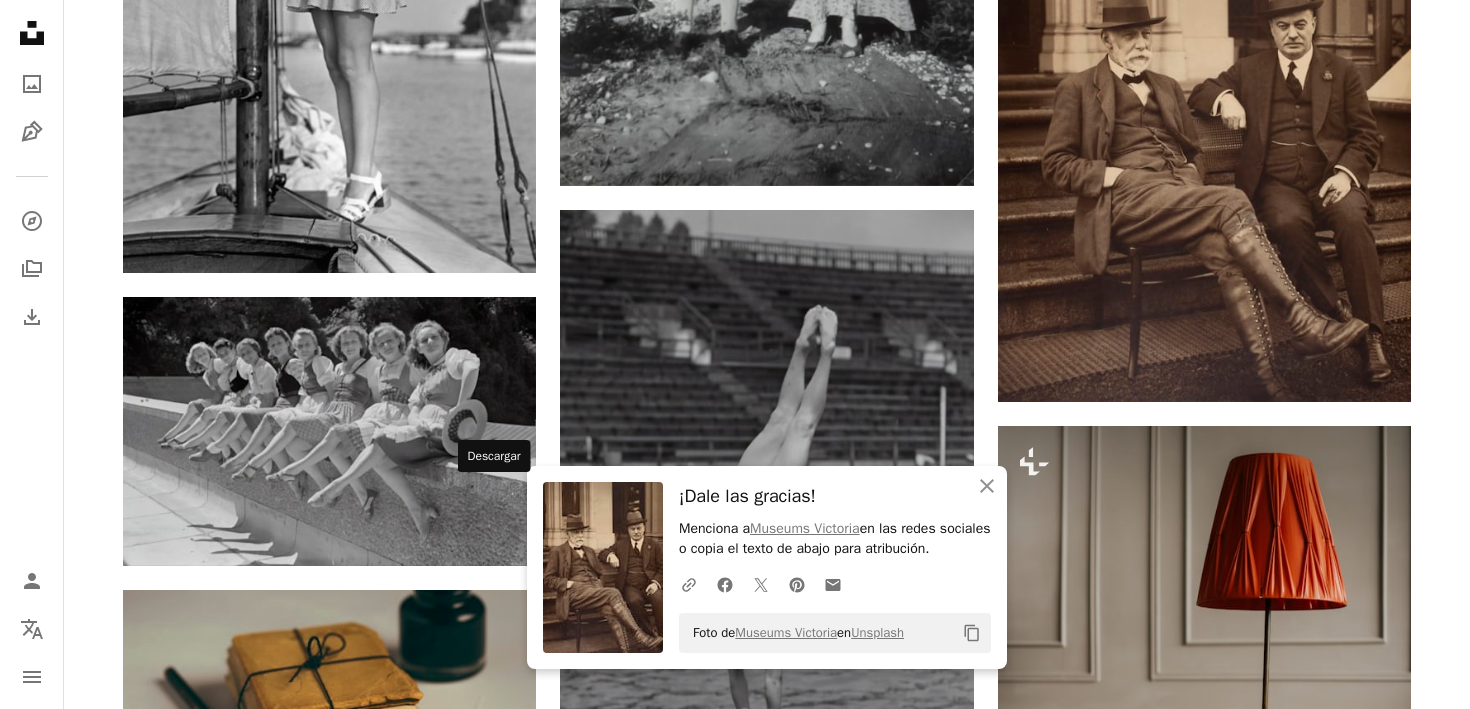click on "Arrow pointing down" at bounding box center (496, 1270) 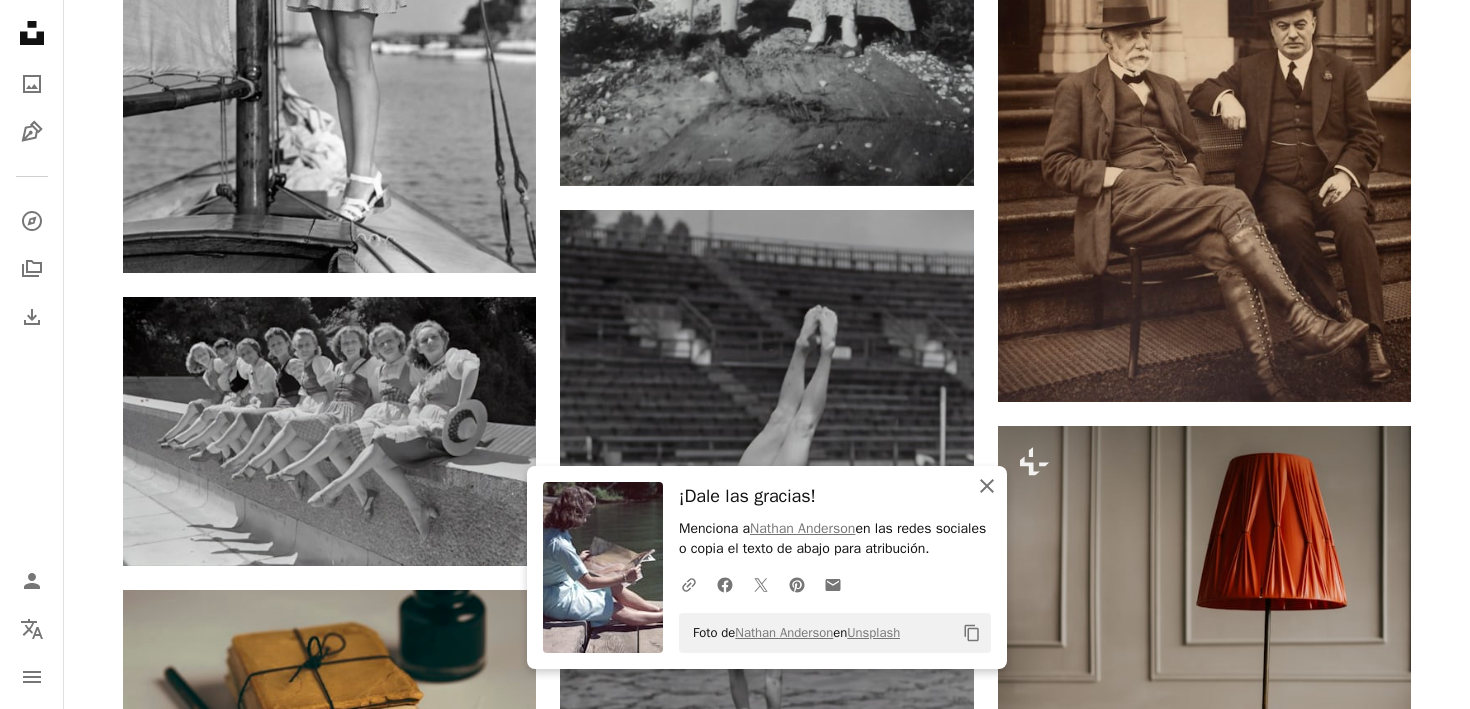 click on "An X shape Cerrar" at bounding box center [987, 486] 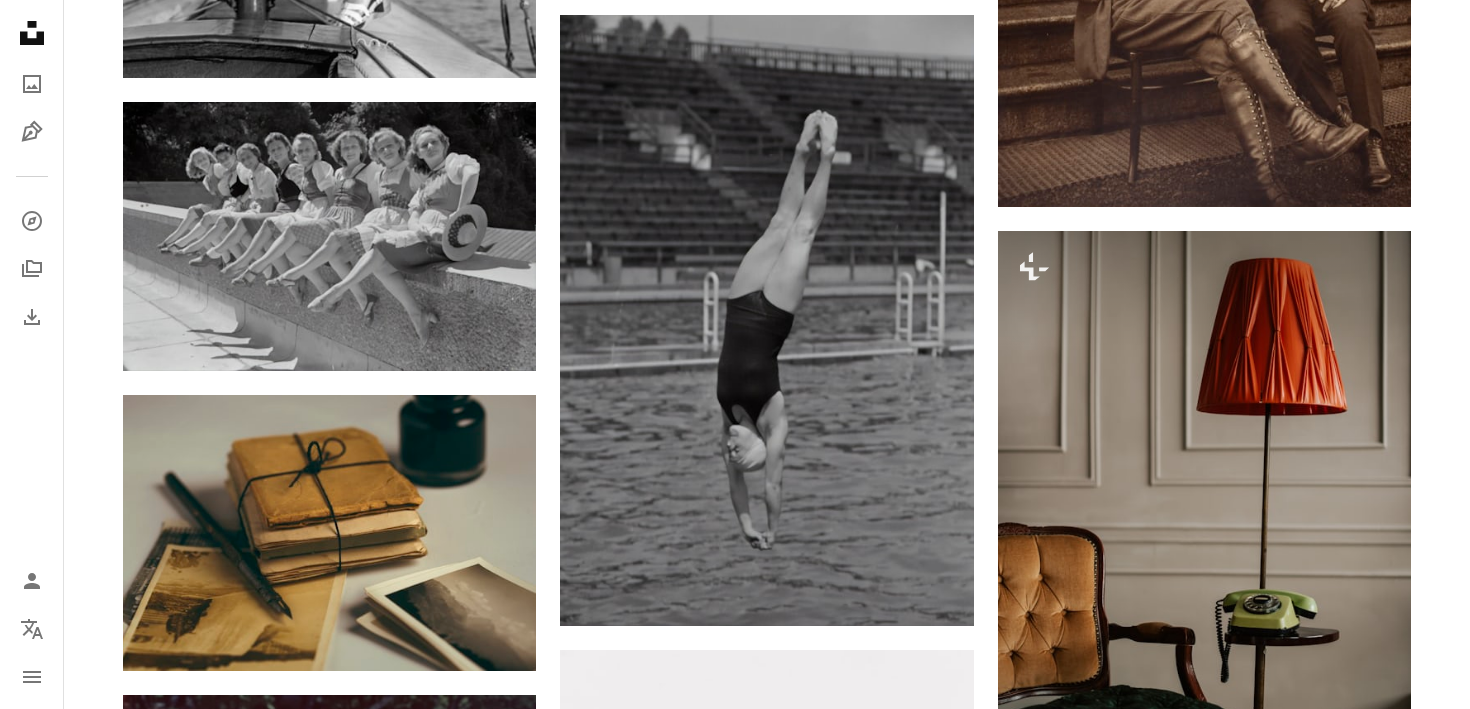 scroll, scrollTop: 6324, scrollLeft: 0, axis: vertical 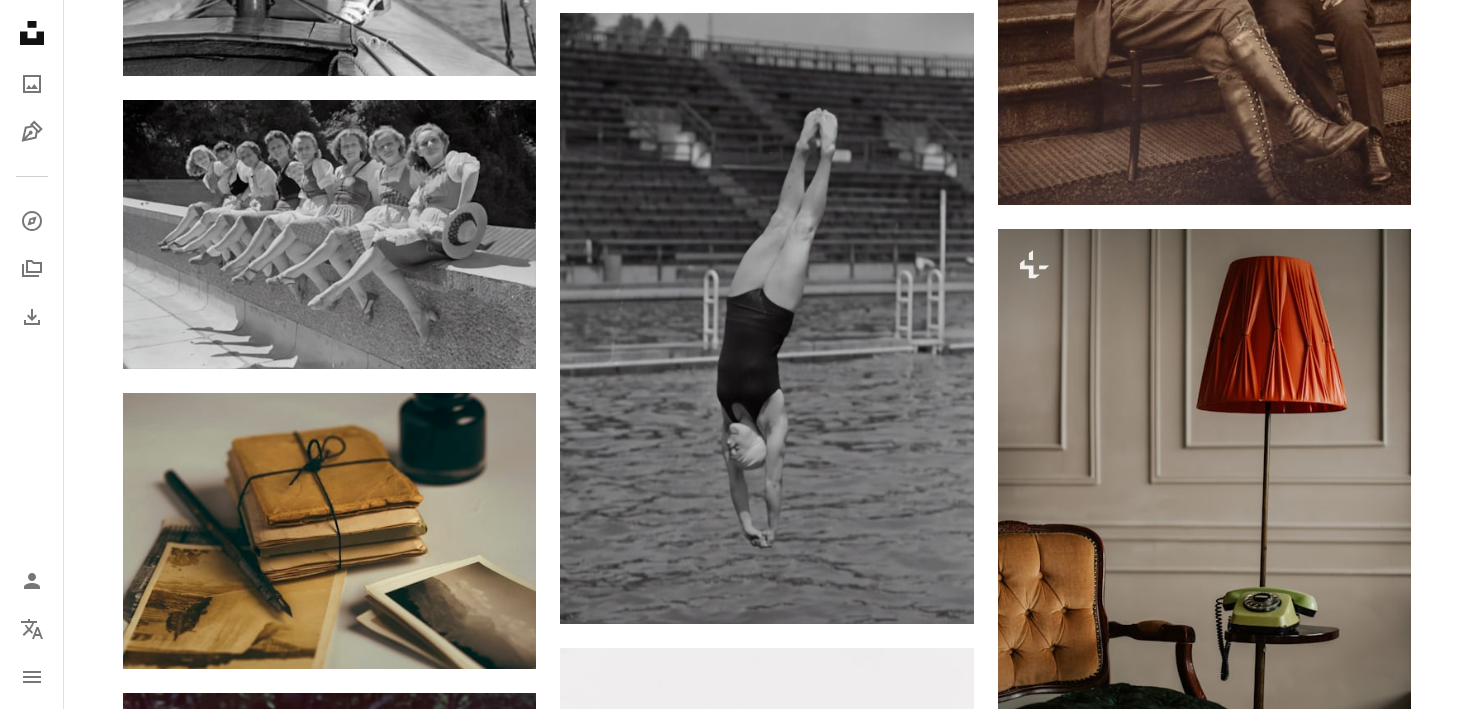 click at bounding box center [1204, 1099] 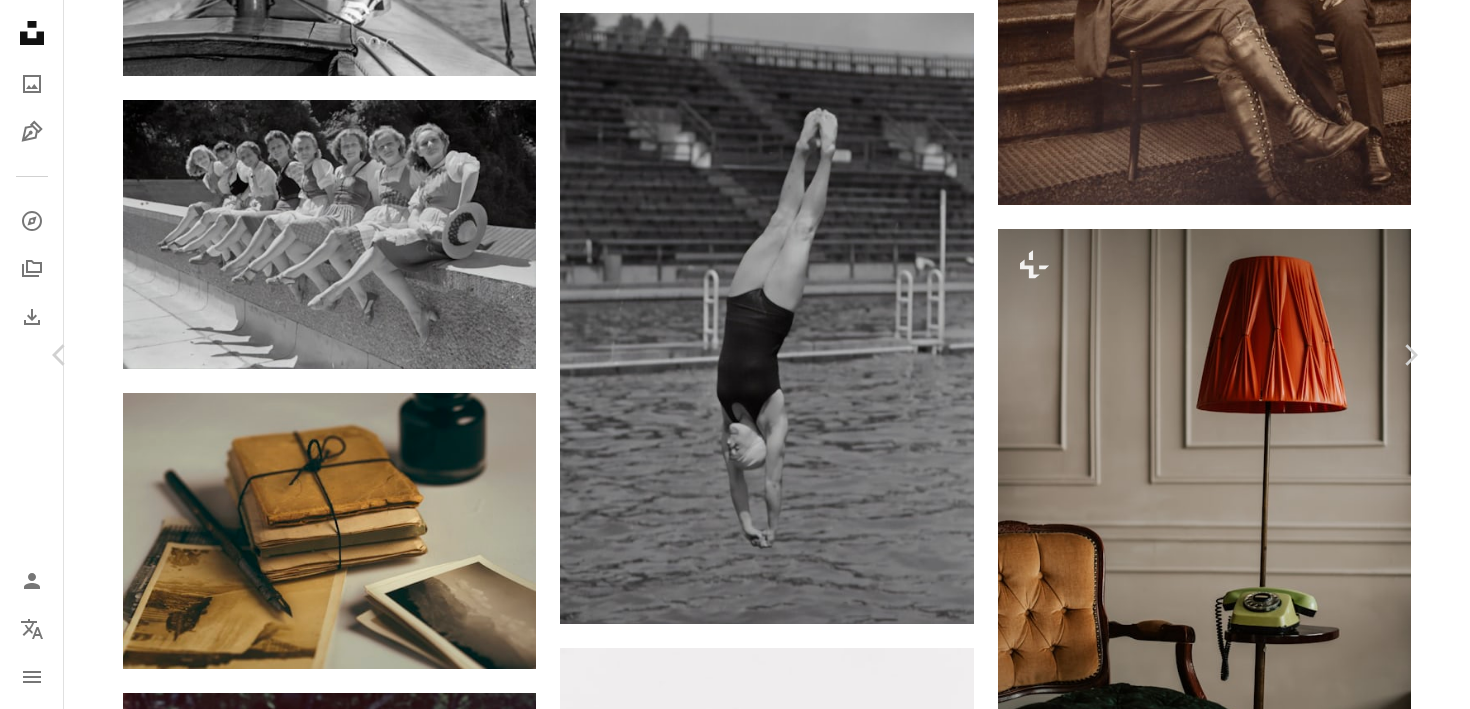 click on "A lock Descargar" at bounding box center (1258, 4426) 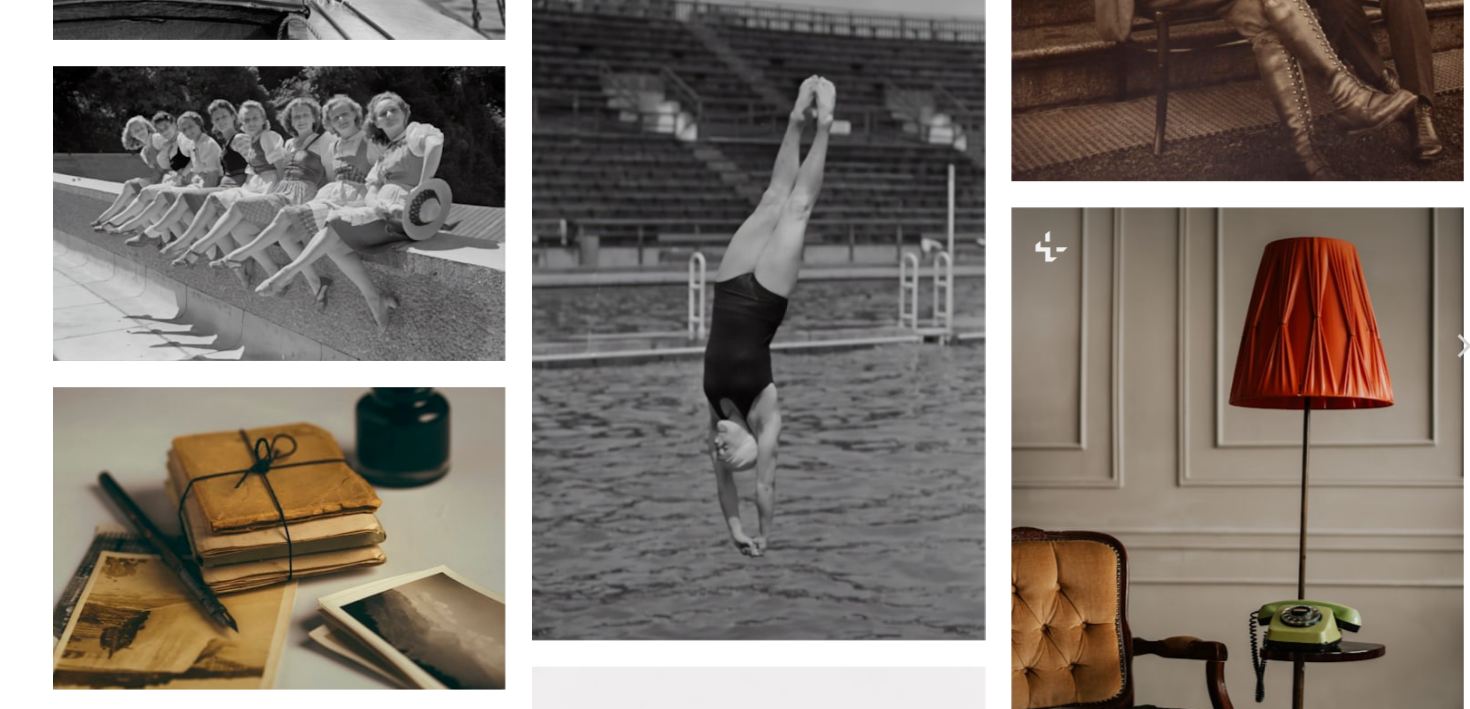 click at bounding box center (728, 4757) 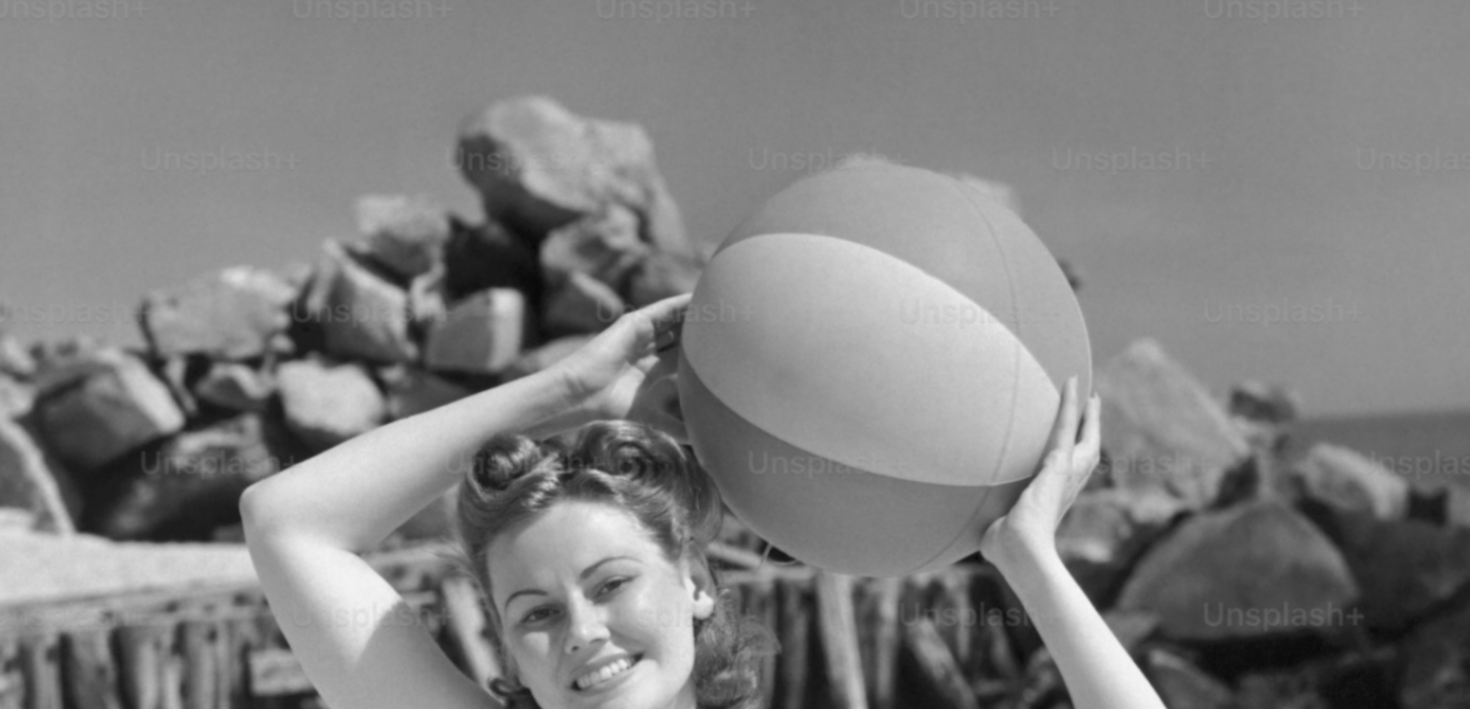 scroll, scrollTop: 571, scrollLeft: 0, axis: vertical 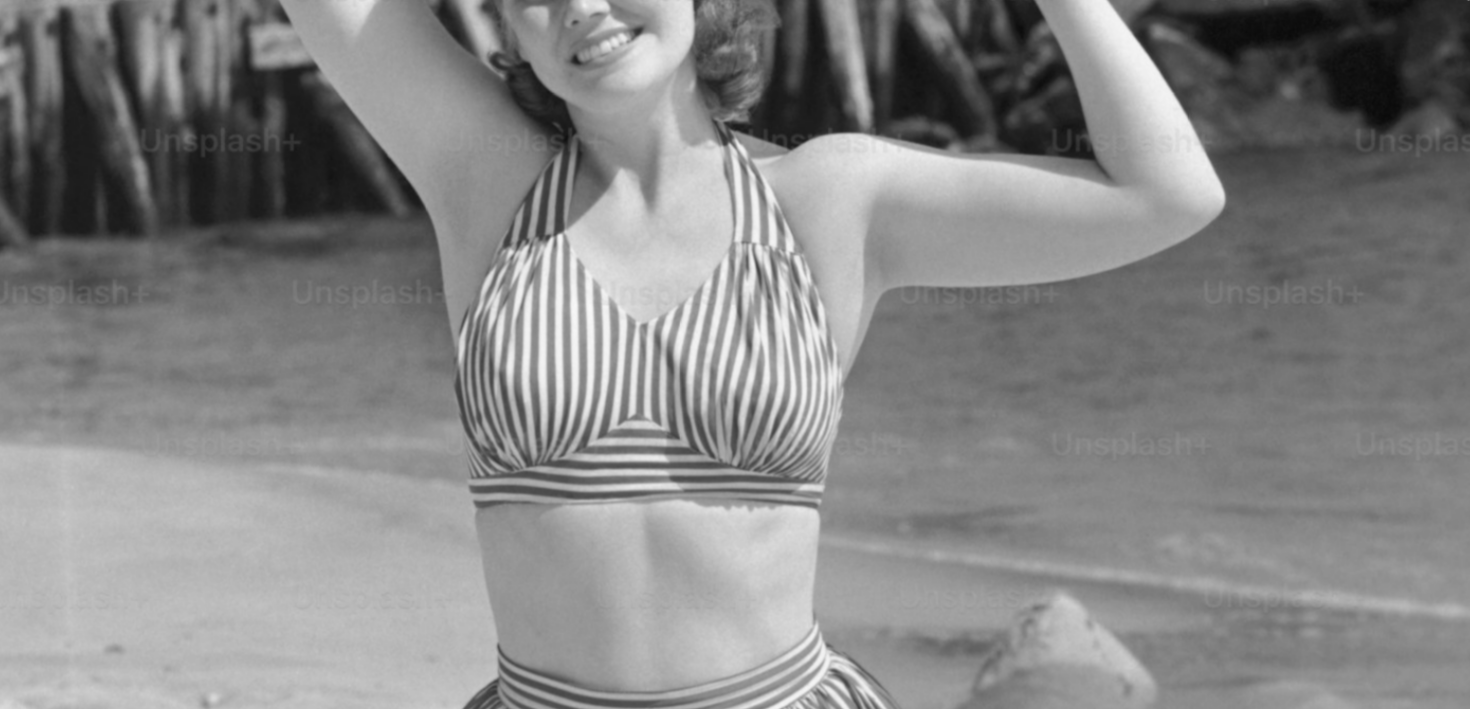 click at bounding box center [735, 353] 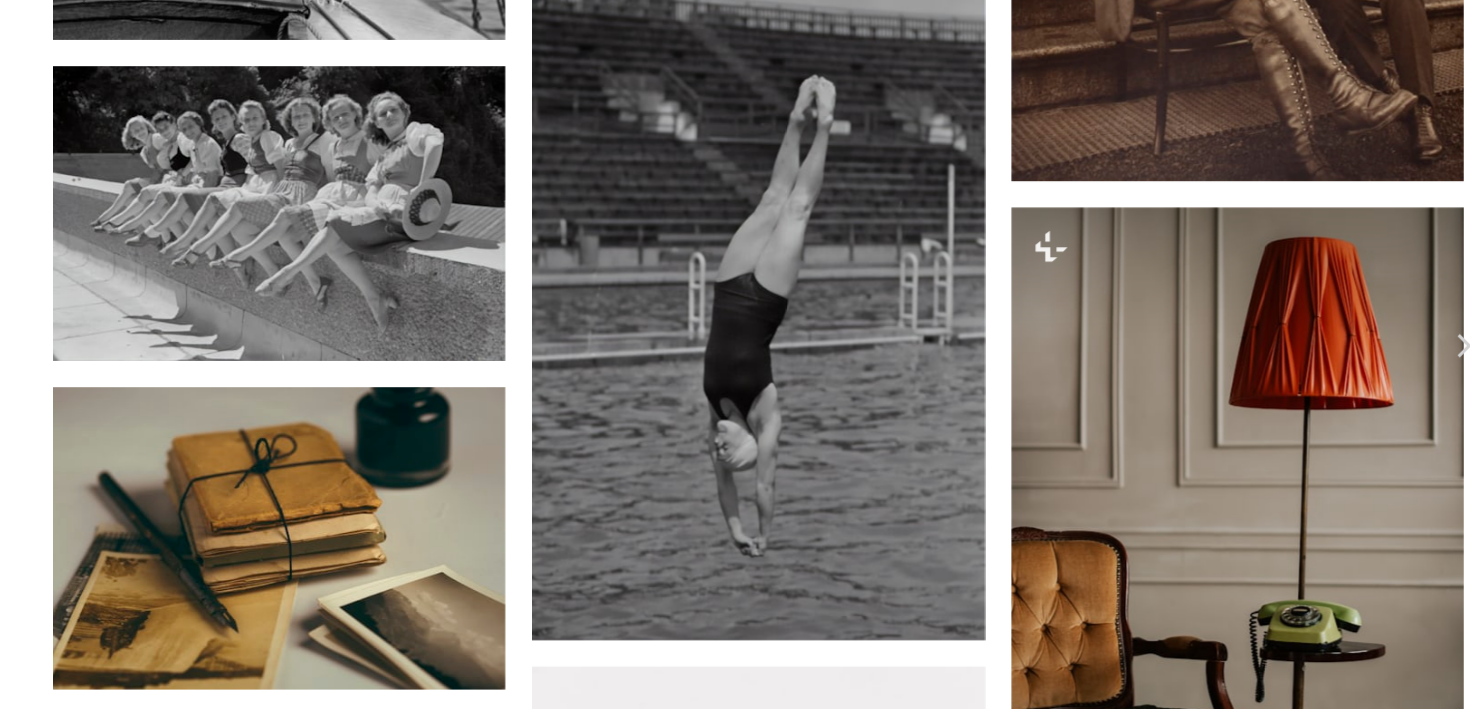 click at bounding box center (728, 4757) 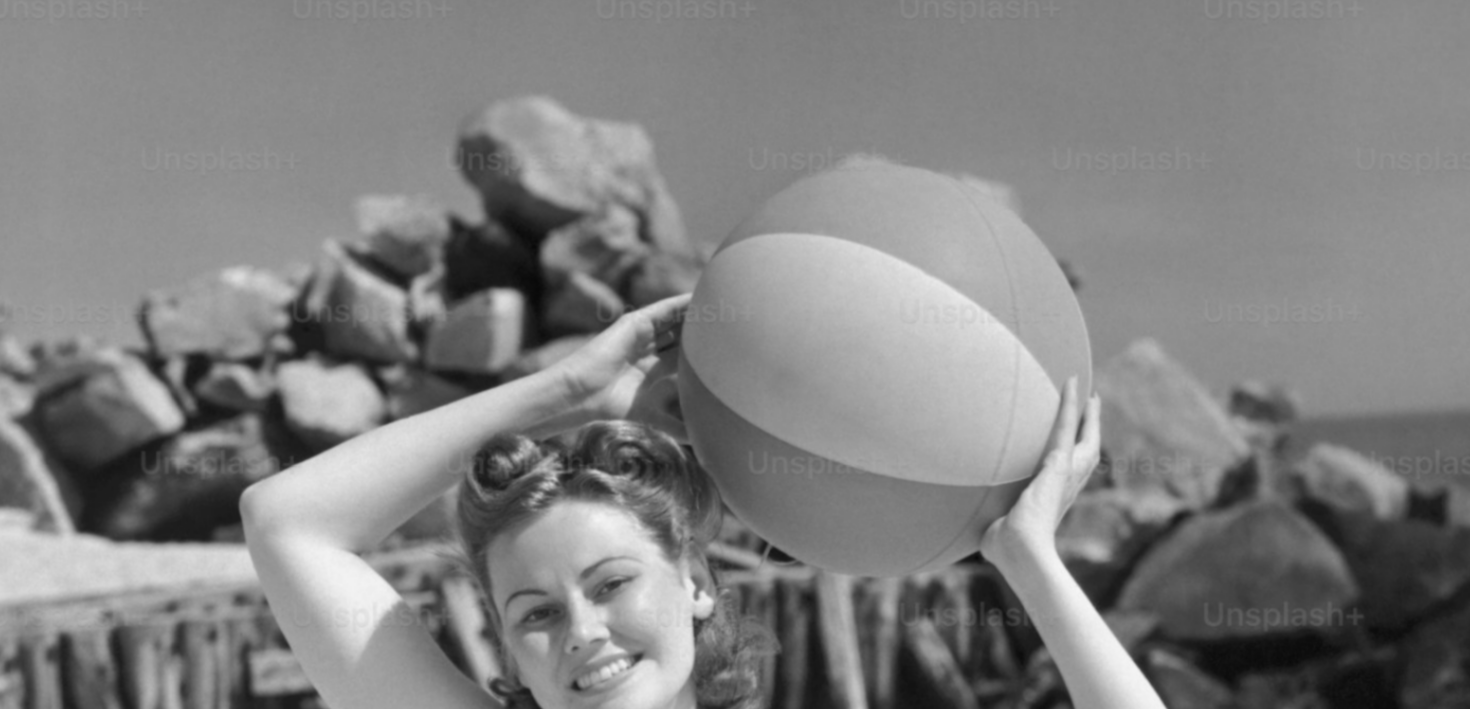 scroll, scrollTop: 571, scrollLeft: 0, axis: vertical 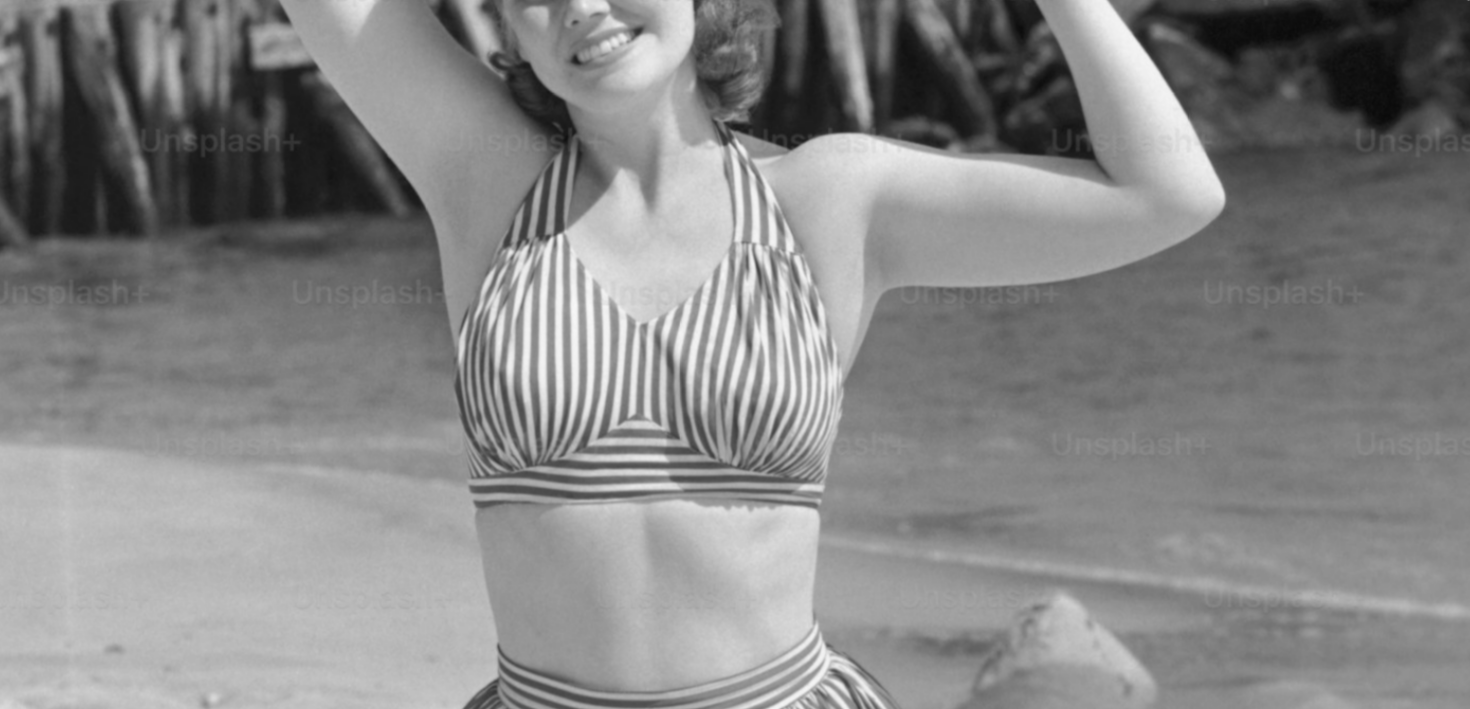 click at bounding box center [735, 353] 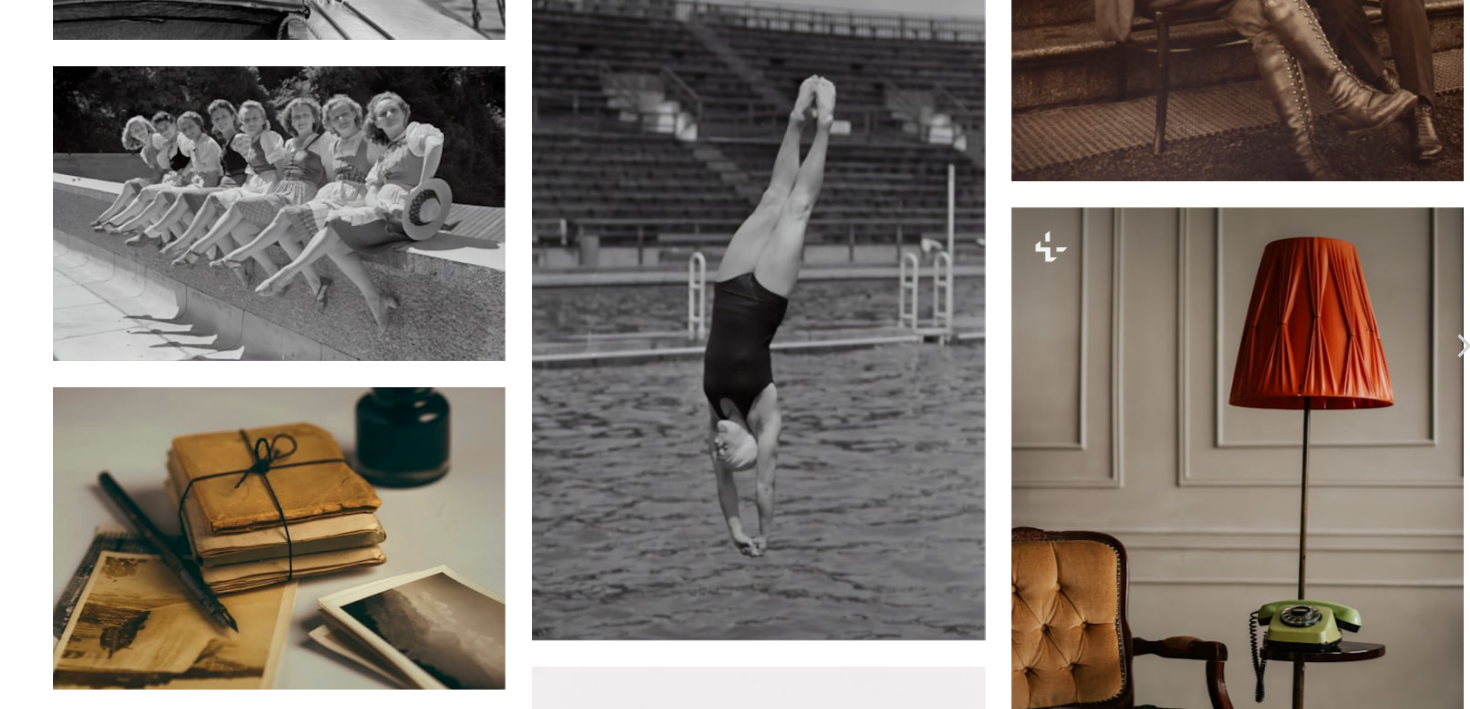 click at bounding box center [728, 4757] 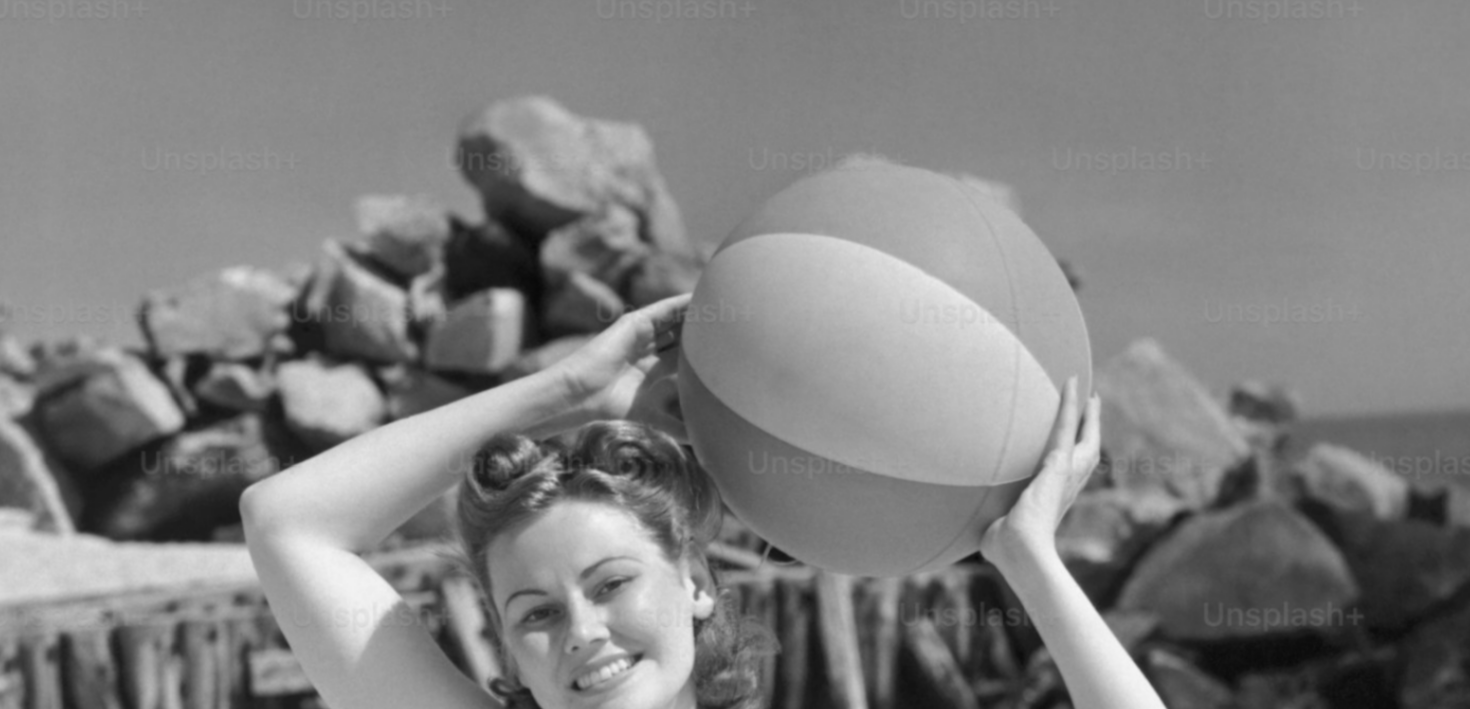 scroll, scrollTop: 571, scrollLeft: 0, axis: vertical 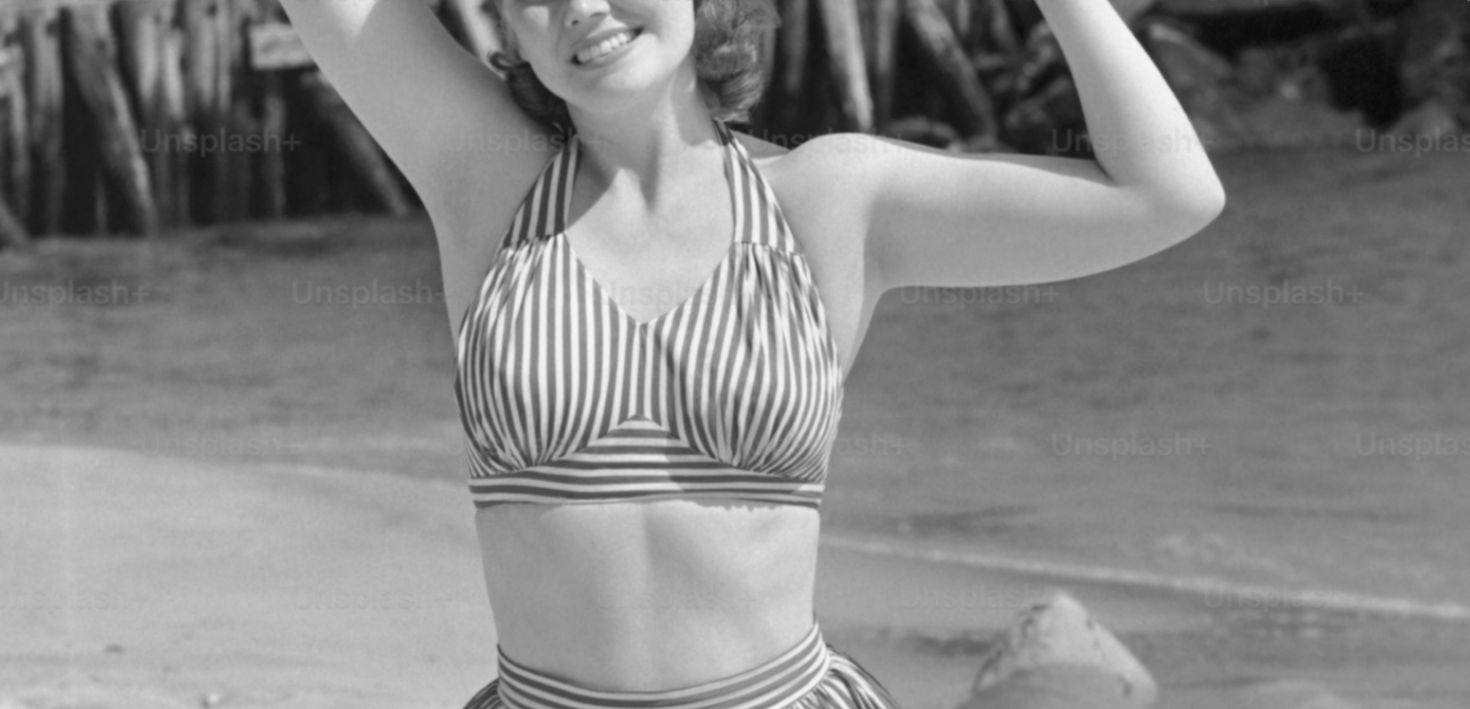 click at bounding box center [735, 353] 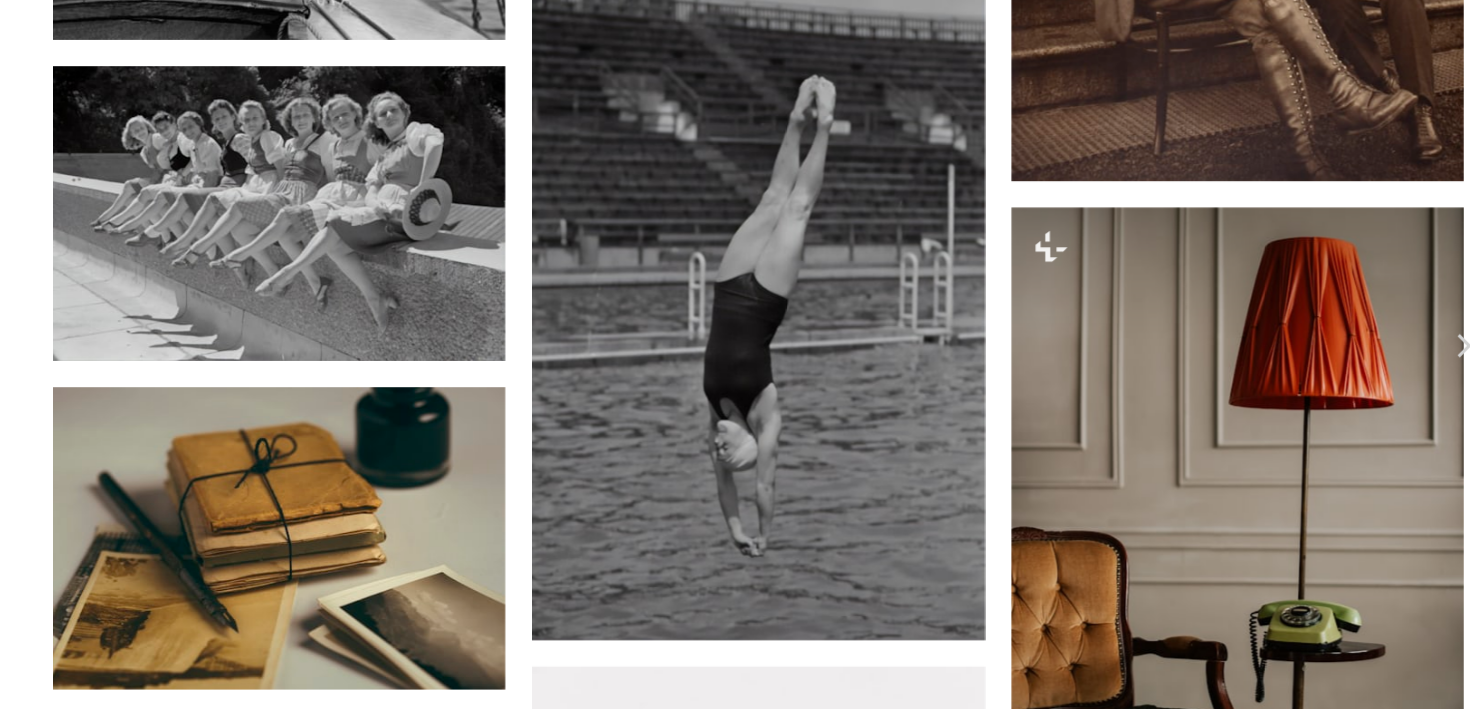click on "An X shape Chevron left Chevron right Getty Images Para Unsplash+ A heart A plus sign A lock Descargar Zoom in A forward-right arrow Compartir More Actions Calendar outlined Publicado el [DATE] Safety Con la Licencia Unsplash+ verano sol adulto fotografía Sólo para adultos mujeres Estados Unidos al aire libre Traje vertical una sola mujer una persona Solo mujeres estilo retro mirando a la cámara longitud total Fondos de pantalla HD Imágenes relacionadas Plus sign for Unsplash+ A heart A plus sign Getty Images Para Unsplash+ A lock Descargar Plus sign for Unsplash+ A heart A plus sign Getty Images Para Unsplash+ A lock Descargar Plus sign for Unsplash+ A heart A plus sign Getty Images Para Unsplash+ A lock Descargar Plus sign for Unsplash+ A heart A plus sign Getty Images Para Unsplash+ A lock Descargar Plus sign for Unsplash+ A heart A plus sign Getty Images Para Unsplash+ A lock Descargar" at bounding box center (735, 4733) 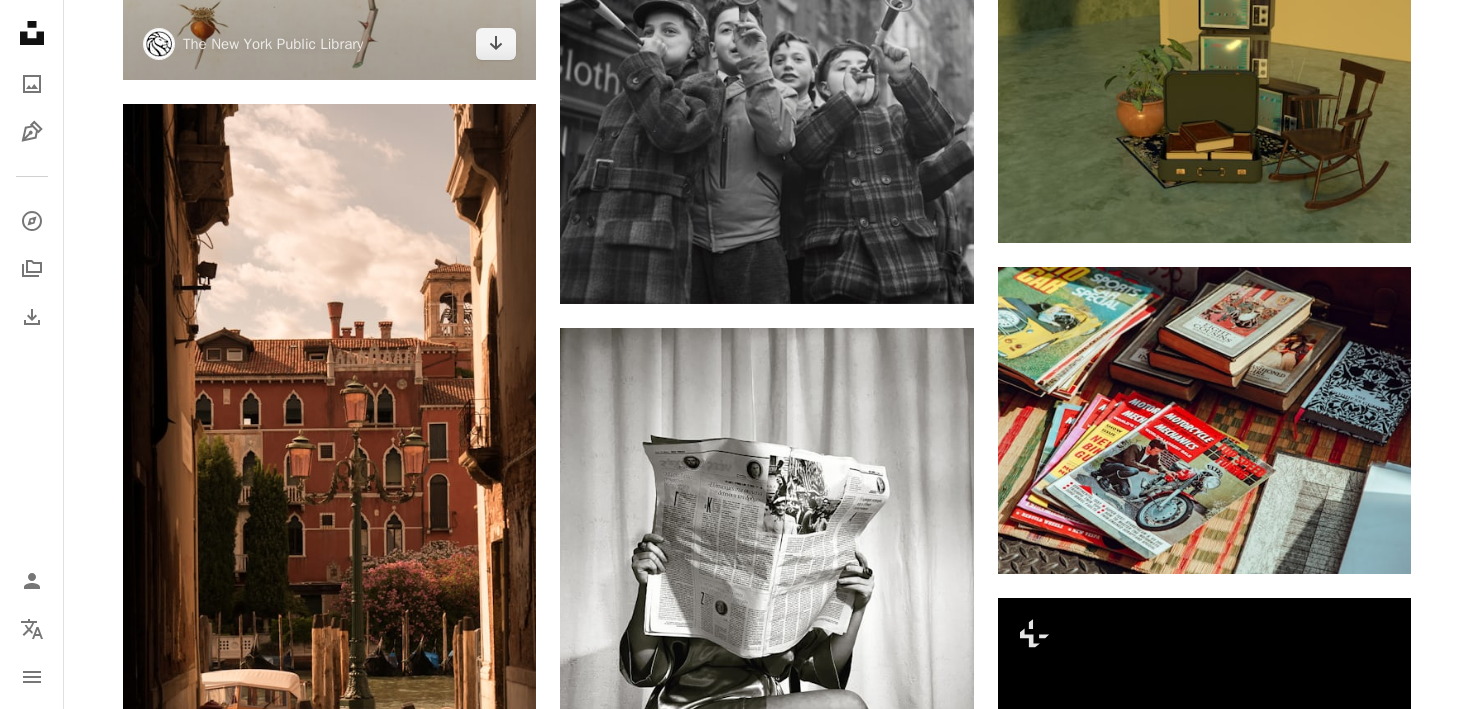 scroll, scrollTop: 16361, scrollLeft: 0, axis: vertical 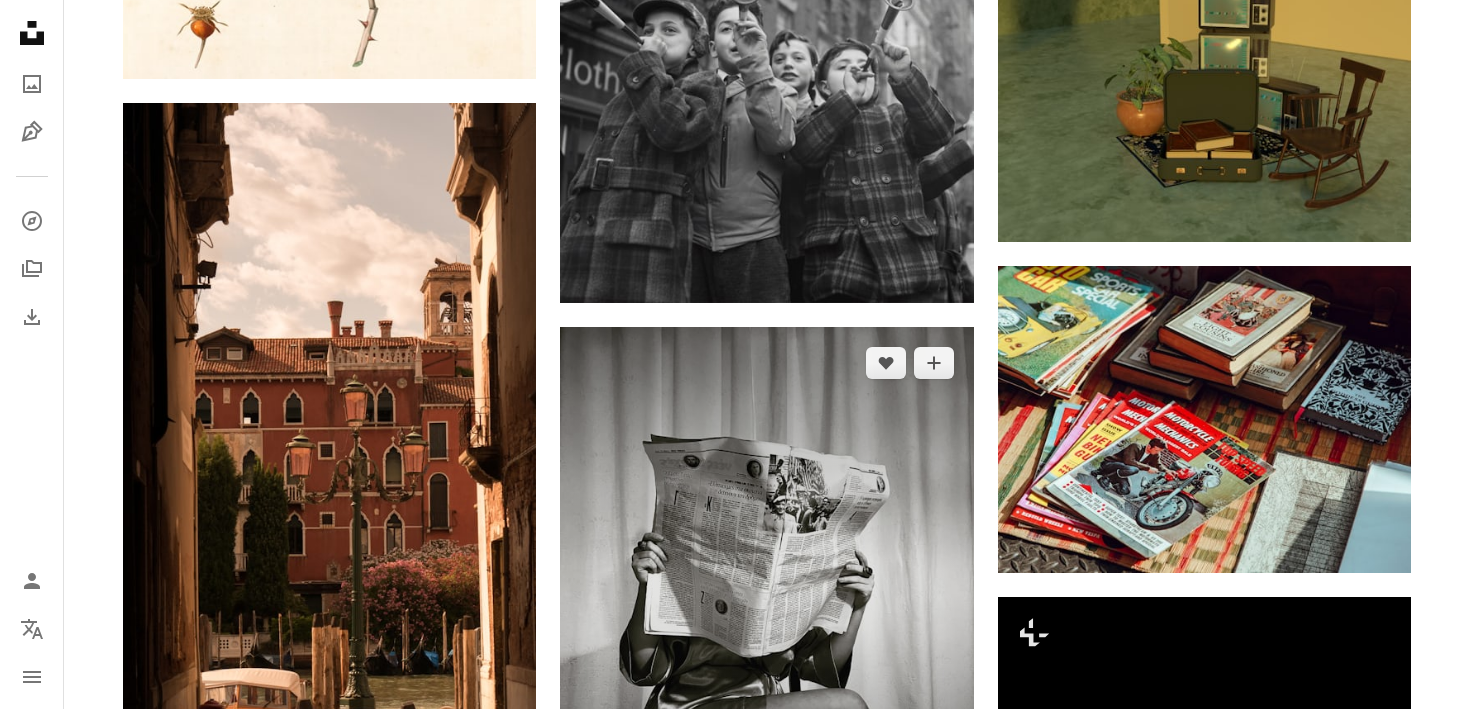 click on "Arrow pointing down" 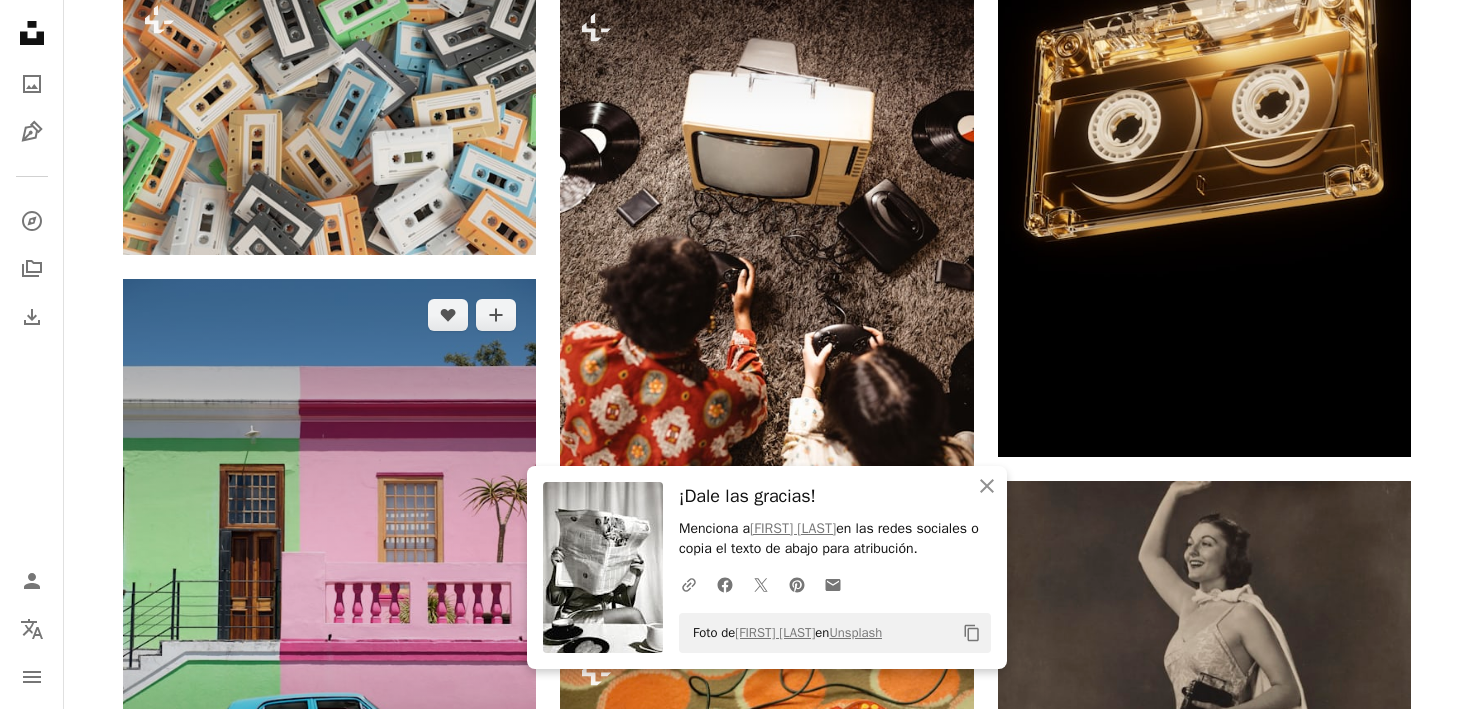 scroll, scrollTop: 17309, scrollLeft: 0, axis: vertical 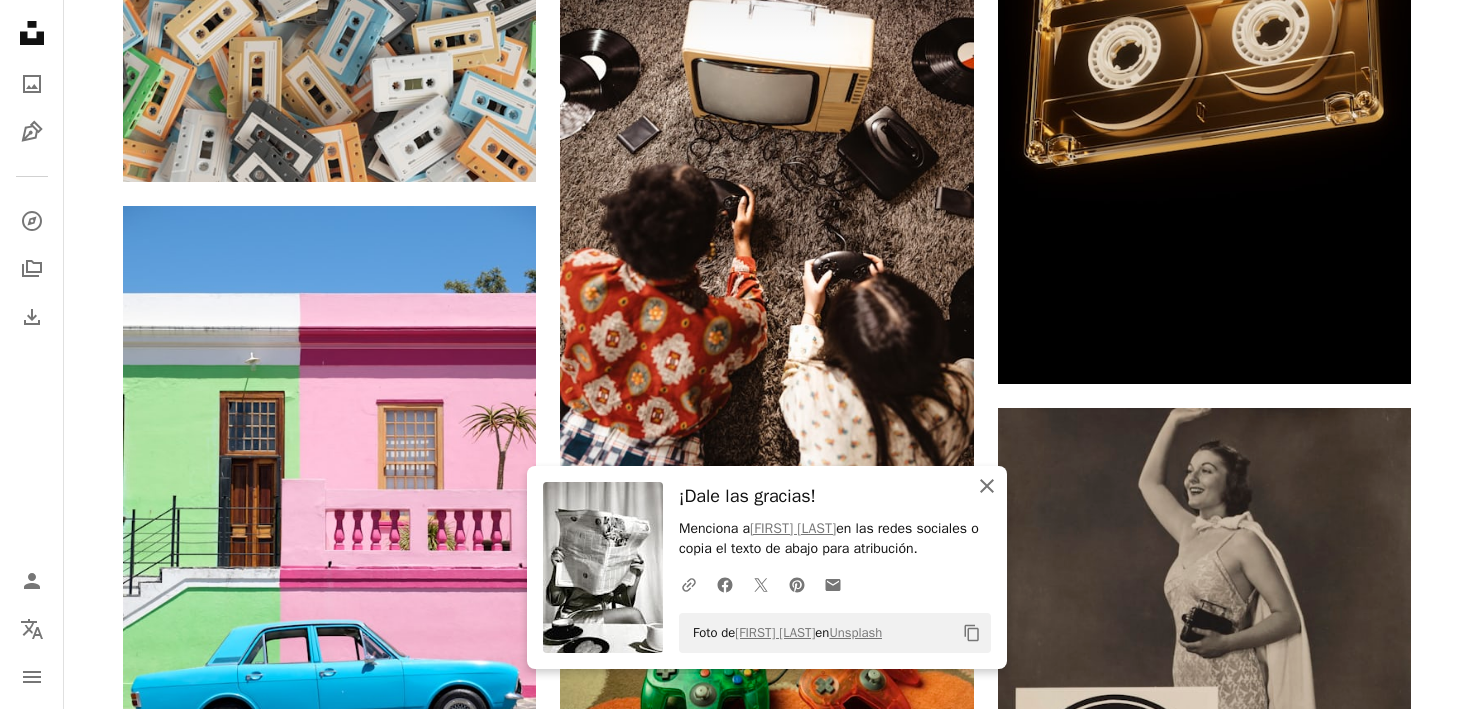 click 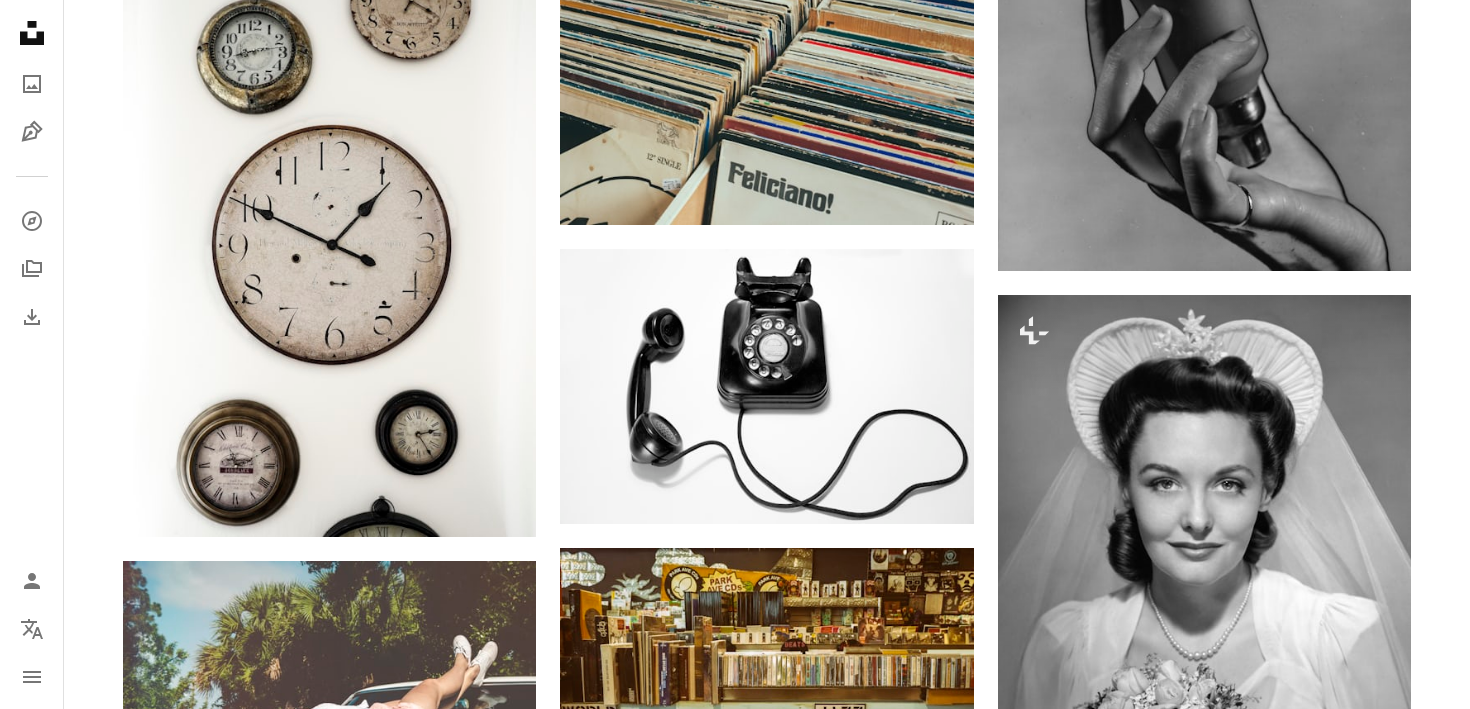 scroll, scrollTop: 20404, scrollLeft: 0, axis: vertical 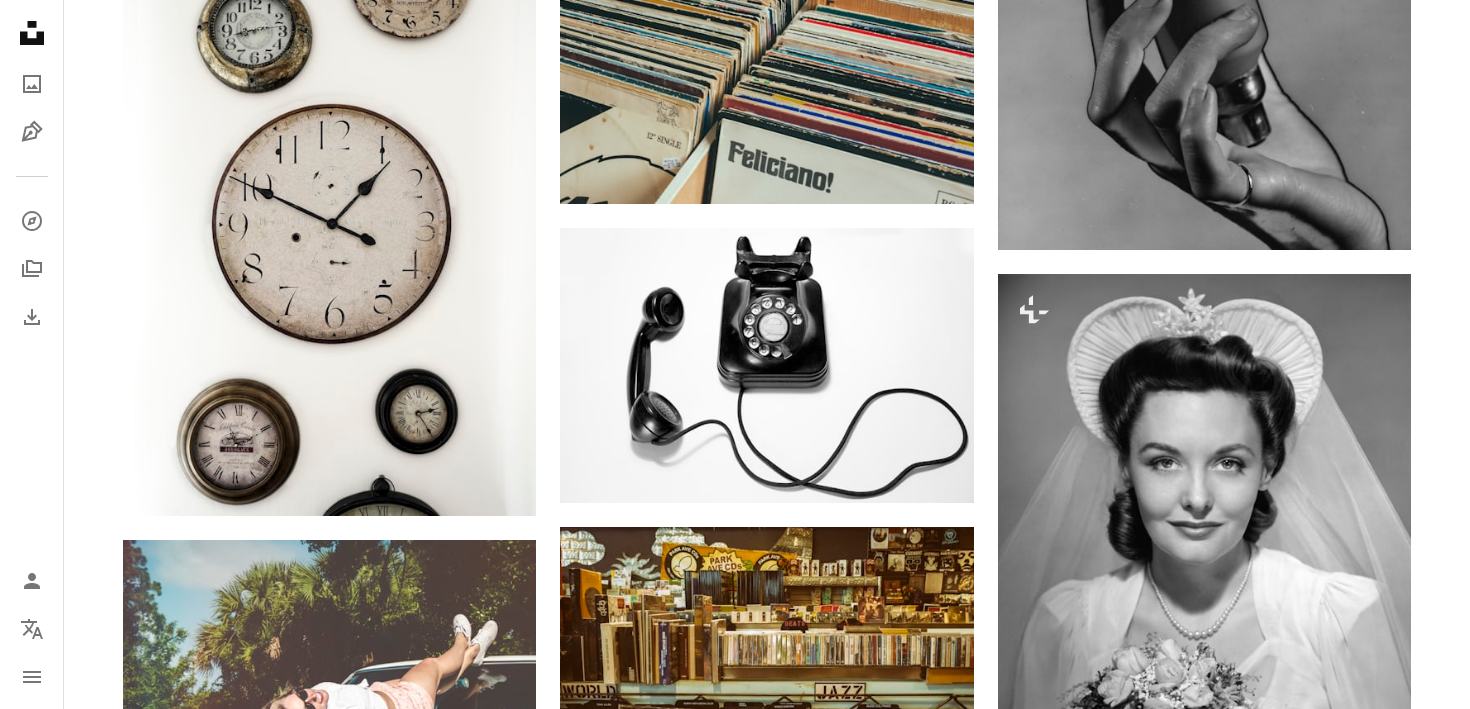 click at bounding box center [329, 1095] 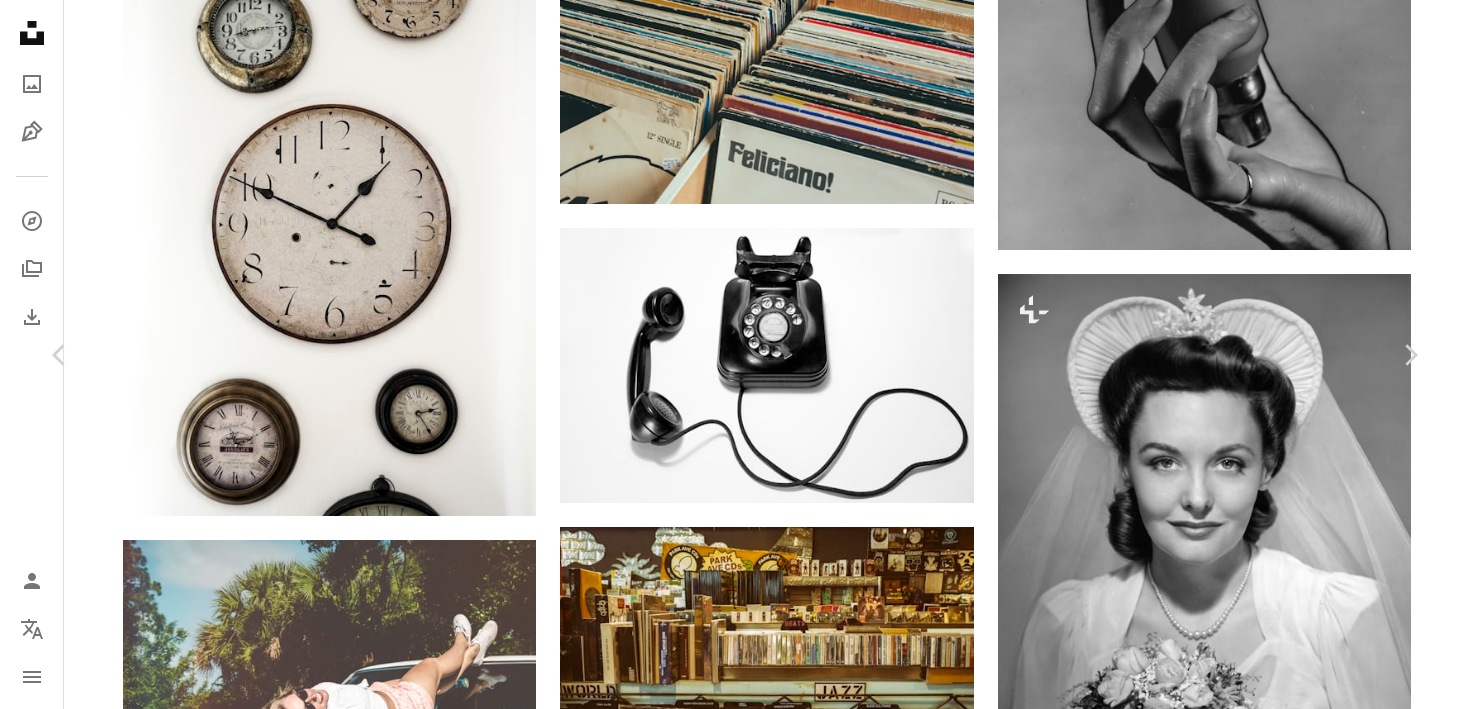 click at bounding box center [728, 5818] 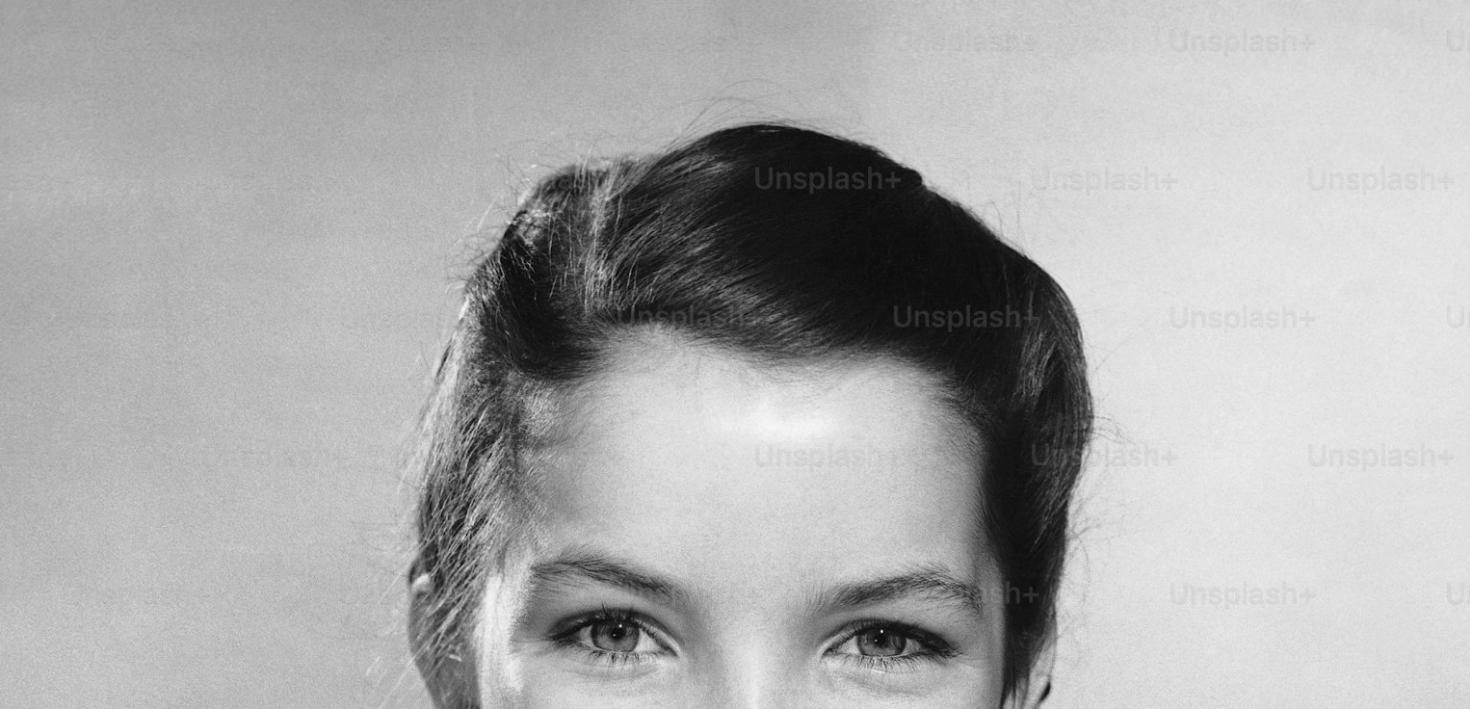 scroll, scrollTop: 565, scrollLeft: 0, axis: vertical 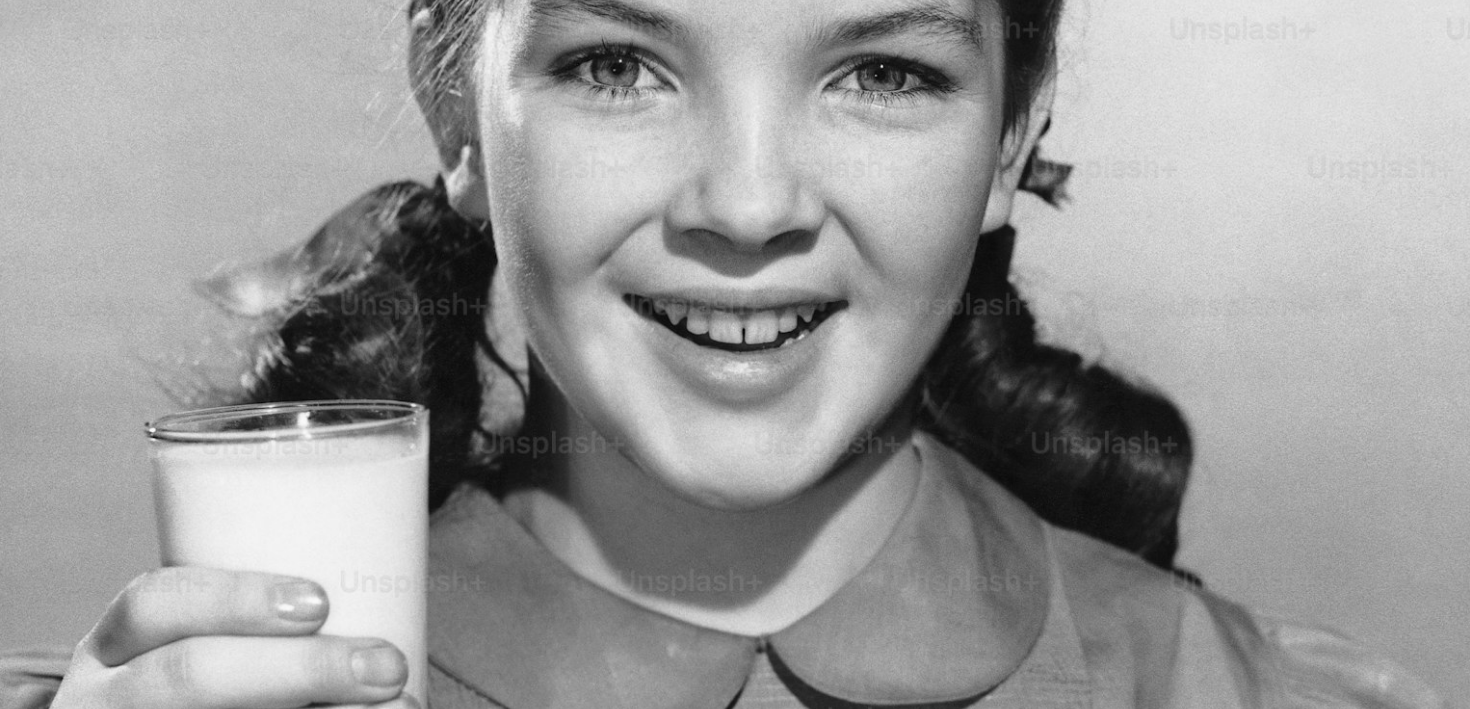 click at bounding box center (735, 354) 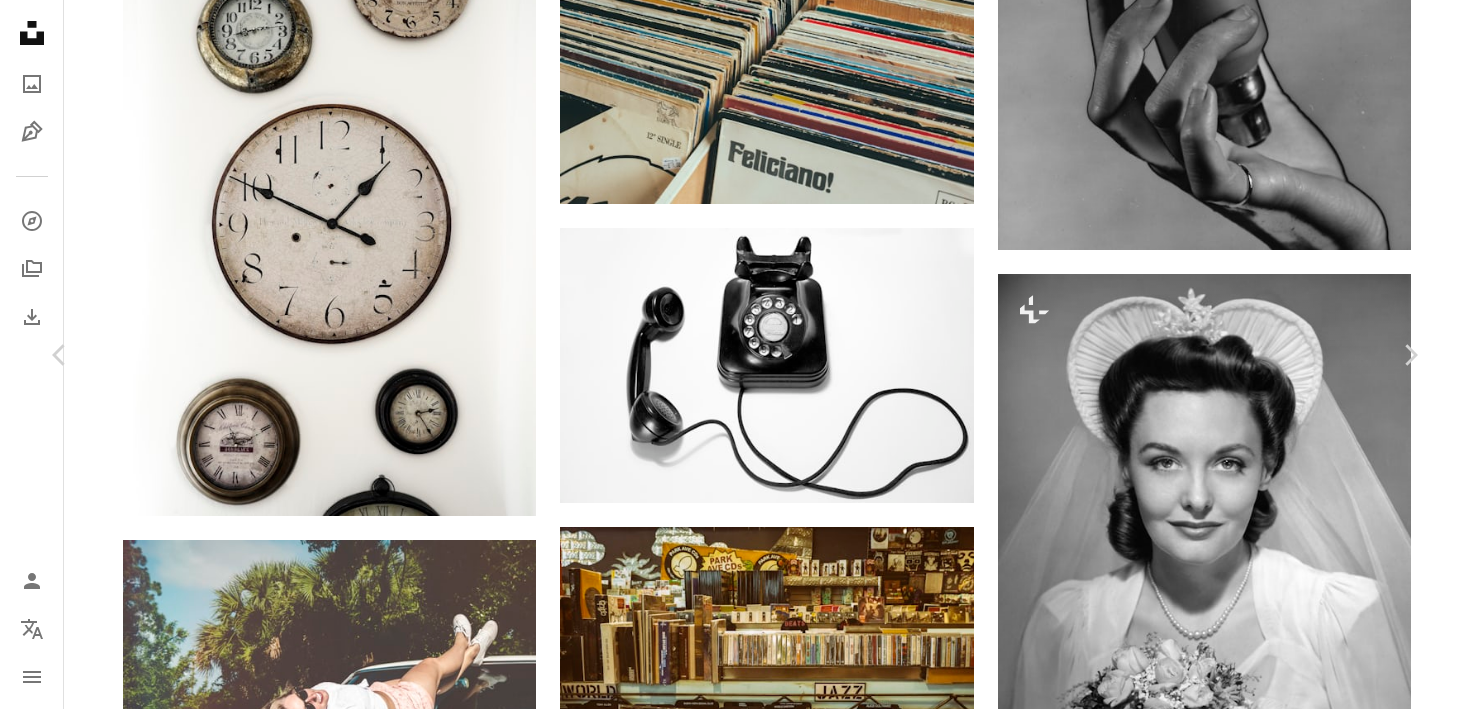 click at bounding box center [728, 5818] 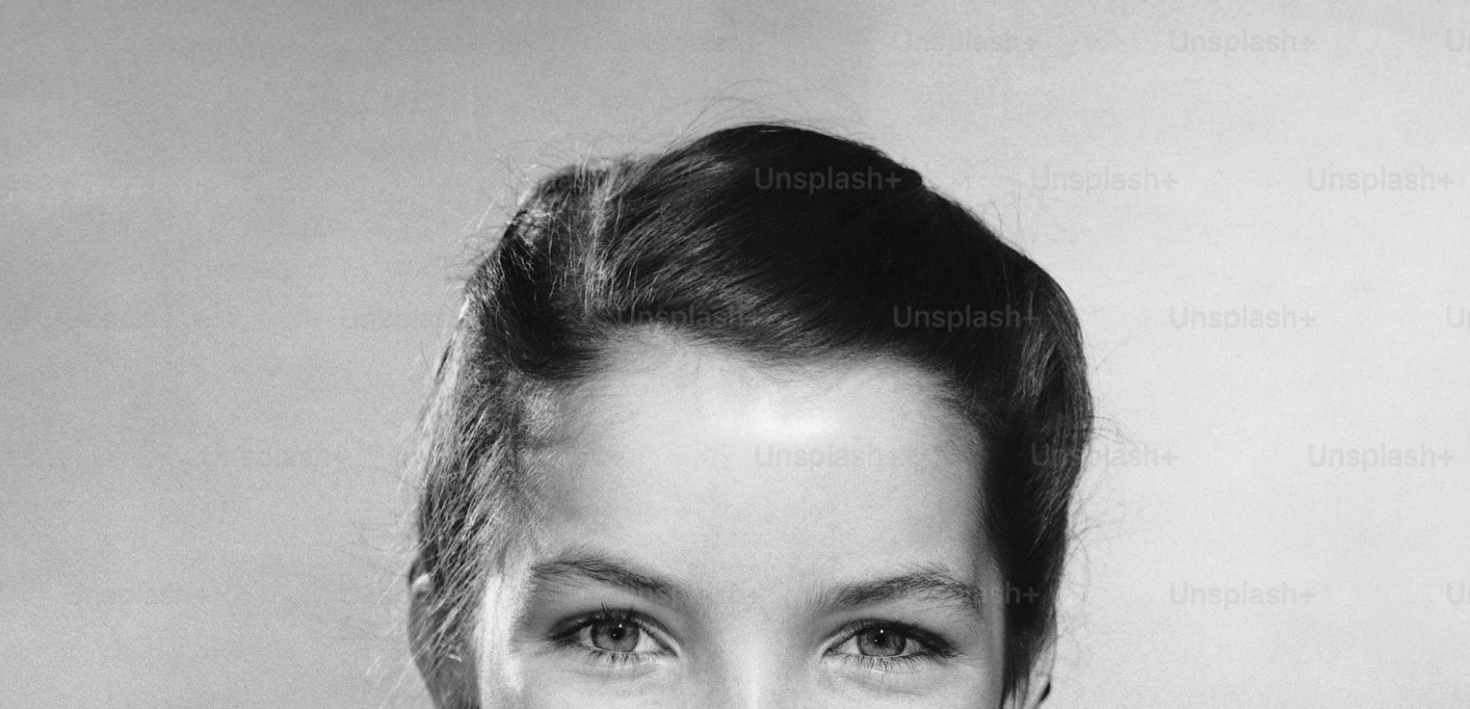 scroll, scrollTop: 565, scrollLeft: 0, axis: vertical 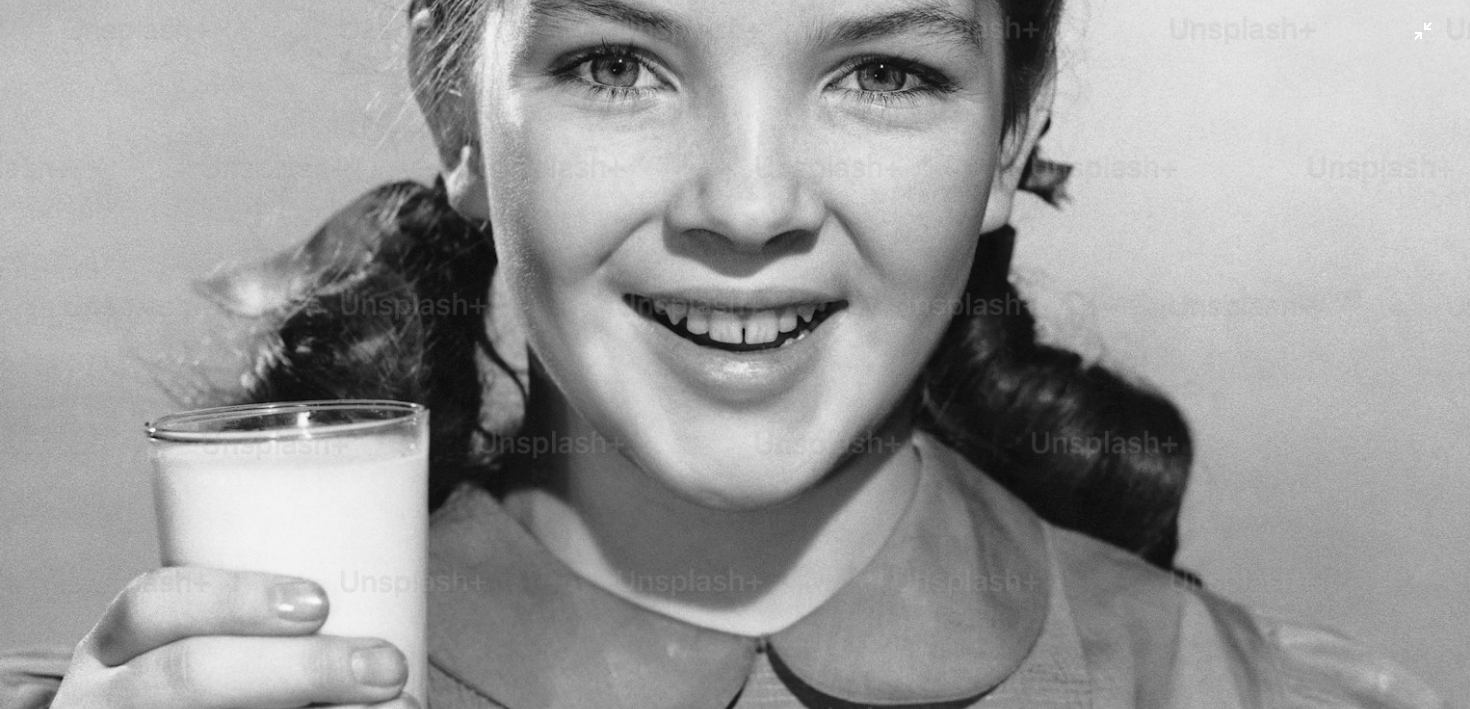 click at bounding box center (735, 354) 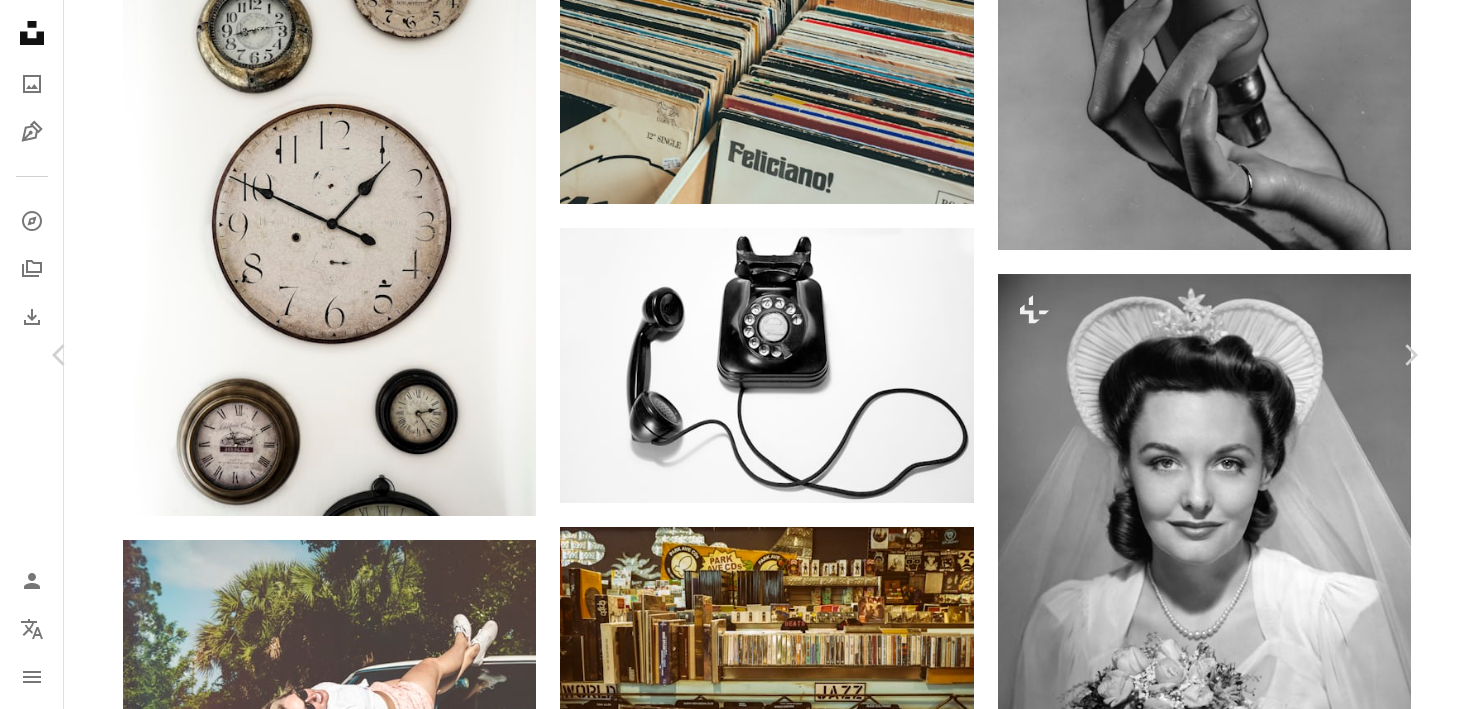 type 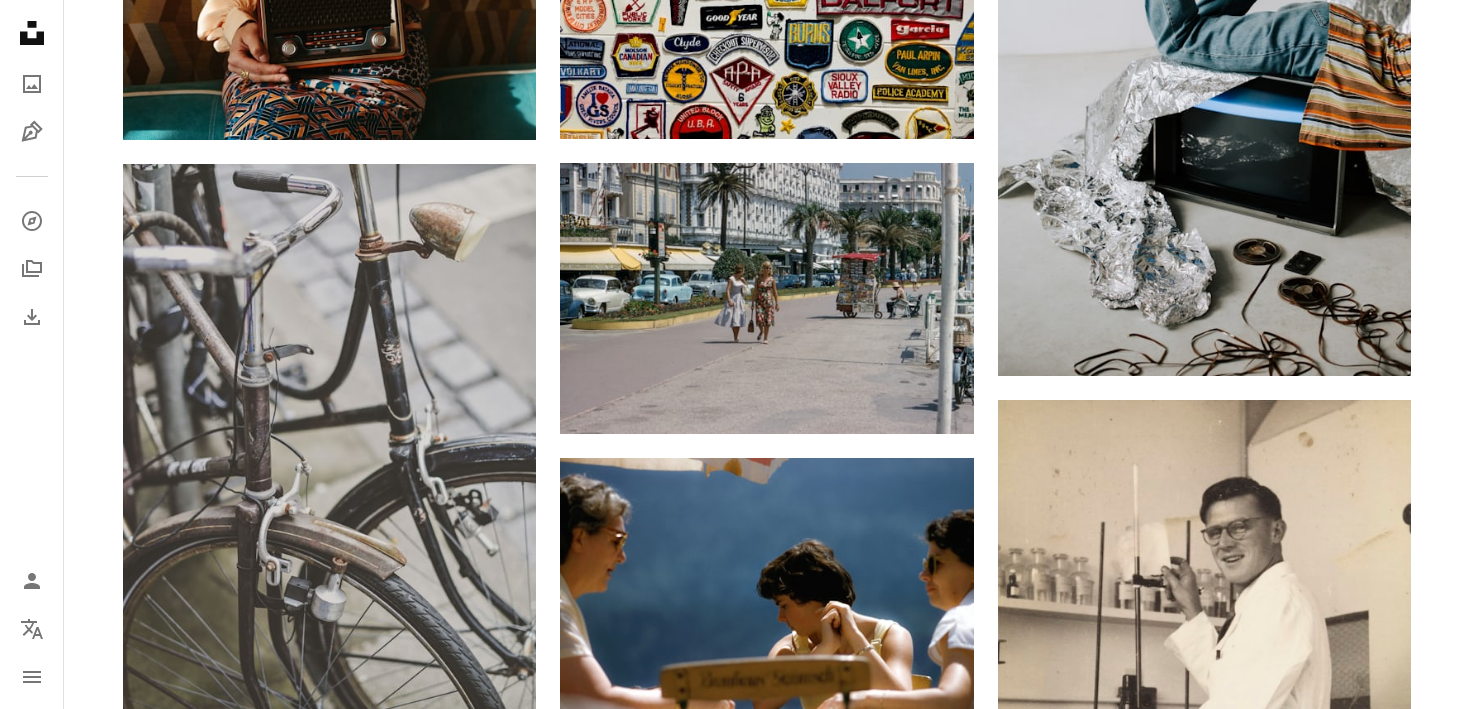 scroll, scrollTop: 24794, scrollLeft: 0, axis: vertical 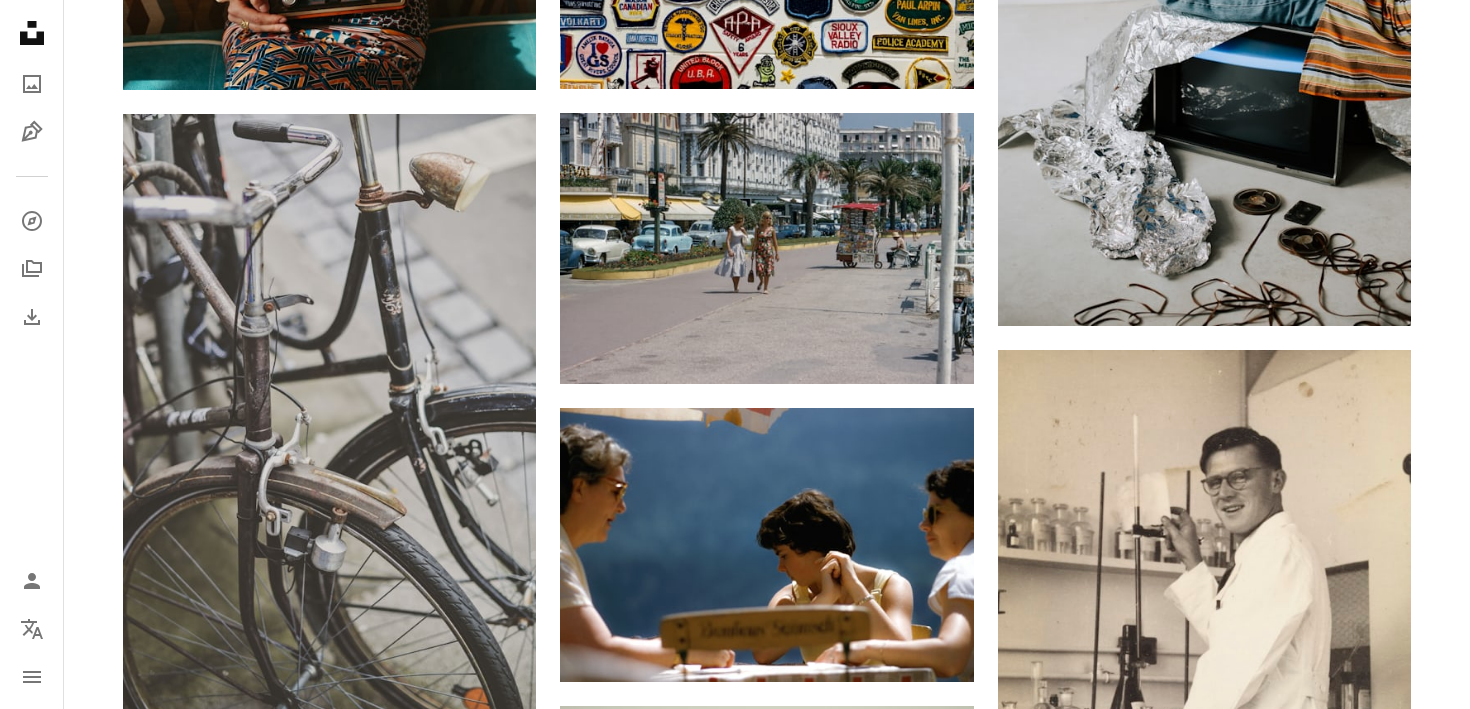 click 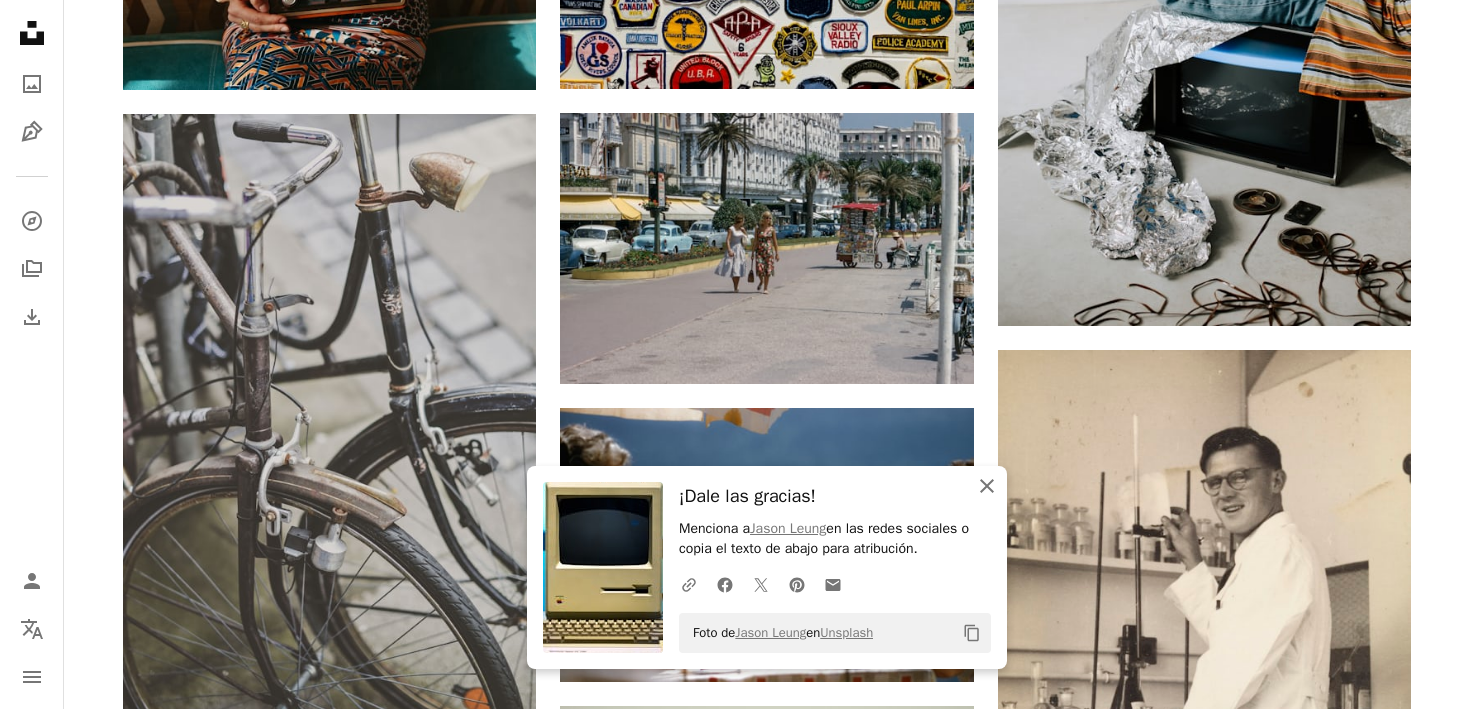 click on "An X shape" 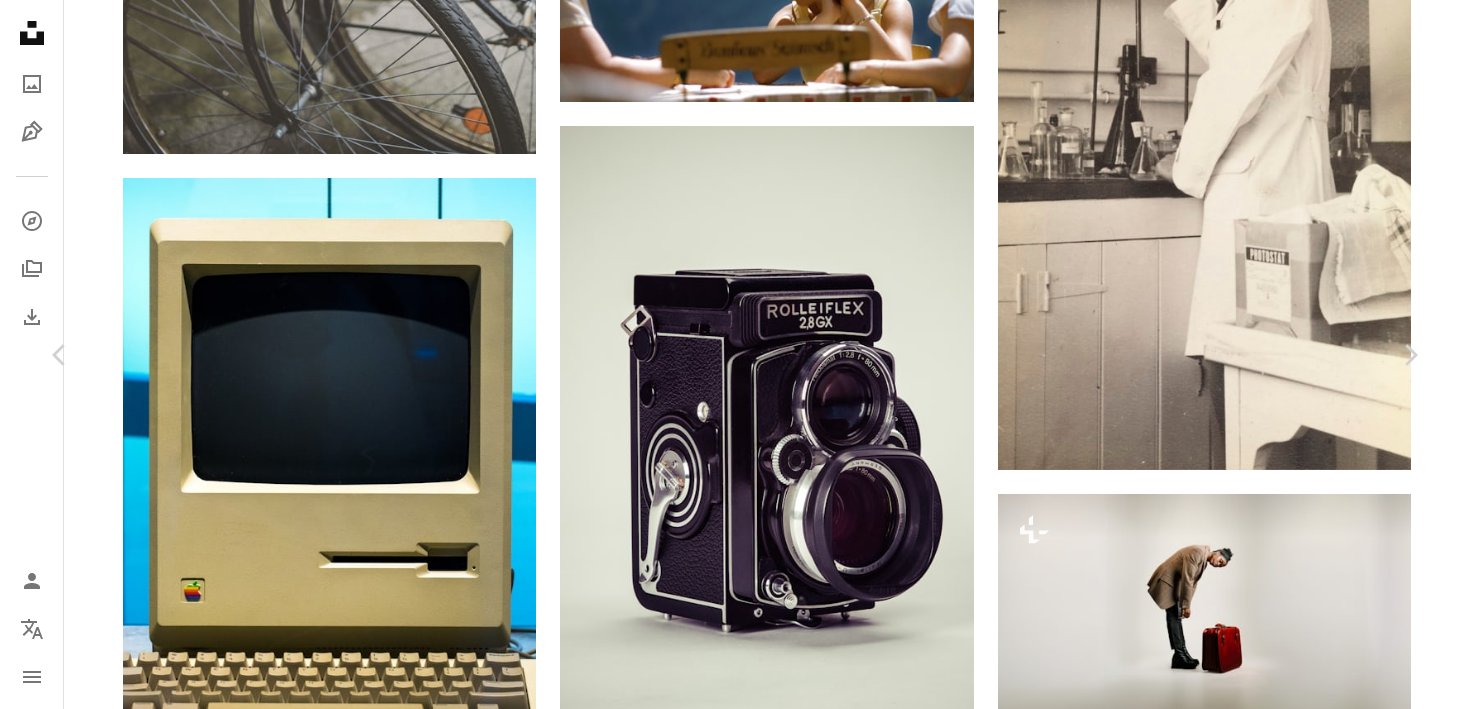 scroll, scrollTop: 20404, scrollLeft: 0, axis: vertical 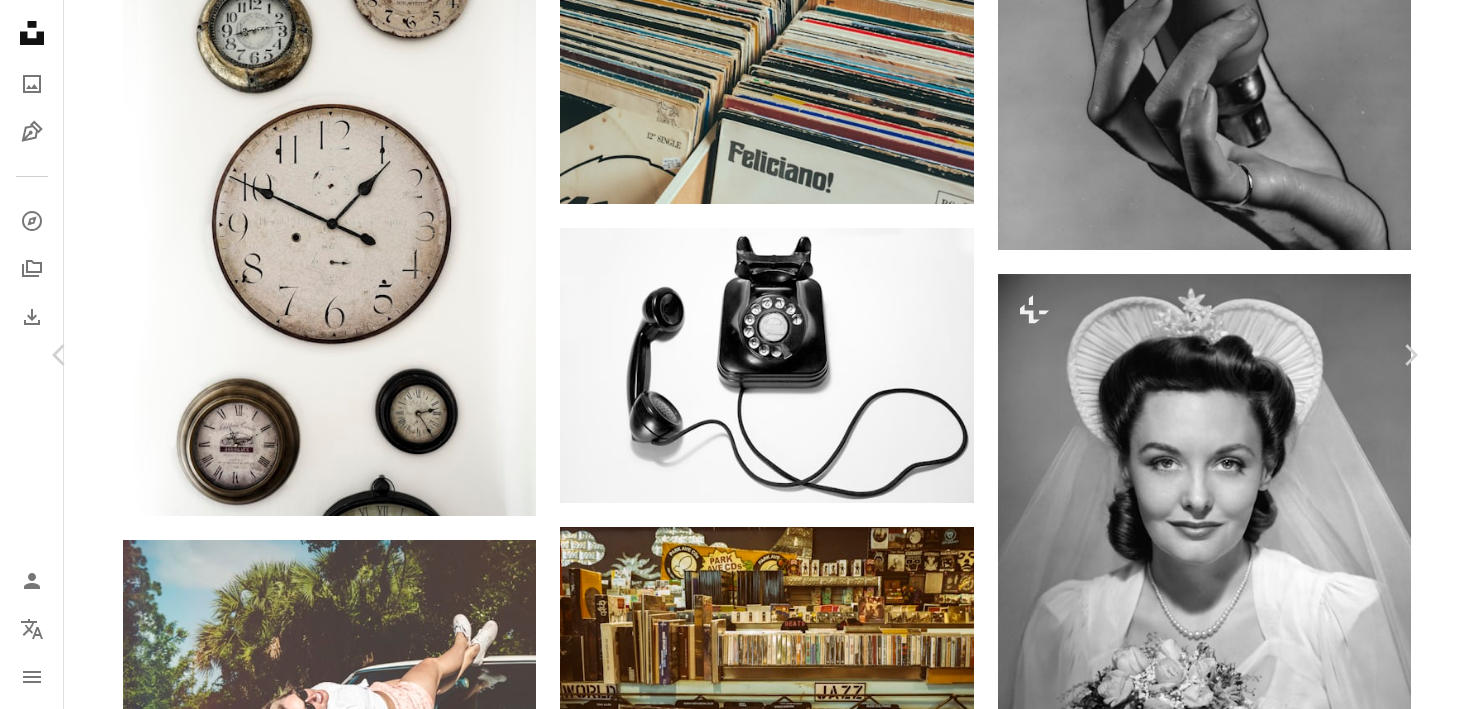 click on "An X shape Chevron left Chevron right Getty Images Para Unsplash+ A heart A plus sign A lock Descargar Zoom in A forward-right arrow Compartir More Actions Calendar outlined Publicado el [DATE] Safety Con la Licencia Unsplash+ muchacha vendimia niño Retro cabrito Foto antigua Blanco y negro vaso de leche Imagen antigua niño sonriente Imágenes gratuitas Imágenes relacionadas Plus sign for Unsplash+ A heart A plus sign Getty Images Para Unsplash+ A lock Descargar Plus sign for Unsplash+ A heart A plus sign Getty Images Para Unsplash+ A lock Descargar Plus sign for Unsplash+ A heart A plus sign Getty Images Para Unsplash+ A lock Descargar Plus sign for Unsplash+ A heart A plus sign Getty Images Para Unsplash+ A lock Descargar Plus sign for Unsplash+ A heart A plus sign Getty Images Para Unsplash+ A lock Descargar" at bounding box center [735, 12470] 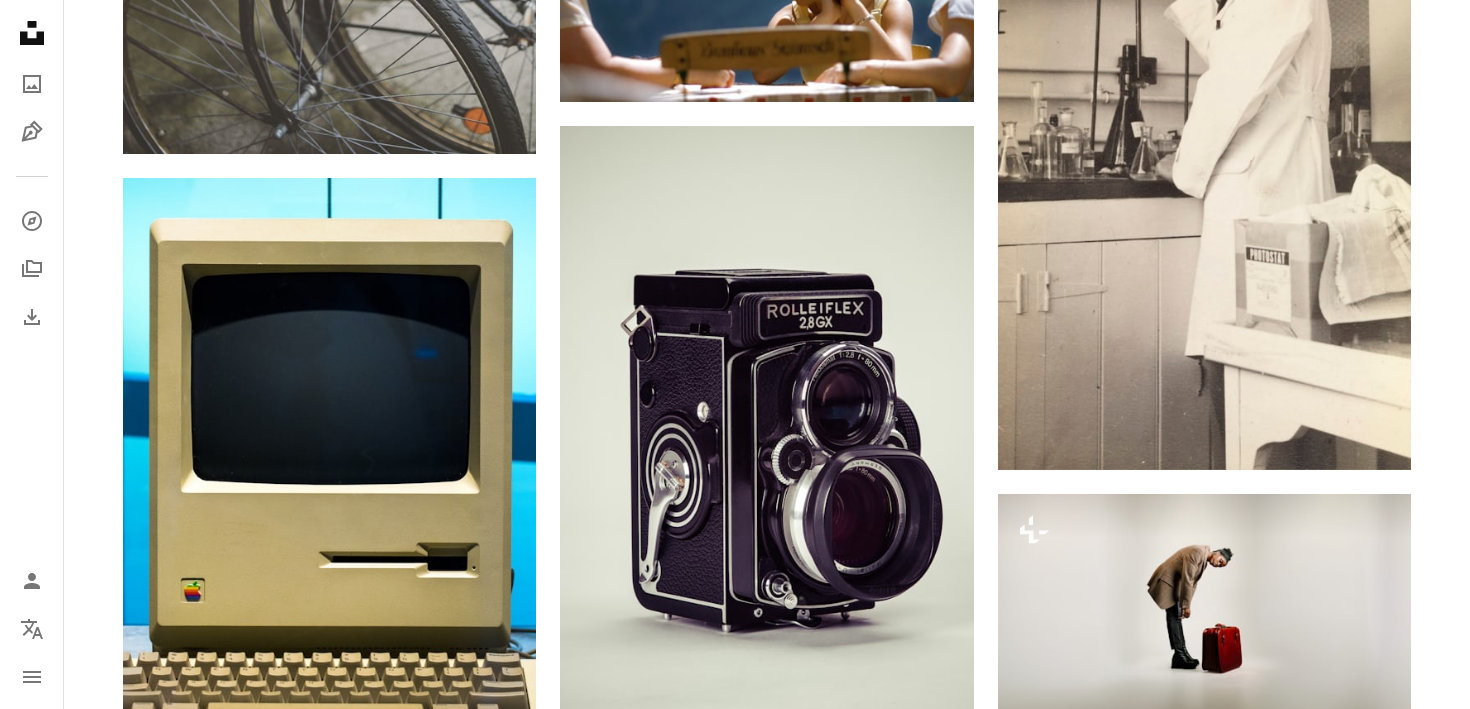 click on "Plus sign for Unsplash+ A heart A plus sign Getty Images Para Unsplash+ A lock Descargar Plus sign for Unsplash+ A heart A plus sign [FIRST] [LAST] Para Unsplash+ A lock Descargar Plus sign for Unsplash+ A heart A plus sign Getty Images Para Unsplash+ A lock Descargar A heart A plus sign [FIRST] [LAST] Disponible para contratación A checkmark inside of a circle Arrow pointing down A heart A plus sign [FIRST] Arrow pointing down A heart A plus sign [FIRST] Arrow pointing down A heart A plus sign [FIRST] Disponible para contratación A checkmark inside of a circle Arrow pointing down Plus sign for Unsplash+ A heart A plus sign [FIRST] Para Unsplash+ A lock Descargar A heart A plus sign [FIRST] Disponible para contratación A checkmark inside of a circle Arrow pointing down Plus sign for Unsplash+ A heart A plus sign [FIRST] Para Unsplash+ A lock Descargar A website makes it real. Start A Free Trial Plus sign for Unsplash+ A heart A plus sign Getty Images Para [FIRST]" at bounding box center (767, -8865) 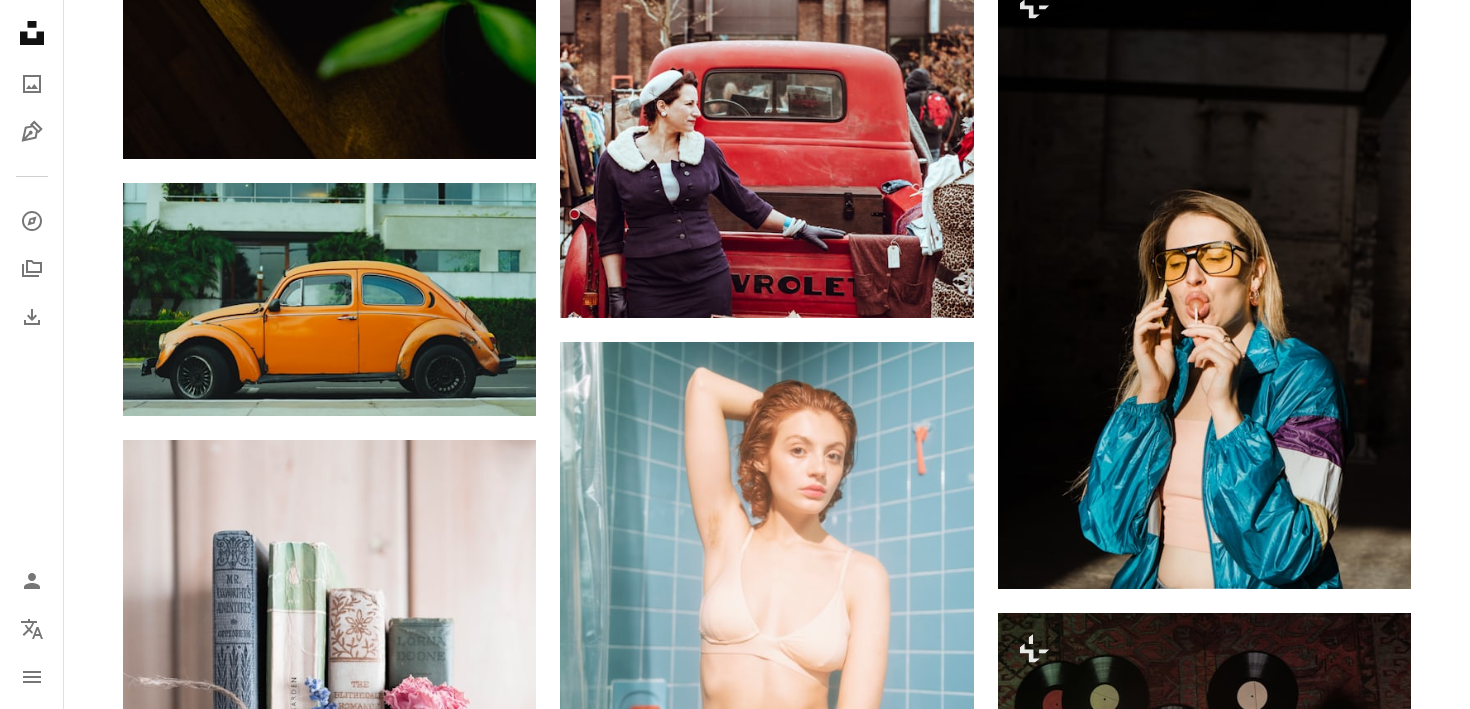 scroll, scrollTop: 39649, scrollLeft: 0, axis: vertical 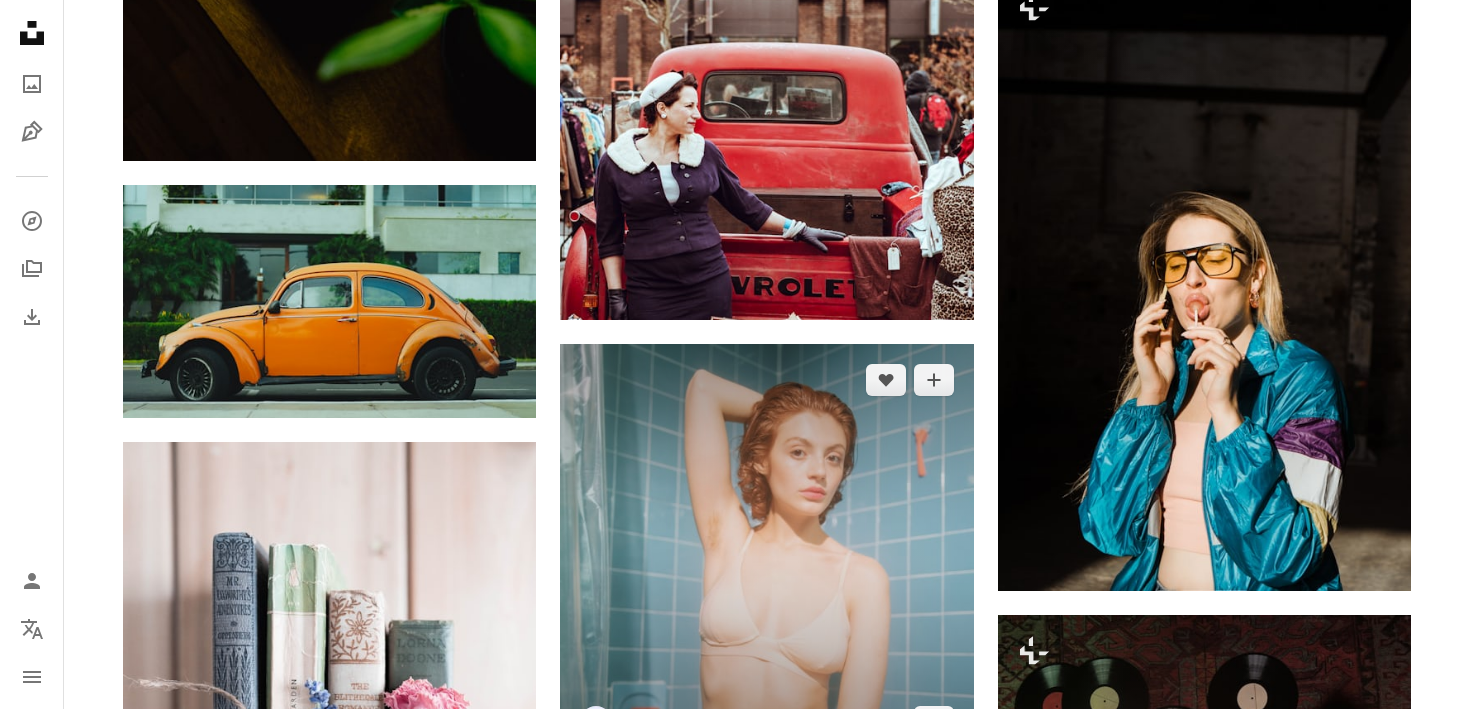 click at bounding box center (766, 550) 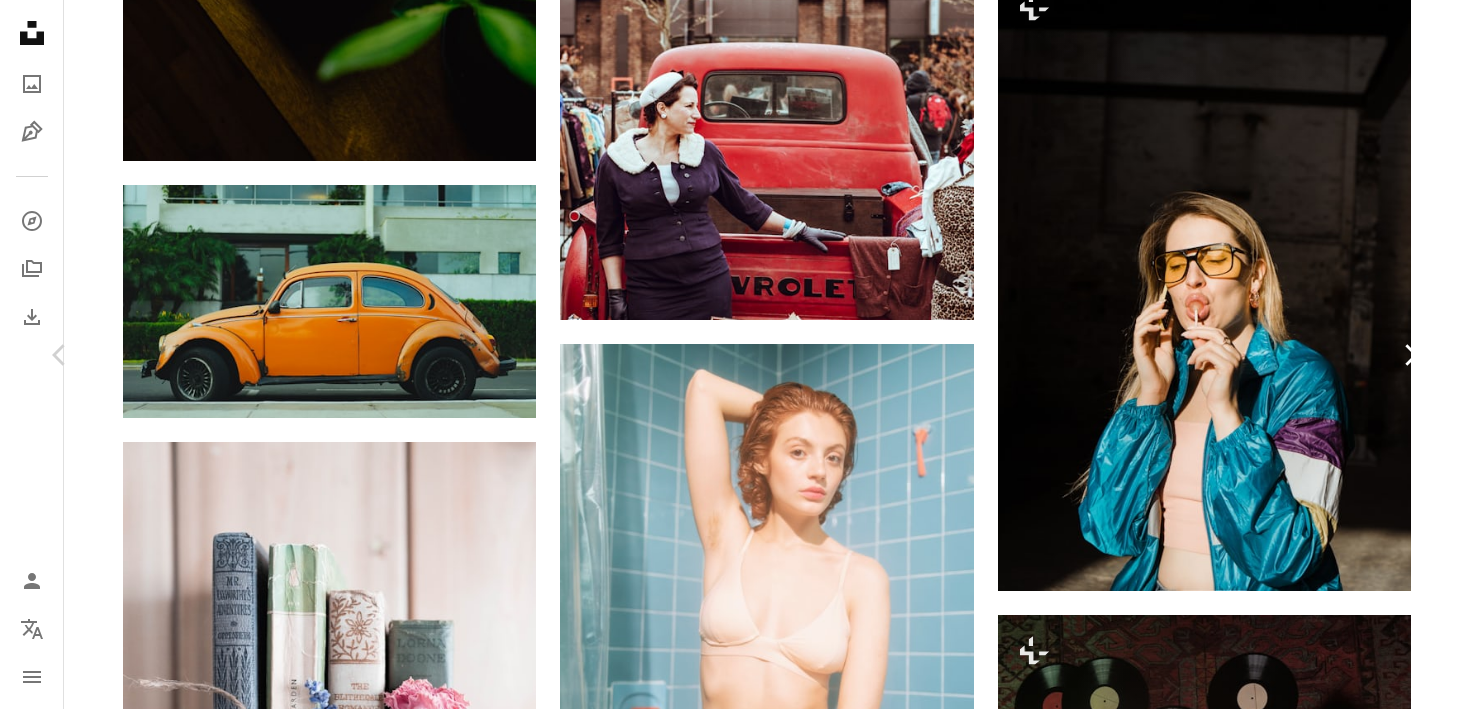 click on "Chevron right" at bounding box center (1410, 355) 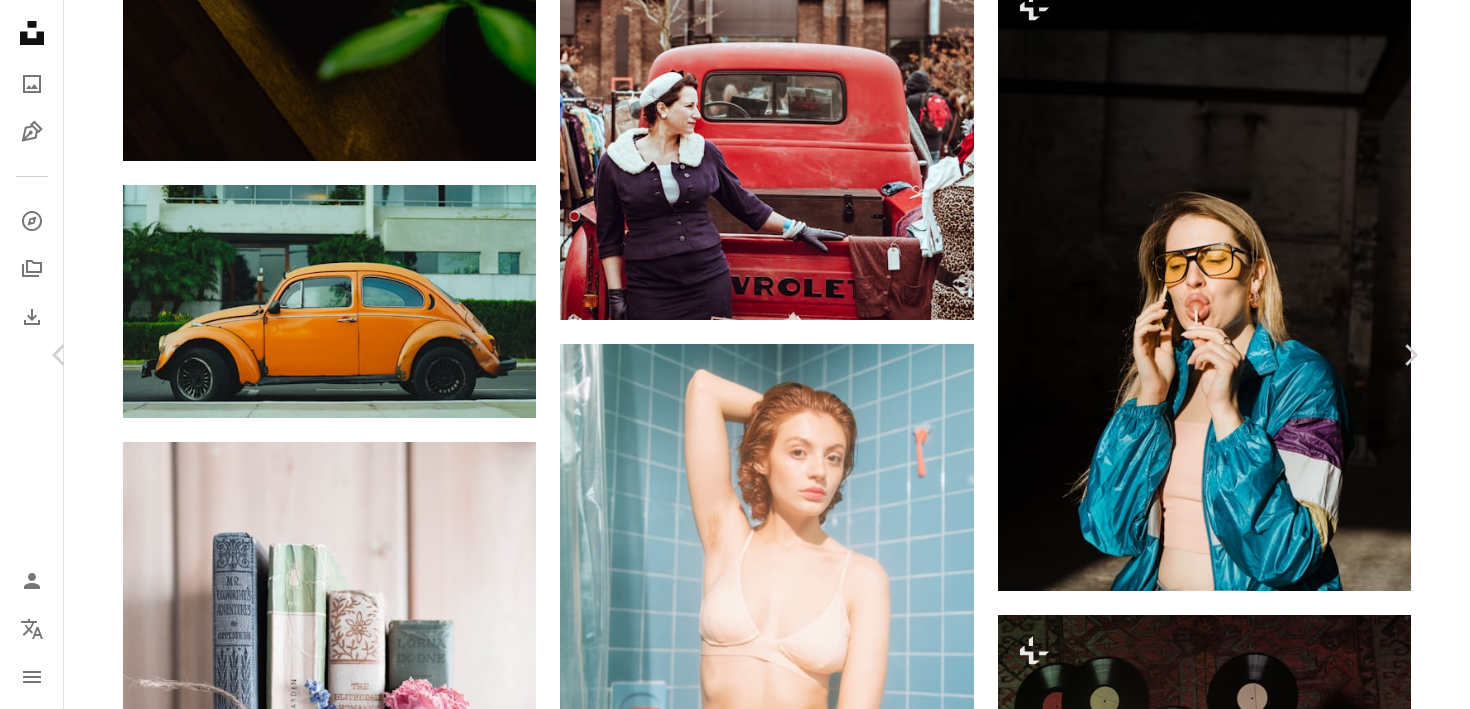 click on "Descargar gratis" at bounding box center (1214, 7659) 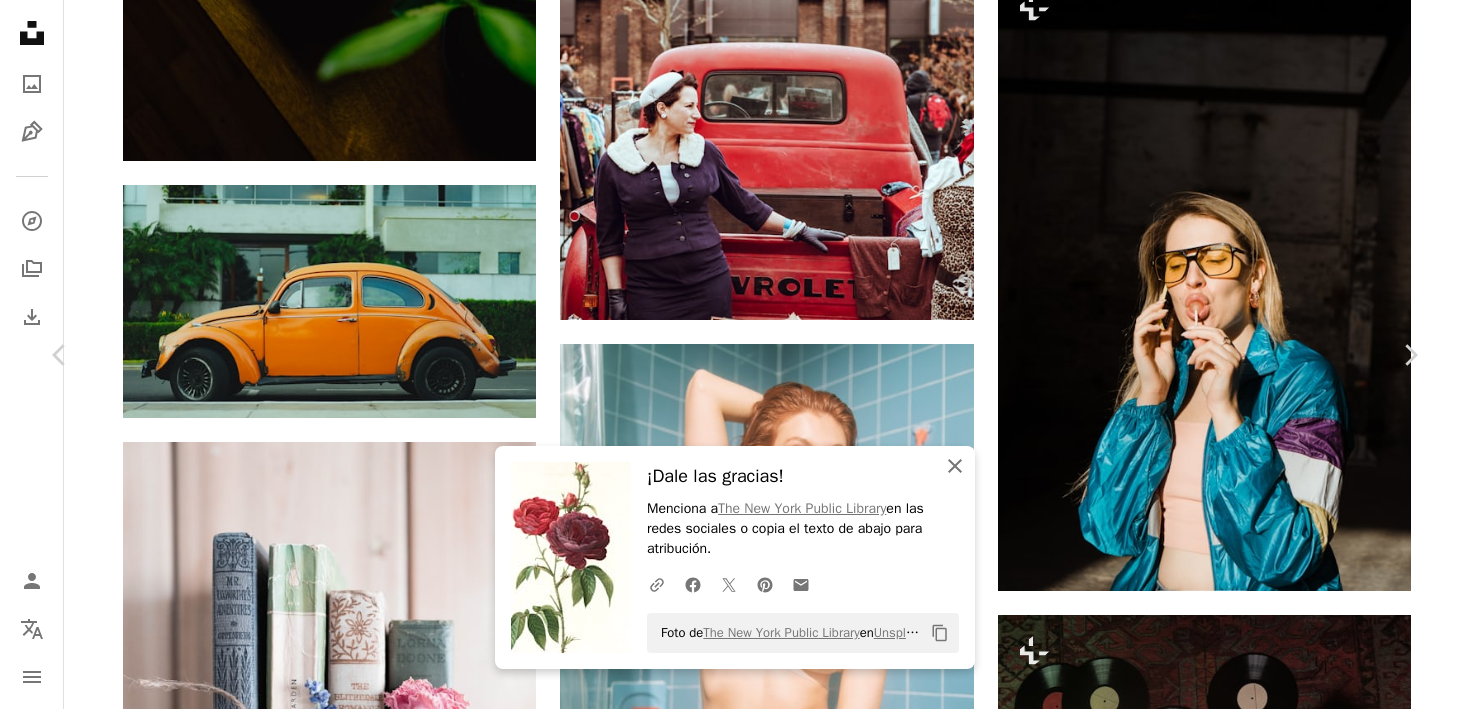 click on "An X shape" 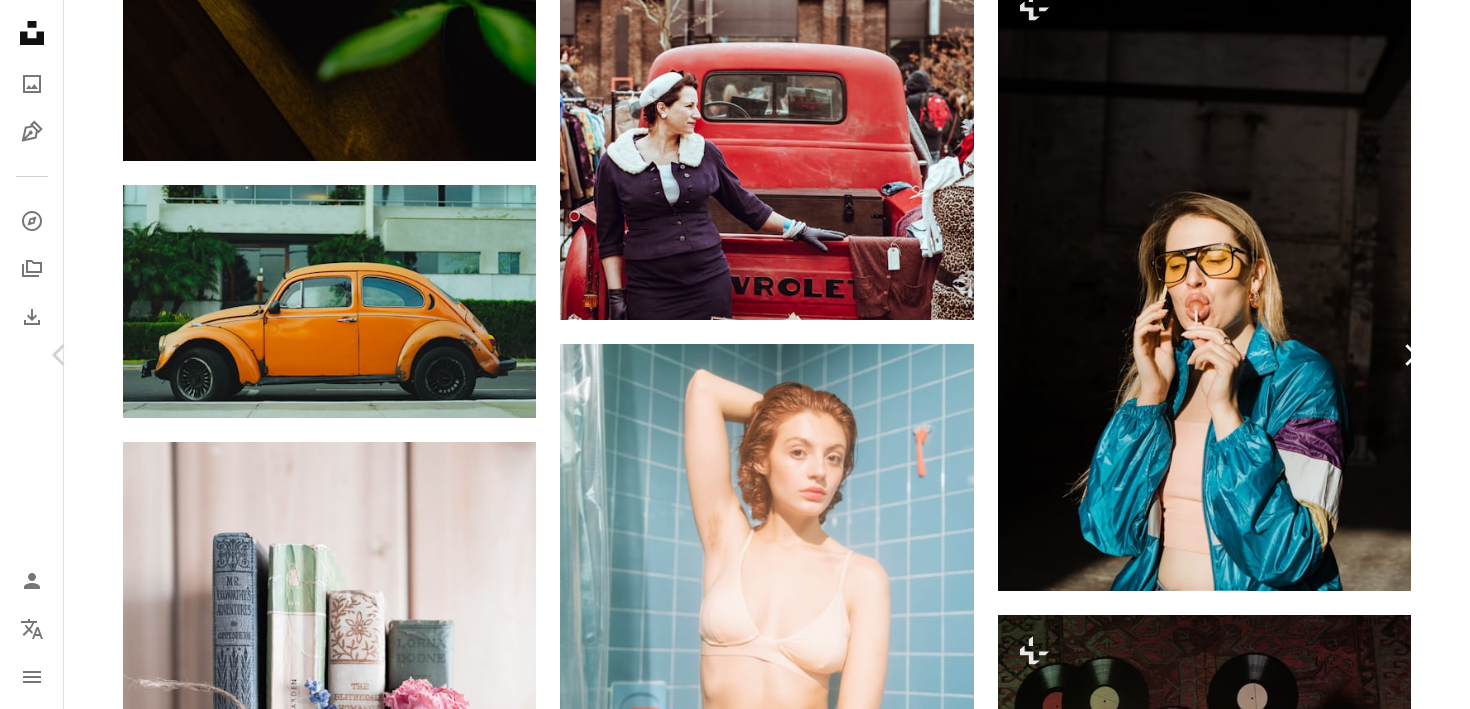 click on "Chevron right" at bounding box center [1410, 355] 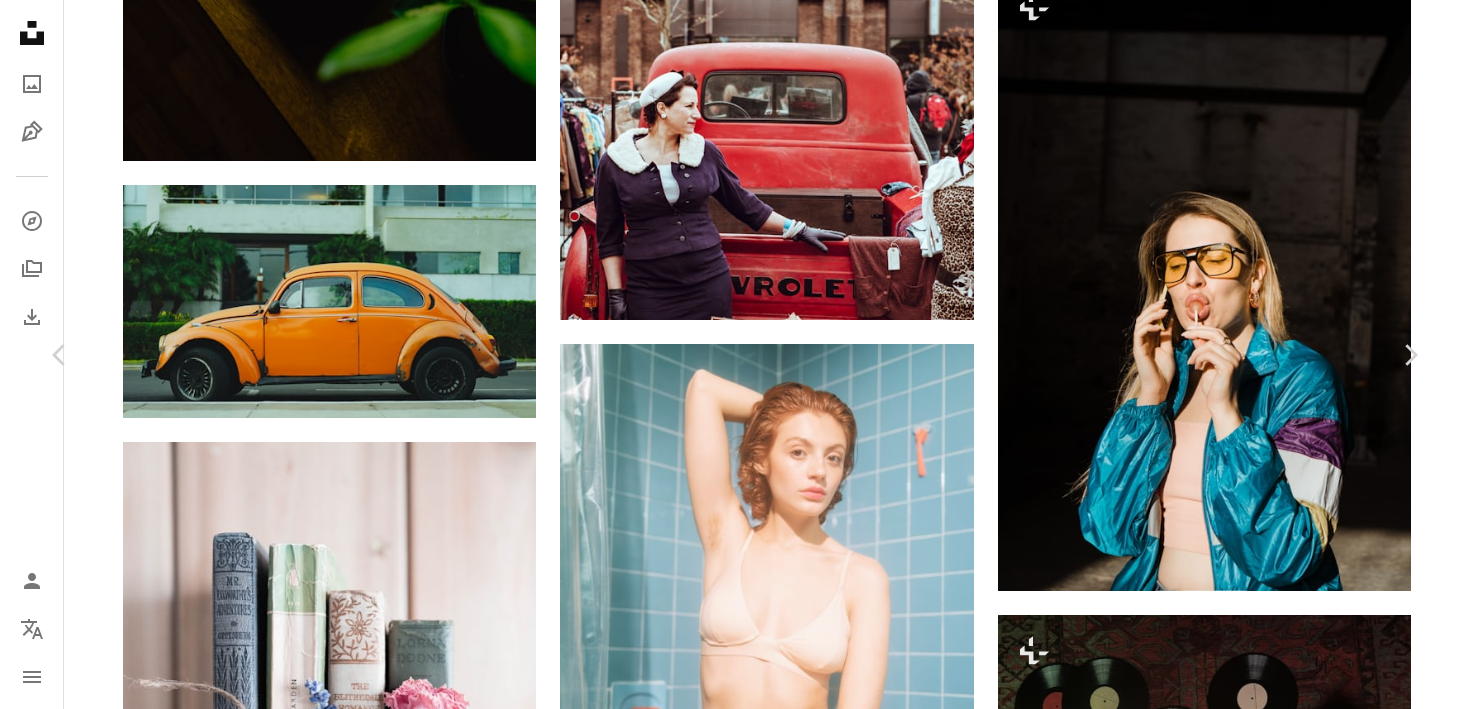 click on "An X shape" at bounding box center (20, 20) 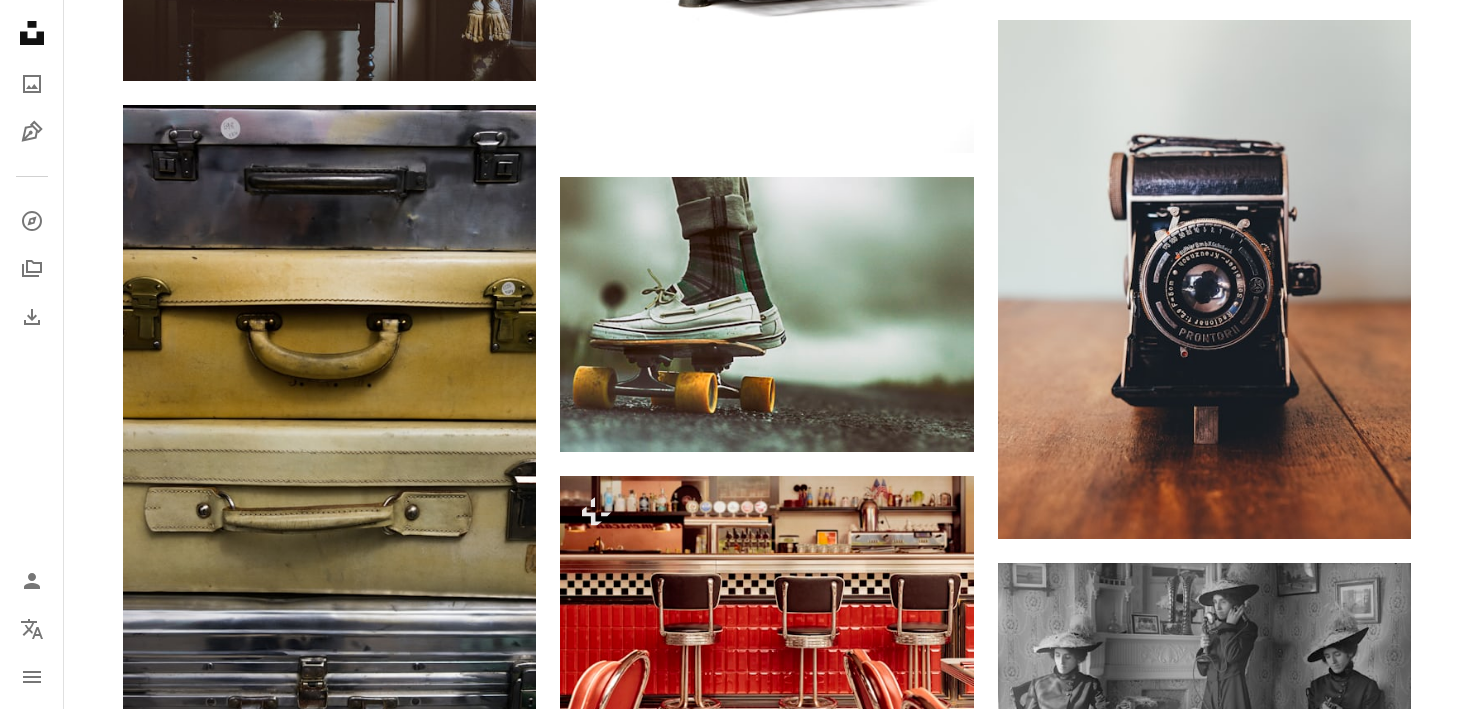 scroll, scrollTop: 41905, scrollLeft: 0, axis: vertical 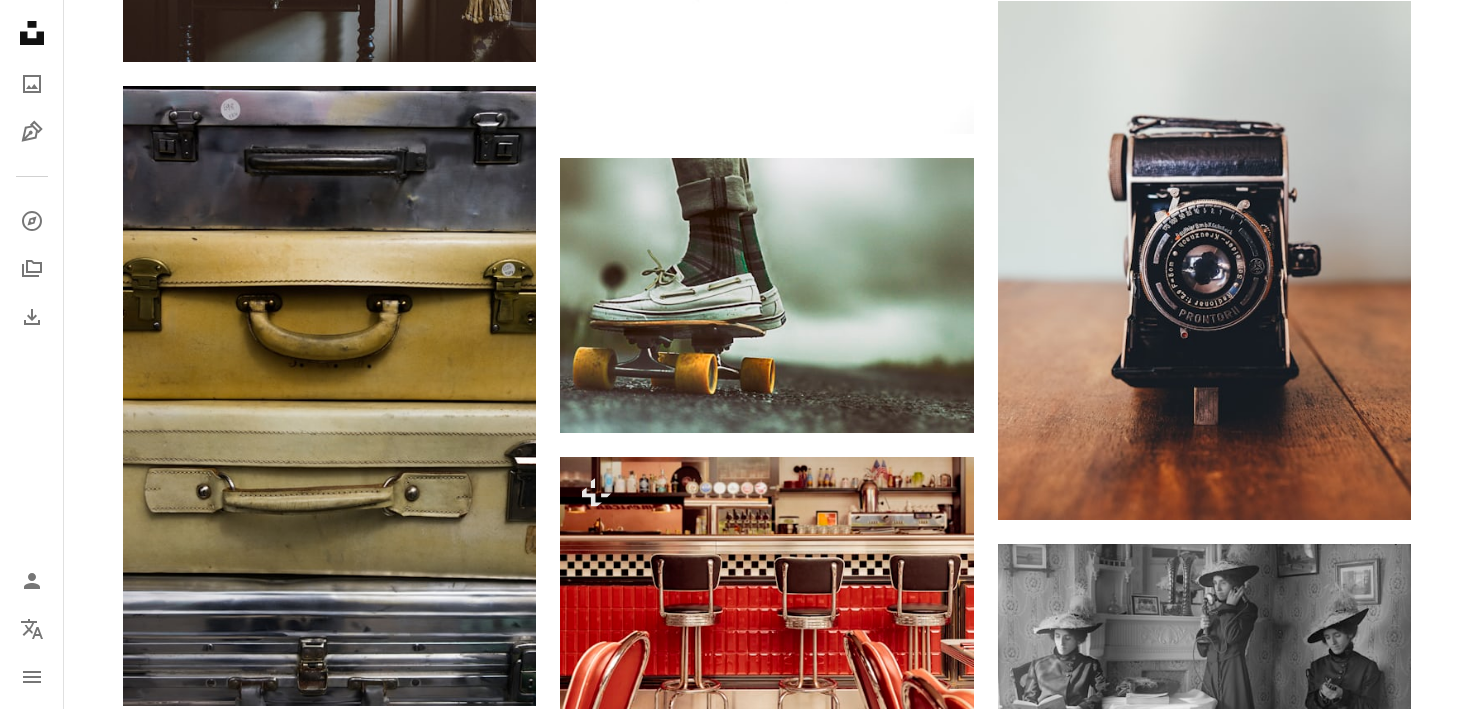 click on "Arrow pointing down" at bounding box center (496, 1313) 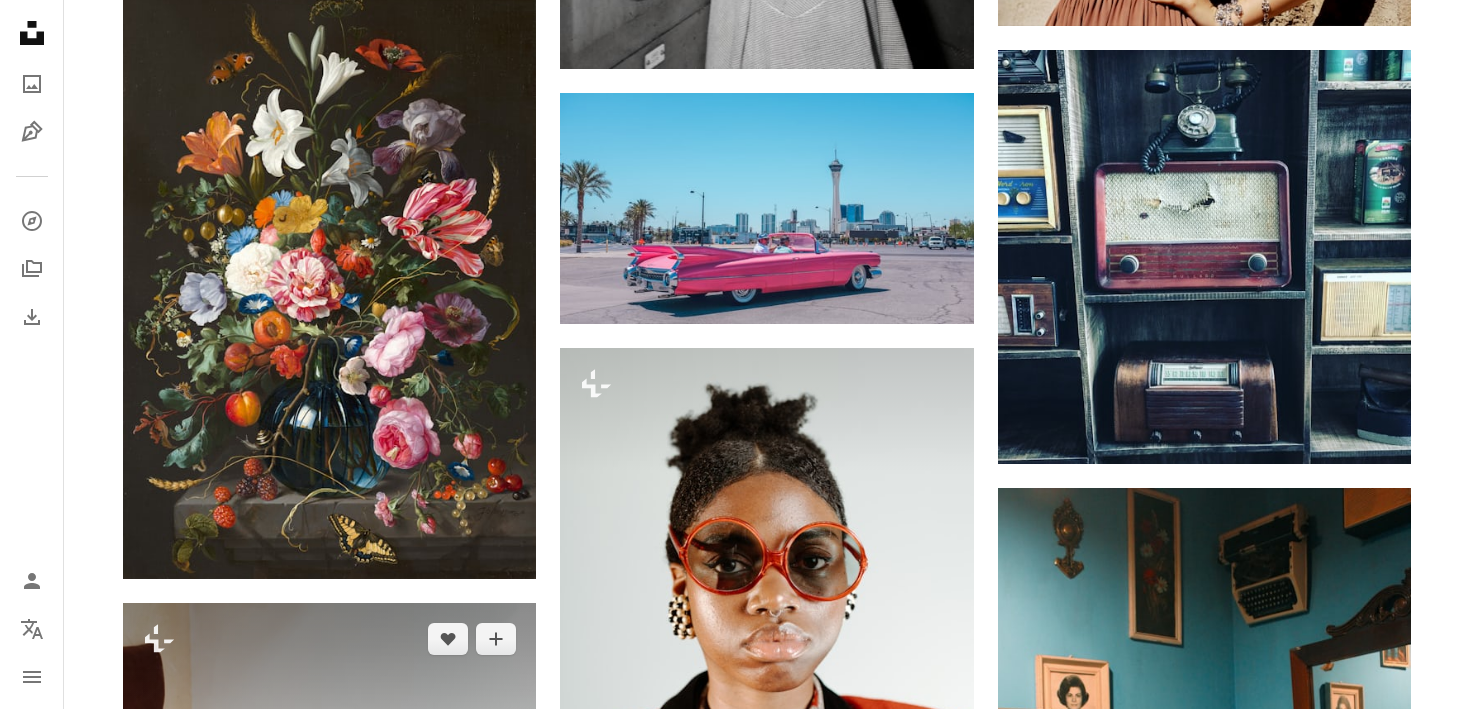 scroll, scrollTop: 43815, scrollLeft: 0, axis: vertical 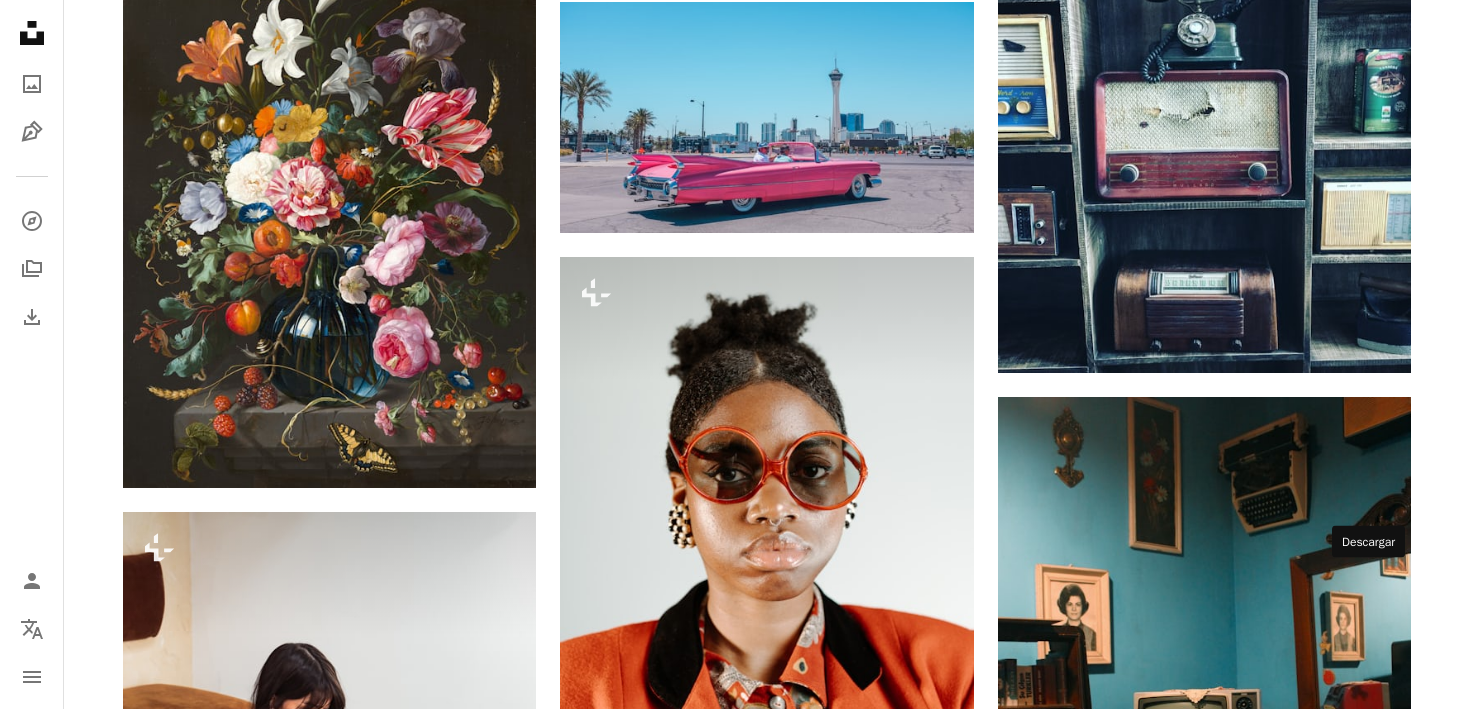 click on "Arrow pointing down" 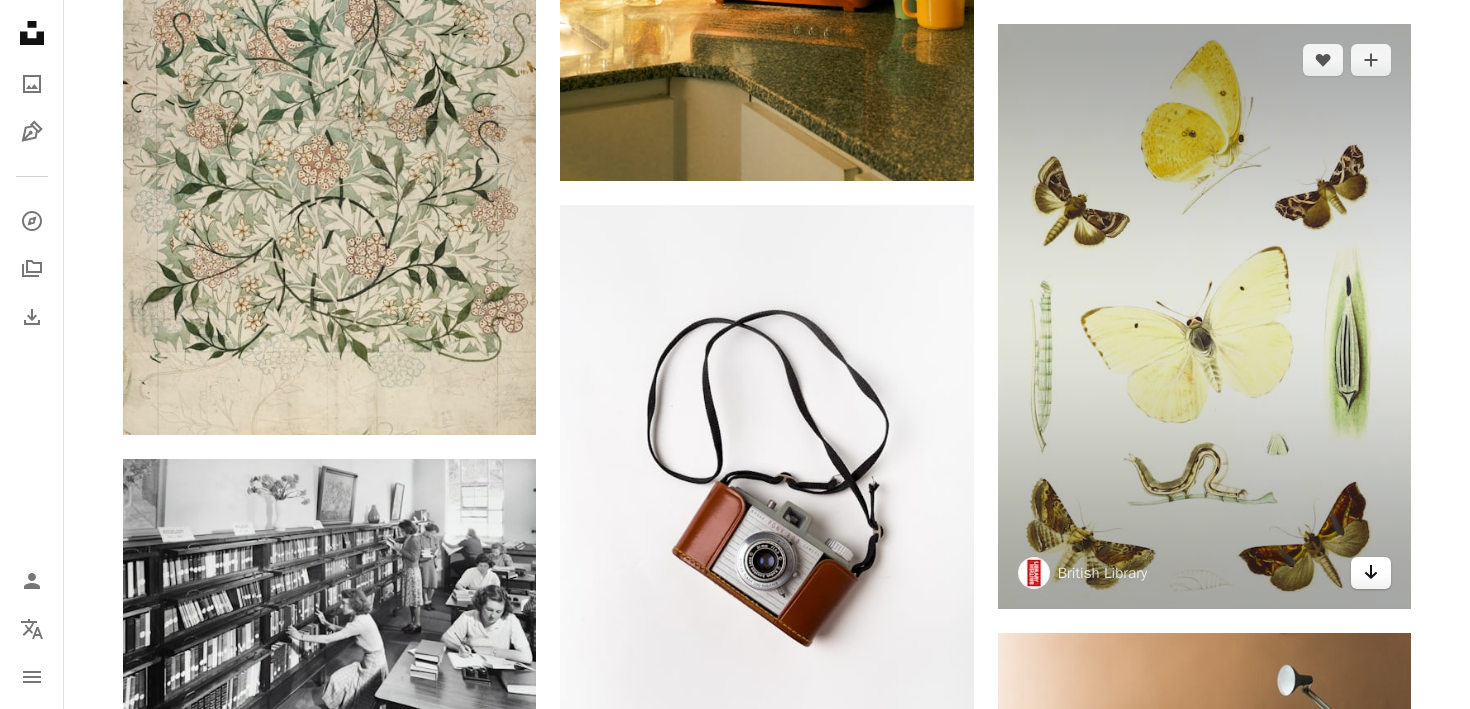 scroll, scrollTop: 45149, scrollLeft: 0, axis: vertical 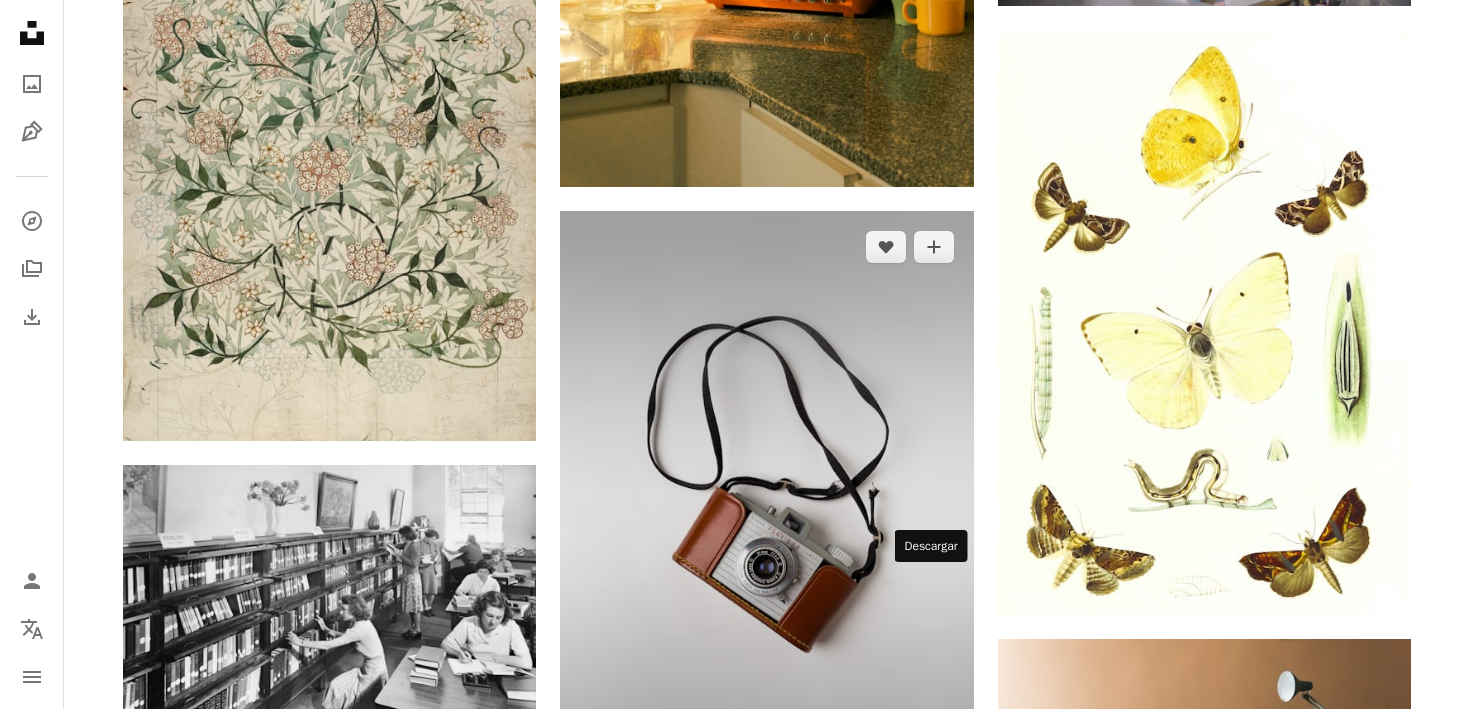 click on "Arrow pointing down" 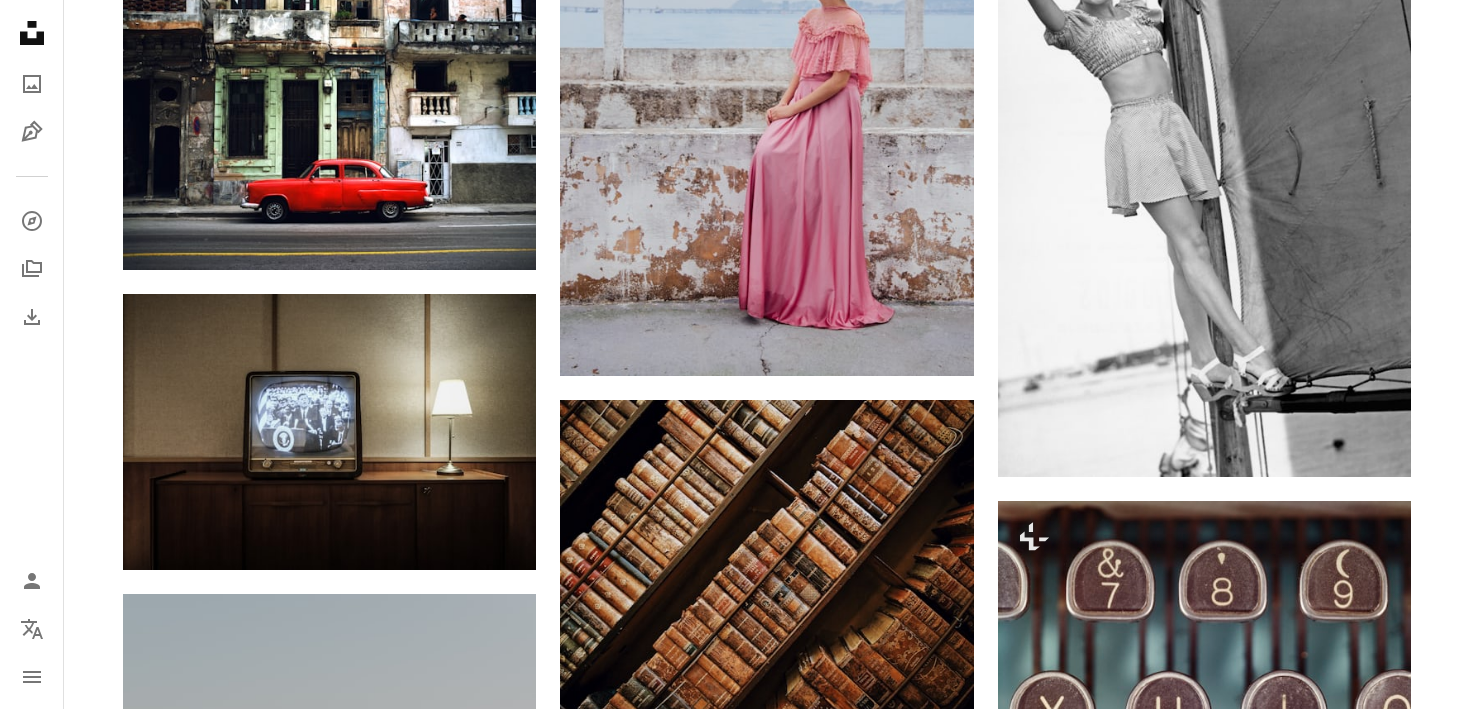 scroll, scrollTop: 46278, scrollLeft: 0, axis: vertical 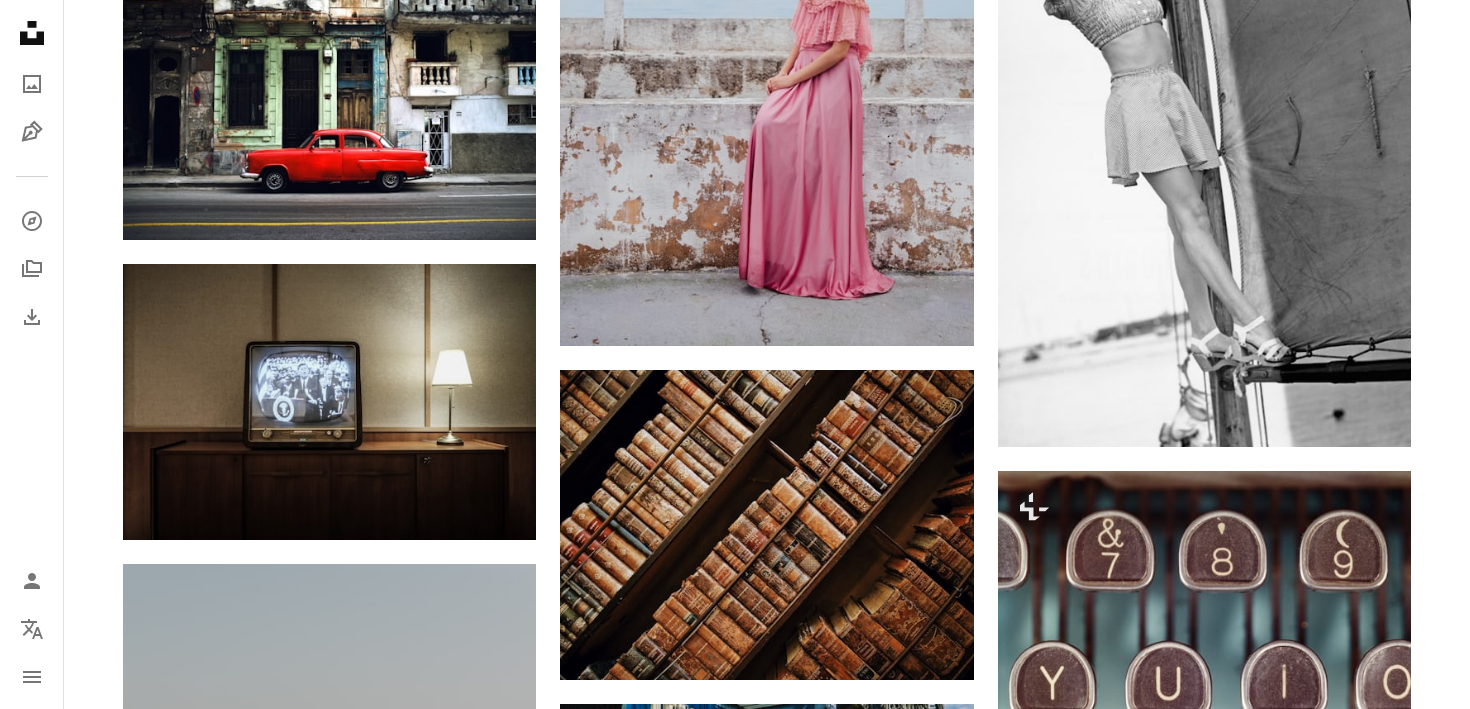 click at bounding box center [1204, 1316] 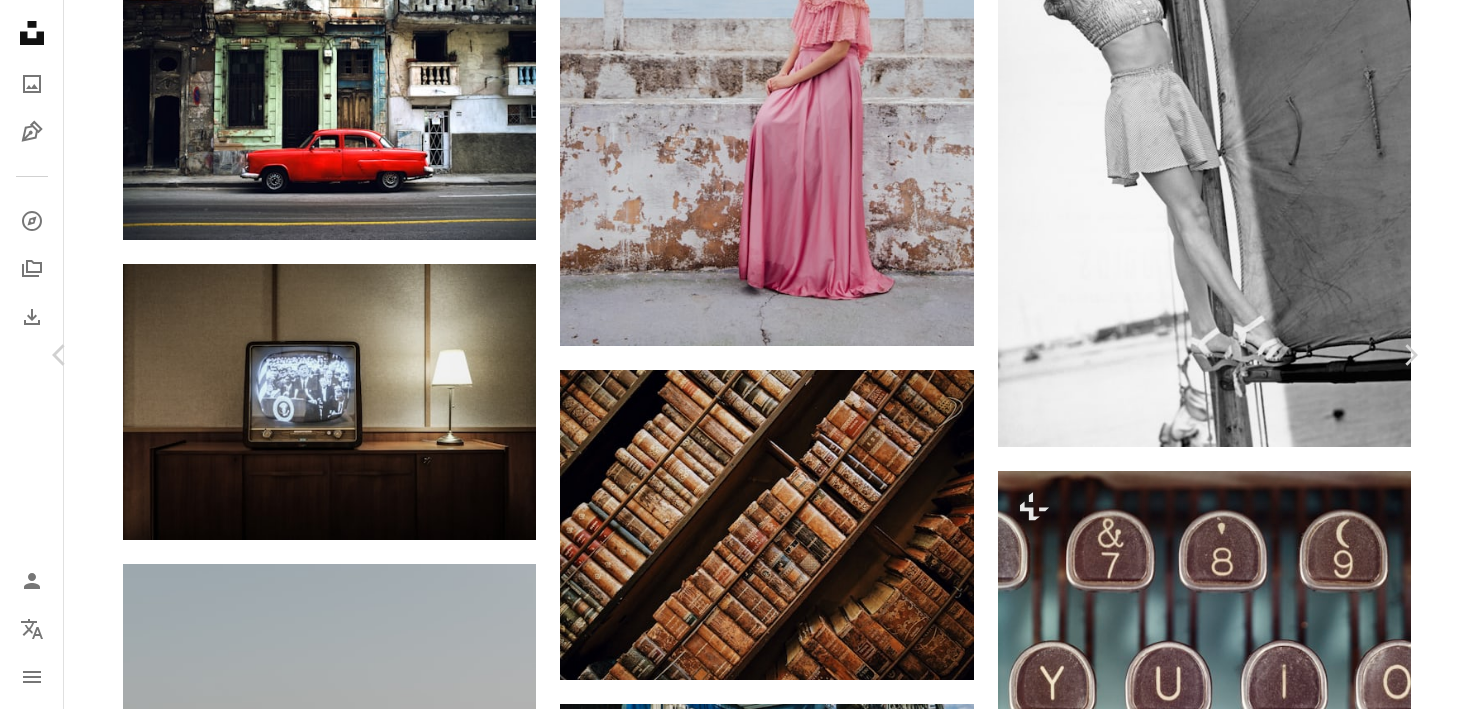 scroll, scrollTop: 53, scrollLeft: 0, axis: vertical 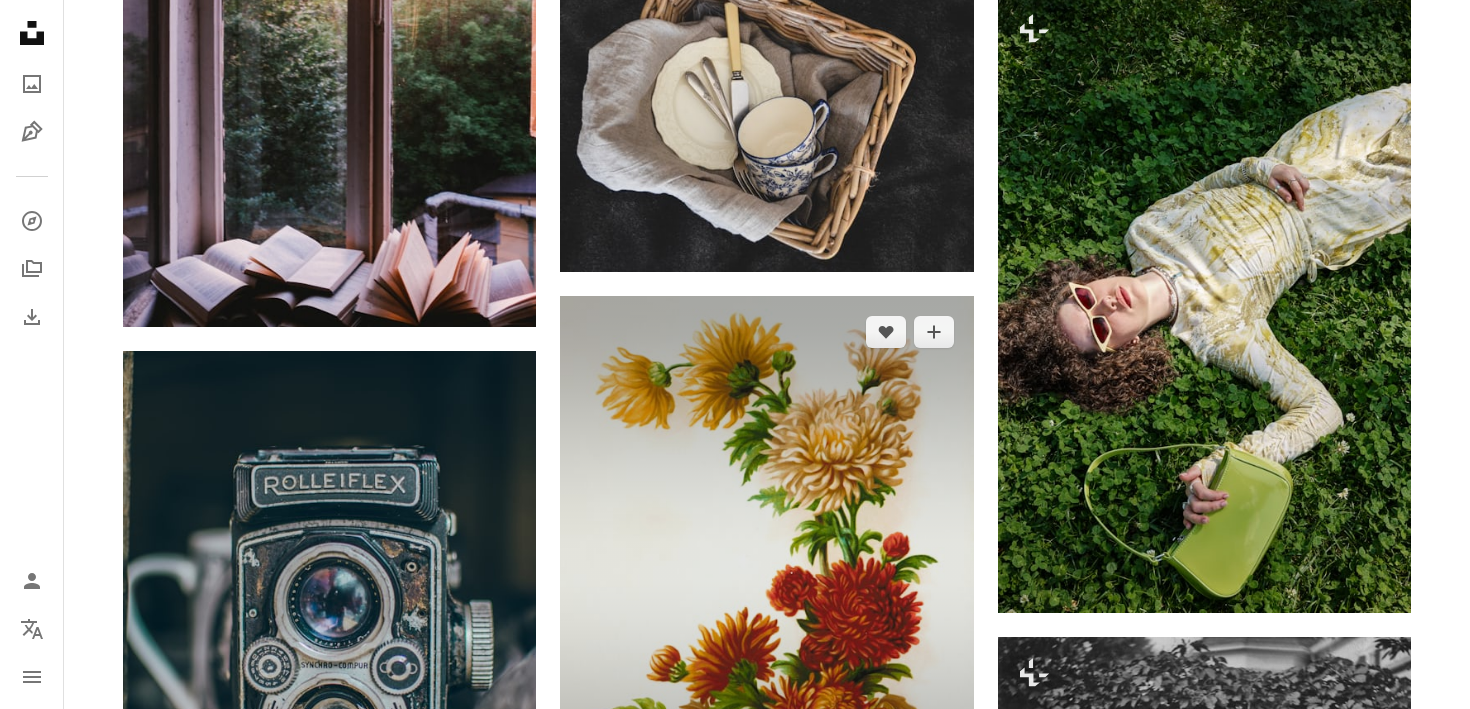 click on "Arrow pointing down" at bounding box center (934, 805) 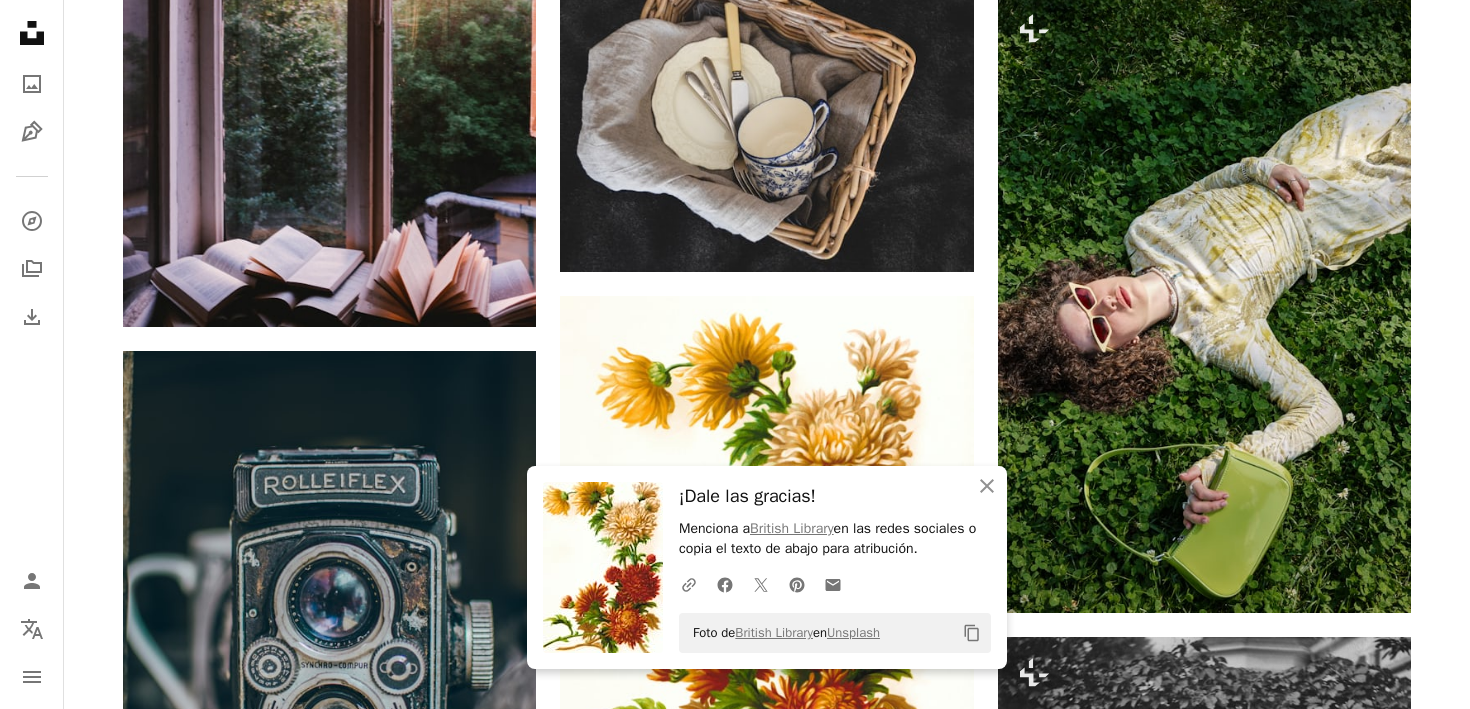 click at bounding box center (1204, 1548) 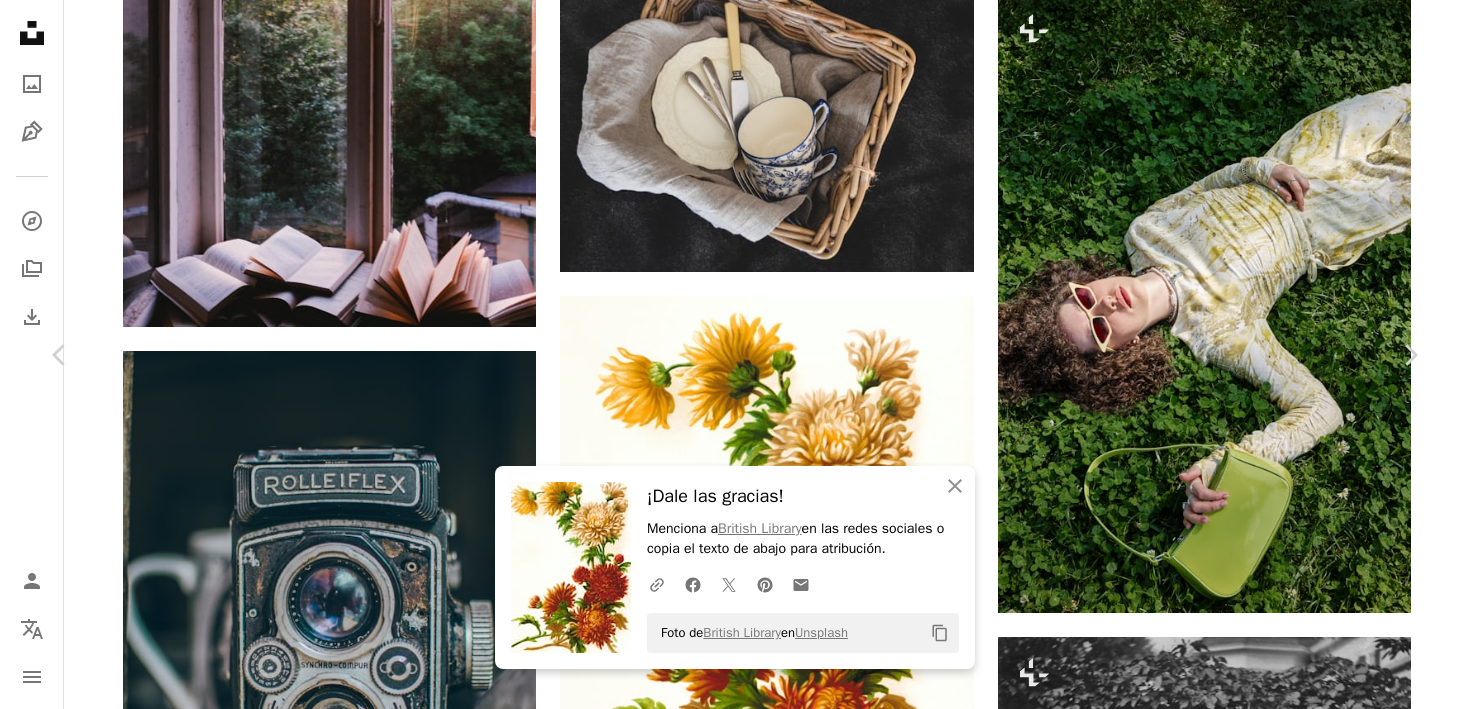 click on "[FIRST] [LAST]" at bounding box center [727, 4638] 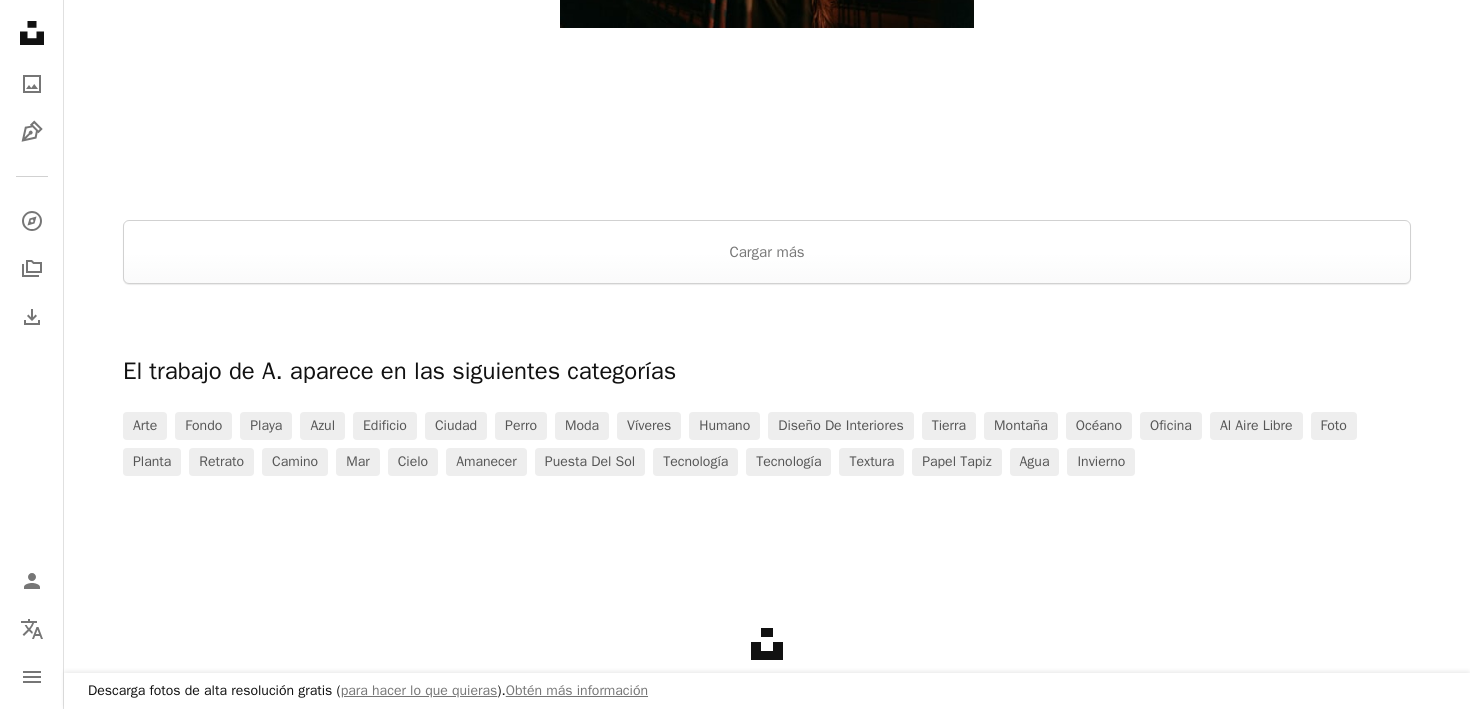 scroll, scrollTop: 2564, scrollLeft: 0, axis: vertical 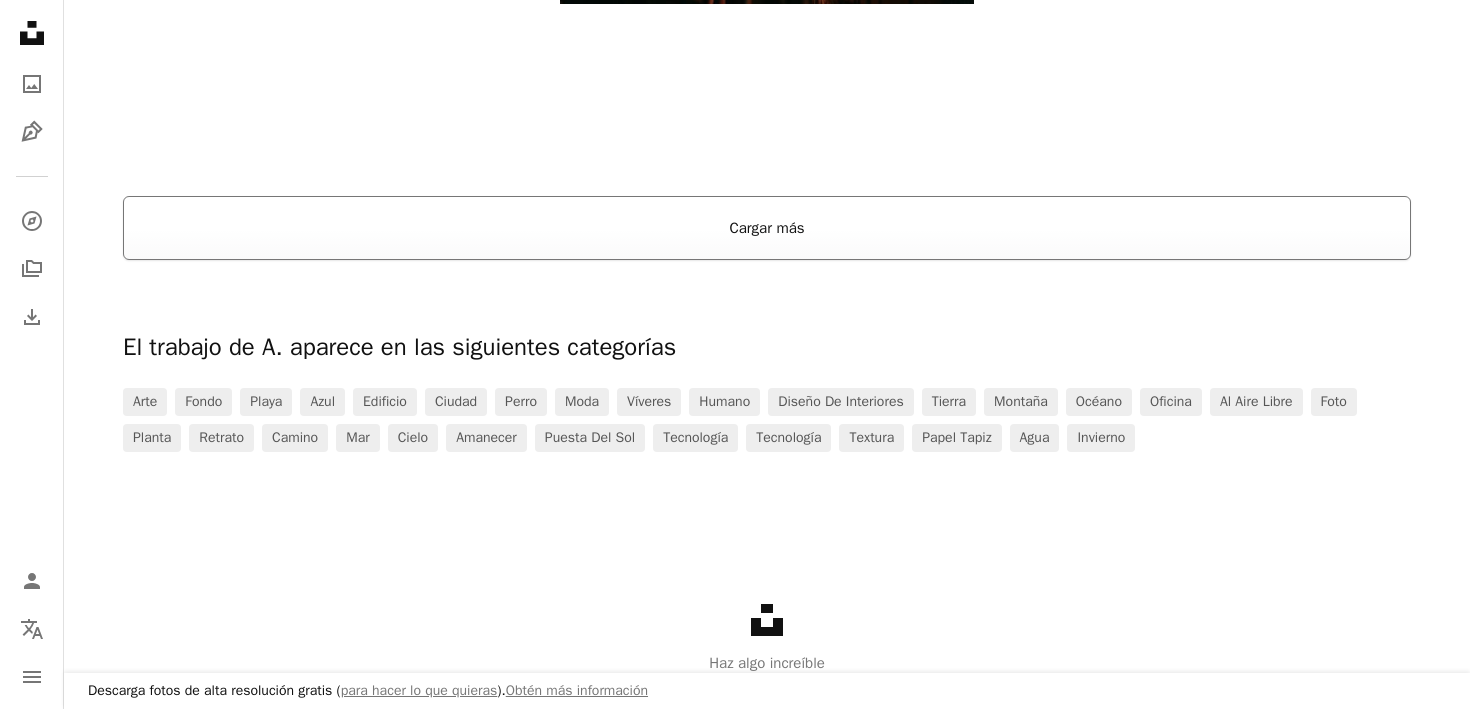 click on "Cargar más" at bounding box center (767, 228) 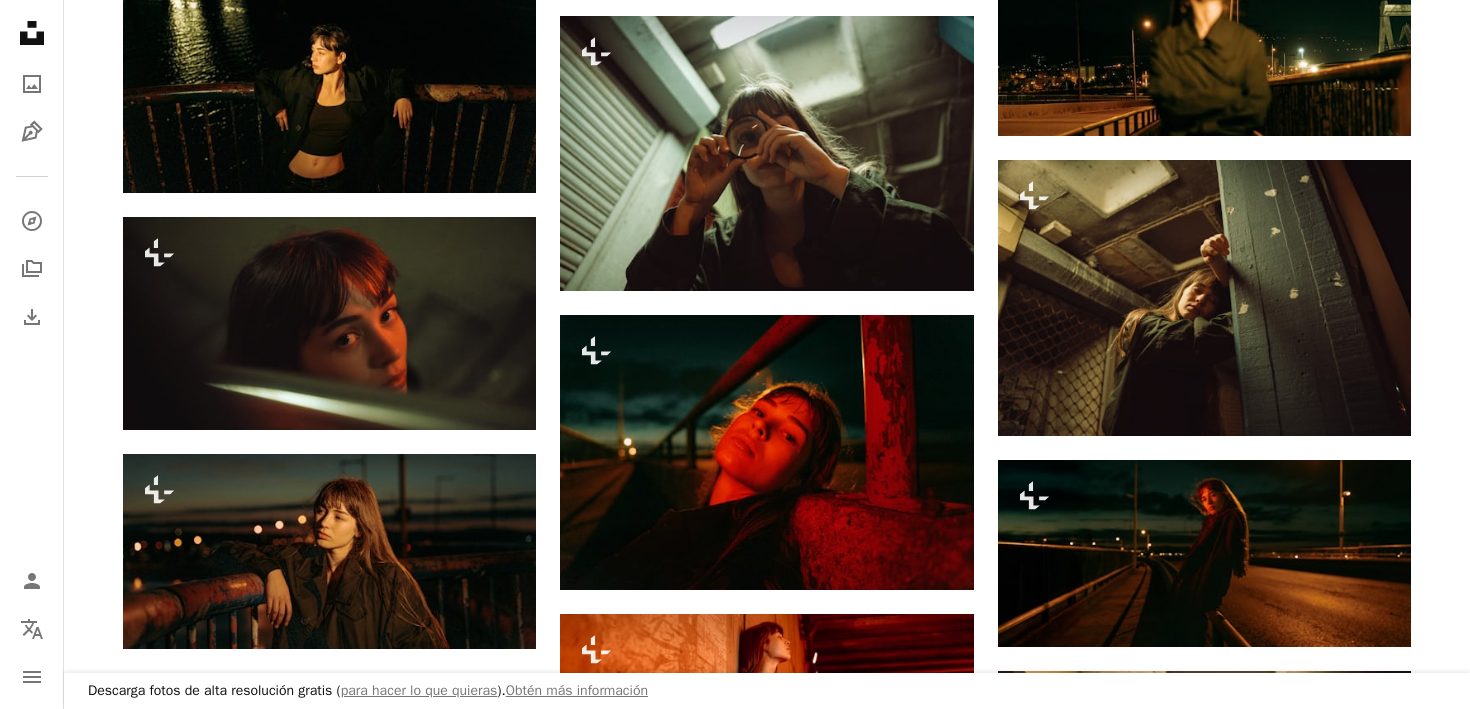 scroll, scrollTop: 2835, scrollLeft: 0, axis: vertical 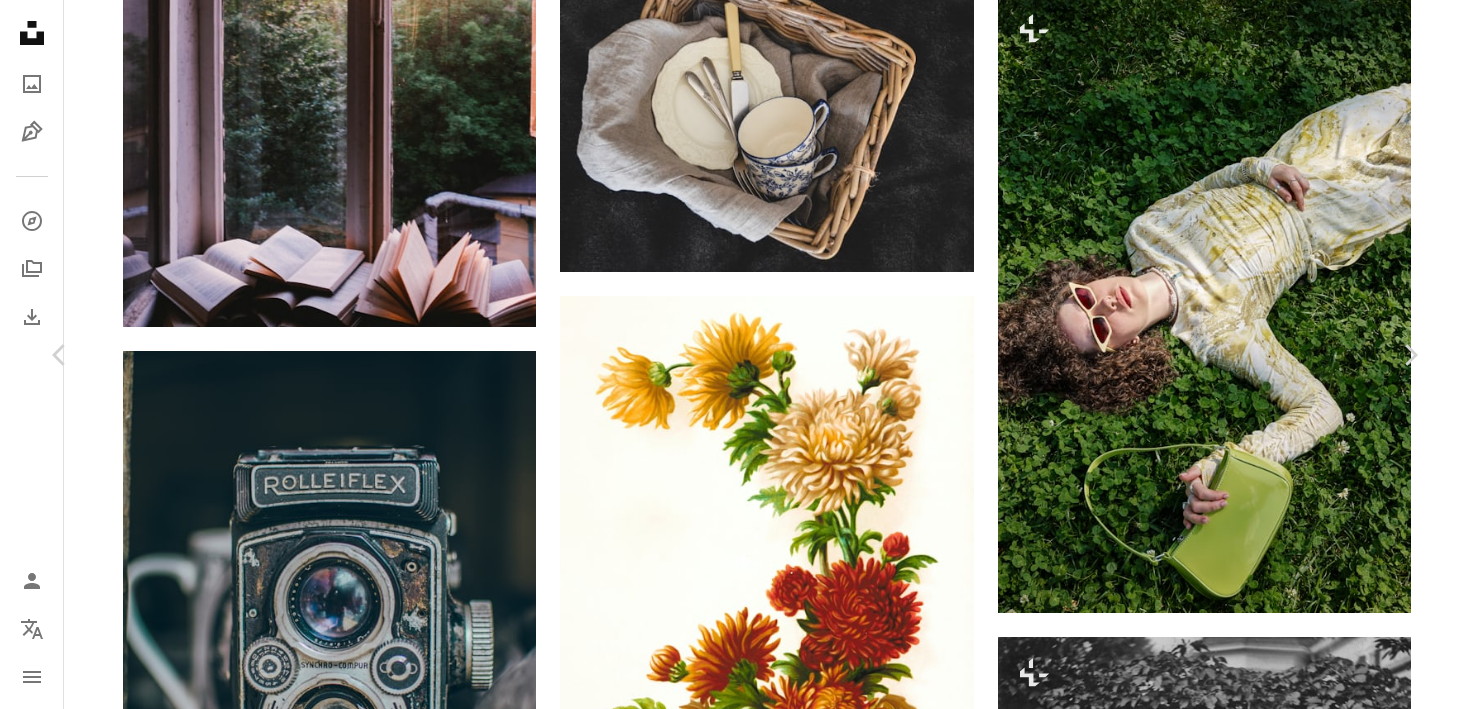 click on "An X shape Chevron left Chevron right A. C. Para  Unsplash+ A heart A plus sign A lock Descargar Zoom in A forward-right arrow Compartir More Actions Calendar outlined Publicado el  [DATE] Camera SONY, ILCE-7M4 Safety Con la  Licencia Unsplash+ retrato moda hembra vendimia estudio Retro estilo colores actitud chaqueta Años 80 Años 70 diverso adolescente Retro Vintage Fotos de stock gratuitas De esta serie Chevron right Plus sign for Unsplash+ Plus sign for Unsplash+ Plus sign for Unsplash+ Plus sign for Unsplash+ Plus sign for Unsplash+ Plus sign for Unsplash+ Plus sign for Unsplash+ Plus sign for Unsplash+ Plus sign for Unsplash+ Plus sign for Unsplash+ Imágenes relacionadas Plus sign for Unsplash+ A heart A plus sign A. C. Para  Unsplash+ A lock Descargar Plus sign for Unsplash+ A heart A plus sign [FIRST] [LAST] Para  Unsplash+ A lock Descargar Plus sign for Unsplash+ A heart A plus sign A. C. Para  Unsplash+ A lock Descargar Plus sign for Unsplash+ A heart A plus sign [FIRST] [LAST] Para" at bounding box center (735, 5862) 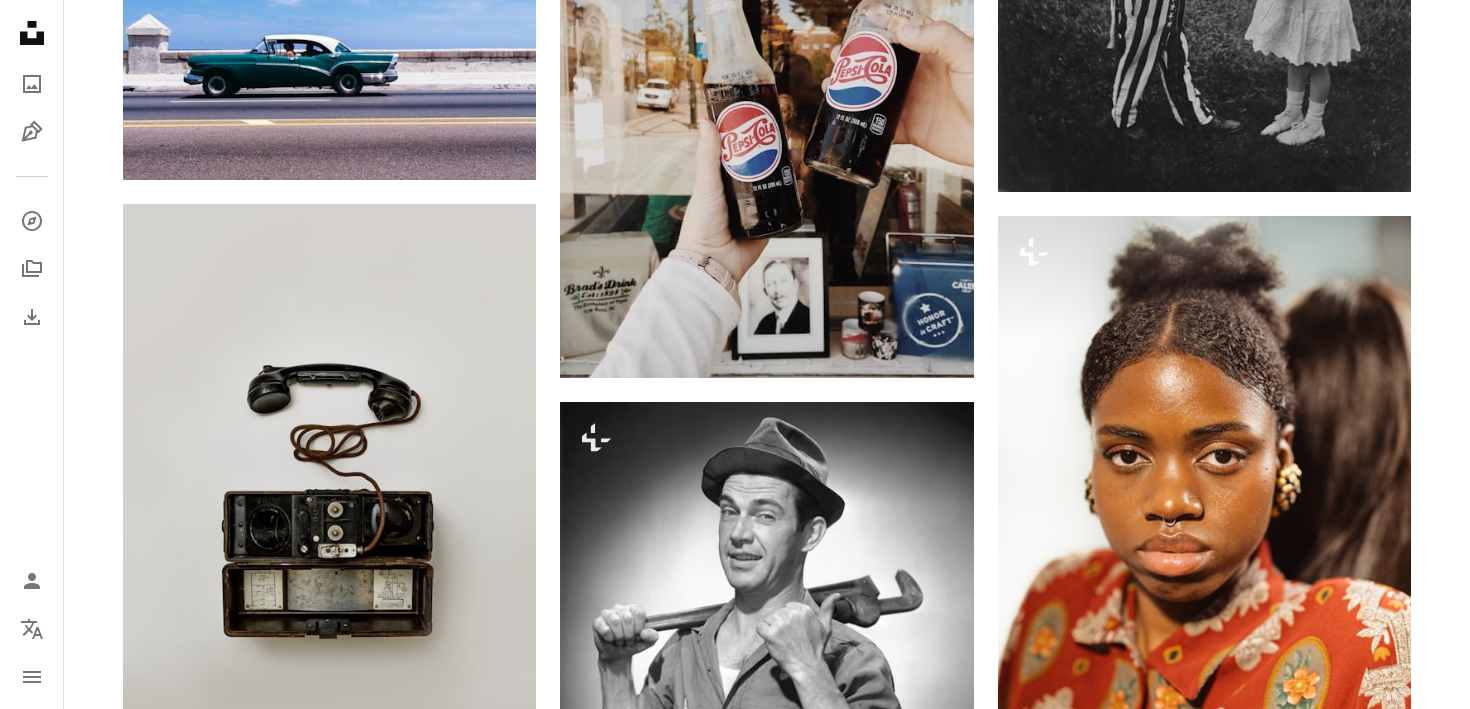 scroll, scrollTop: 53233, scrollLeft: 0, axis: vertical 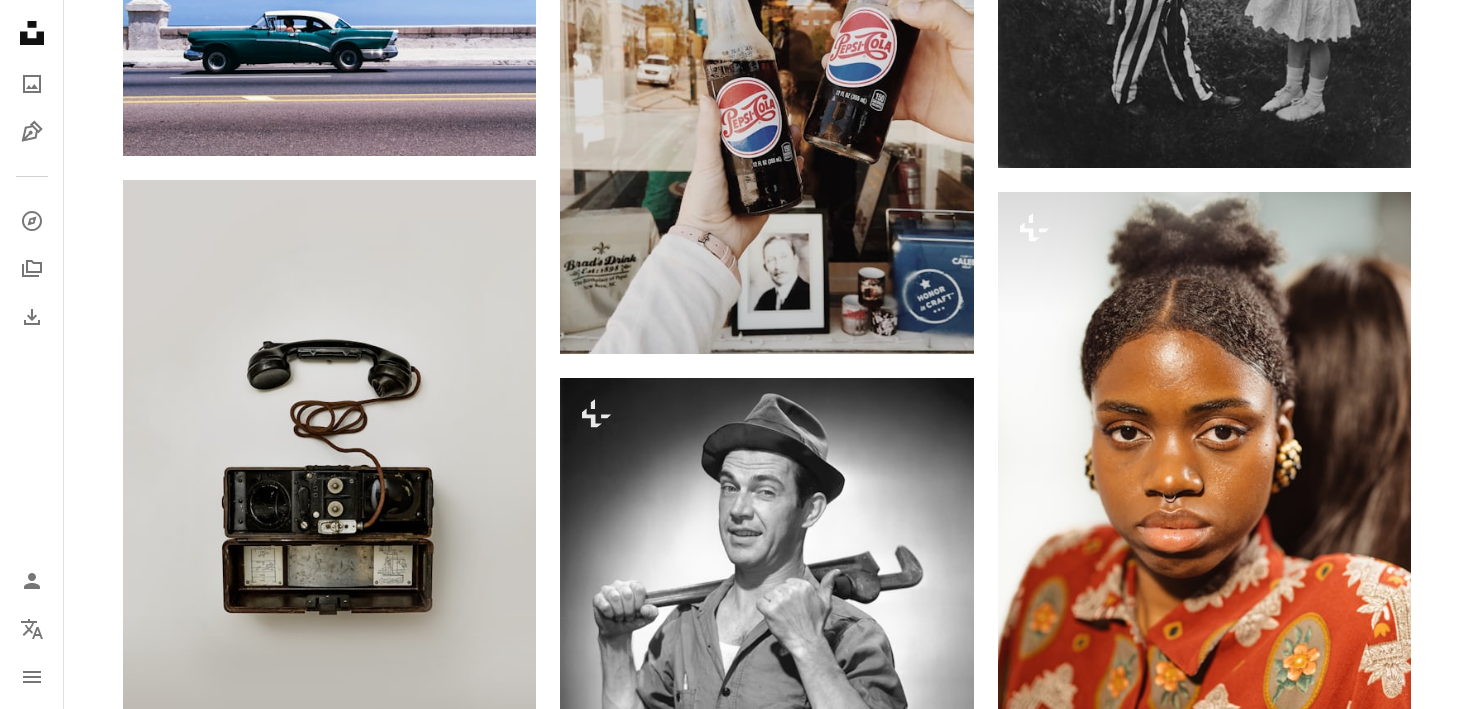 click on "Arrow pointing down" at bounding box center (496, 1298) 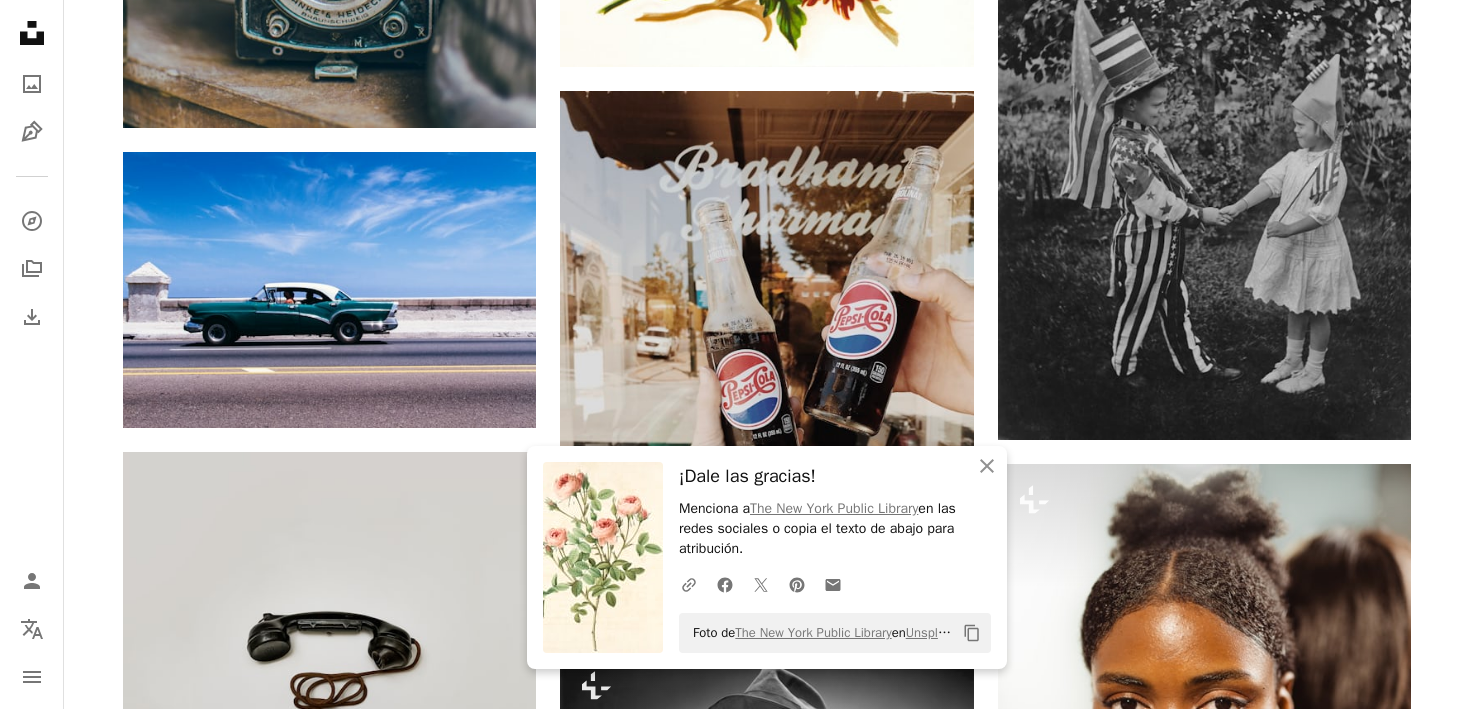 scroll, scrollTop: 52941, scrollLeft: 0, axis: vertical 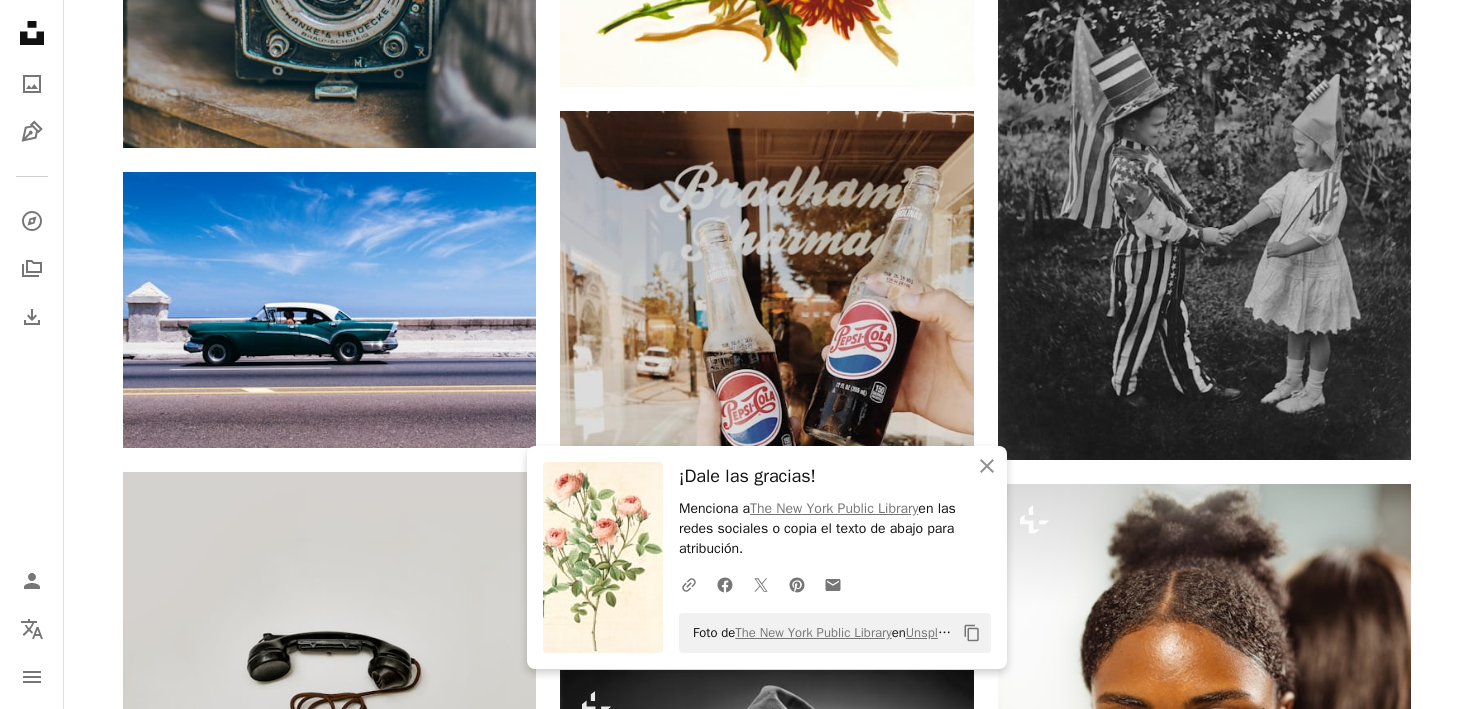 click on "Plus sign for Unsplash+ A heart A plus sign Getty Images Para Unsplash+ A lock Descargar Plus sign for Unsplash+ A heart A plus sign [FIRST] [LAST] Para Unsplash+ A lock Descargar Plus sign for Unsplash+ A heart A plus sign Getty Images Para Unsplash+ A lock Descargar A heart A plus sign [FIRST] [LAST] Disponible para contratación A checkmark inside of a circle Arrow pointing down A heart A plus sign [FIRST] Arrow pointing down A heart A plus sign [FIRST] Arrow pointing down A heart A plus sign [FIRST] Disponible para contratación A checkmark inside of a circle Arrow pointing down Plus sign for Unsplash+ A heart A plus sign [FIRST] Para Unsplash+ A lock Descargar A heart A plus sign [FIRST] Disponible para contratación A checkmark inside of a circle Arrow pointing down Plus sign for Unsplash+ A heart A plus sign [FIRST] Para Unsplash+ A lock Descargar The best in on-brand content creation Learn More Plus sign for Unsplash+ A heart A plus sign Getty Images [FIRST]" at bounding box center (767, -24303) 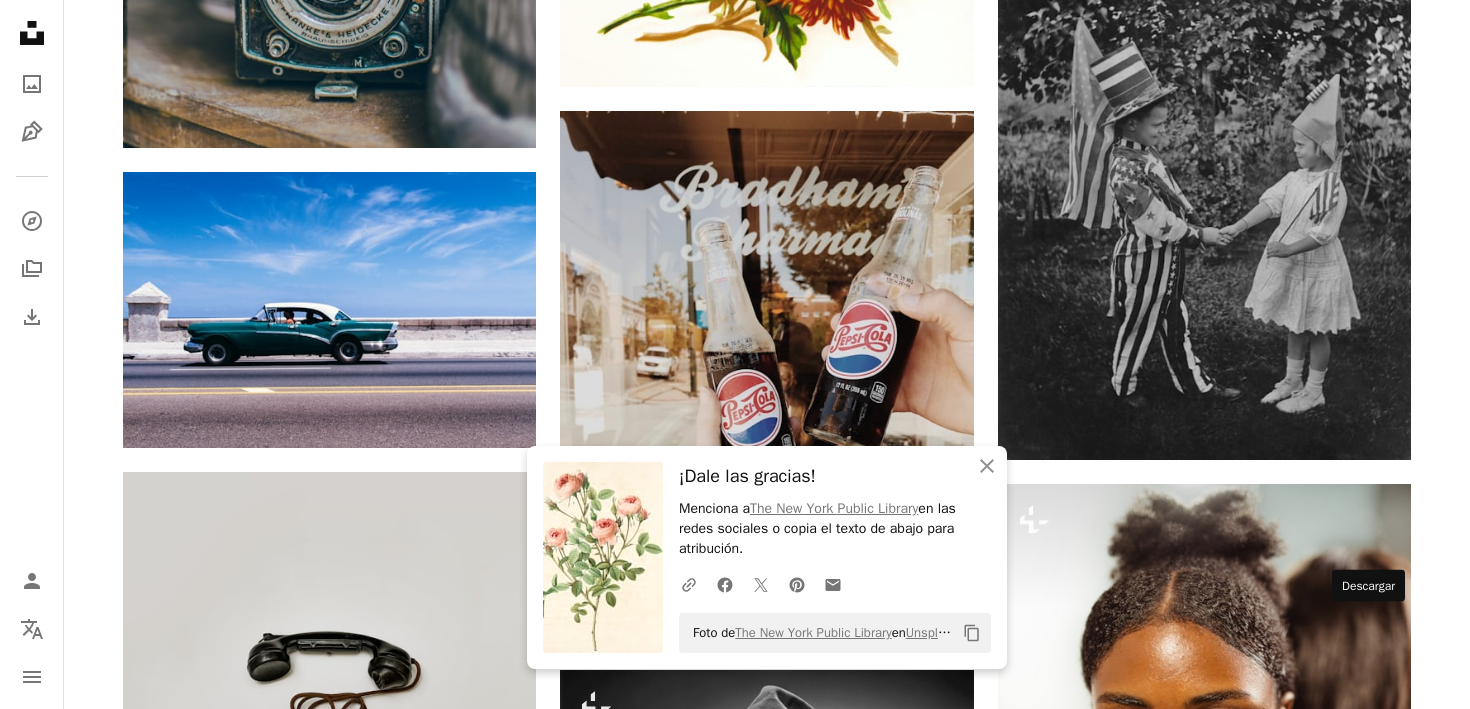 click on "Arrow pointing down" at bounding box center (1371, 1956) 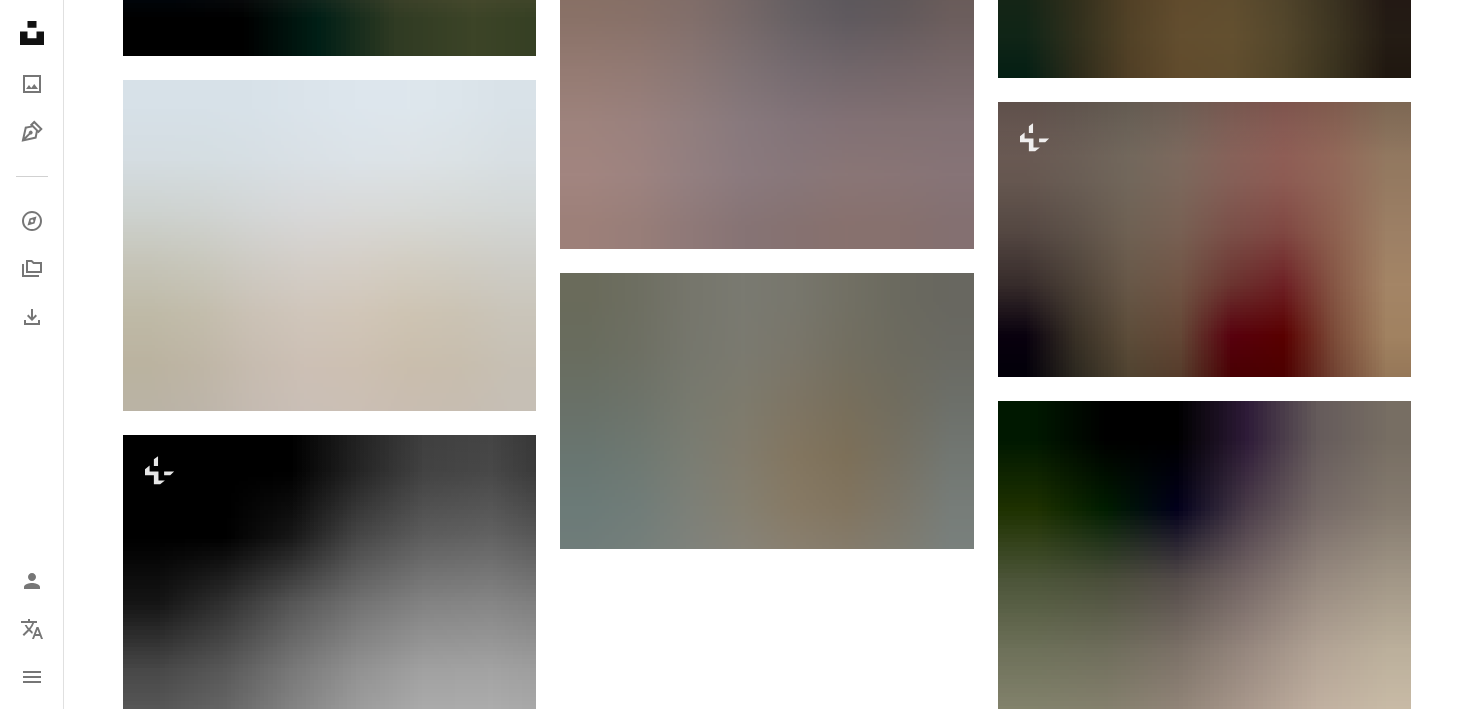 scroll, scrollTop: 55201, scrollLeft: 0, axis: vertical 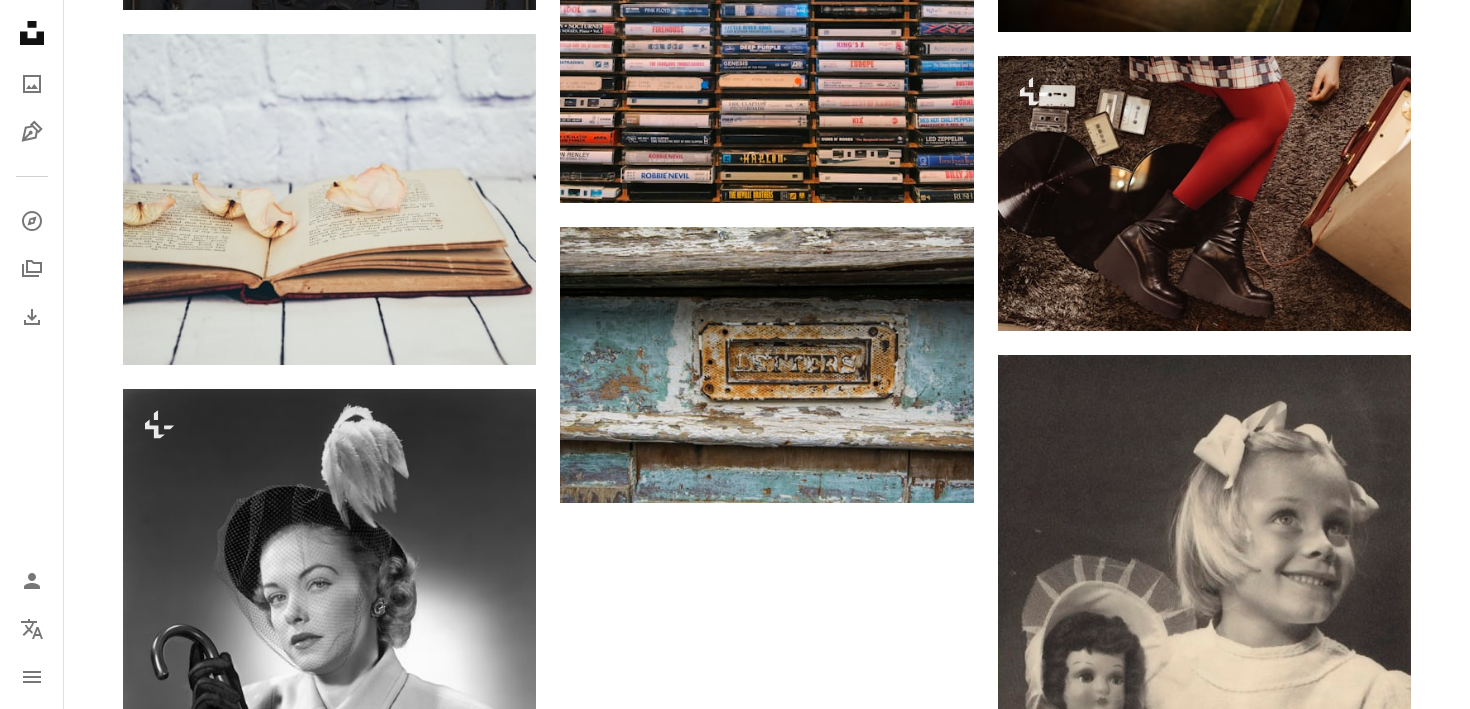 click on "Plus sign for Unsplash+ A heart A plus sign Getty Images Para Unsplash+ A lock Descargar Plus sign for Unsplash+ A heart A plus sign [FIRST] [LAST] Para Unsplash+ A lock Descargar Plus sign for Unsplash+ A heart A plus sign Getty Images Para Unsplash+ A lock Descargar A heart A plus sign [FIRST] [LAST] Disponible para contratación A checkmark inside of a circle Arrow pointing down A heart A plus sign [FIRST] Arrow pointing down A heart A plus sign [FIRST] Arrow pointing down A heart A plus sign [FIRST] Disponible para contratación A checkmark inside of a circle Arrow pointing down Plus sign for Unsplash+ A heart A plus sign [FIRST] Para Unsplash+ A lock Descargar A heart A plus sign [FIRST] Disponible para contratación A checkmark inside of a circle Arrow pointing down Plus sign for Unsplash+ A heart A plus sign [FIRST] Para Unsplash+ A lock Descargar The best in on-brand content creation Learn More Plus sign for Unsplash+ A heart A plus sign Getty Images [FIRST]" at bounding box center (767, -26563) 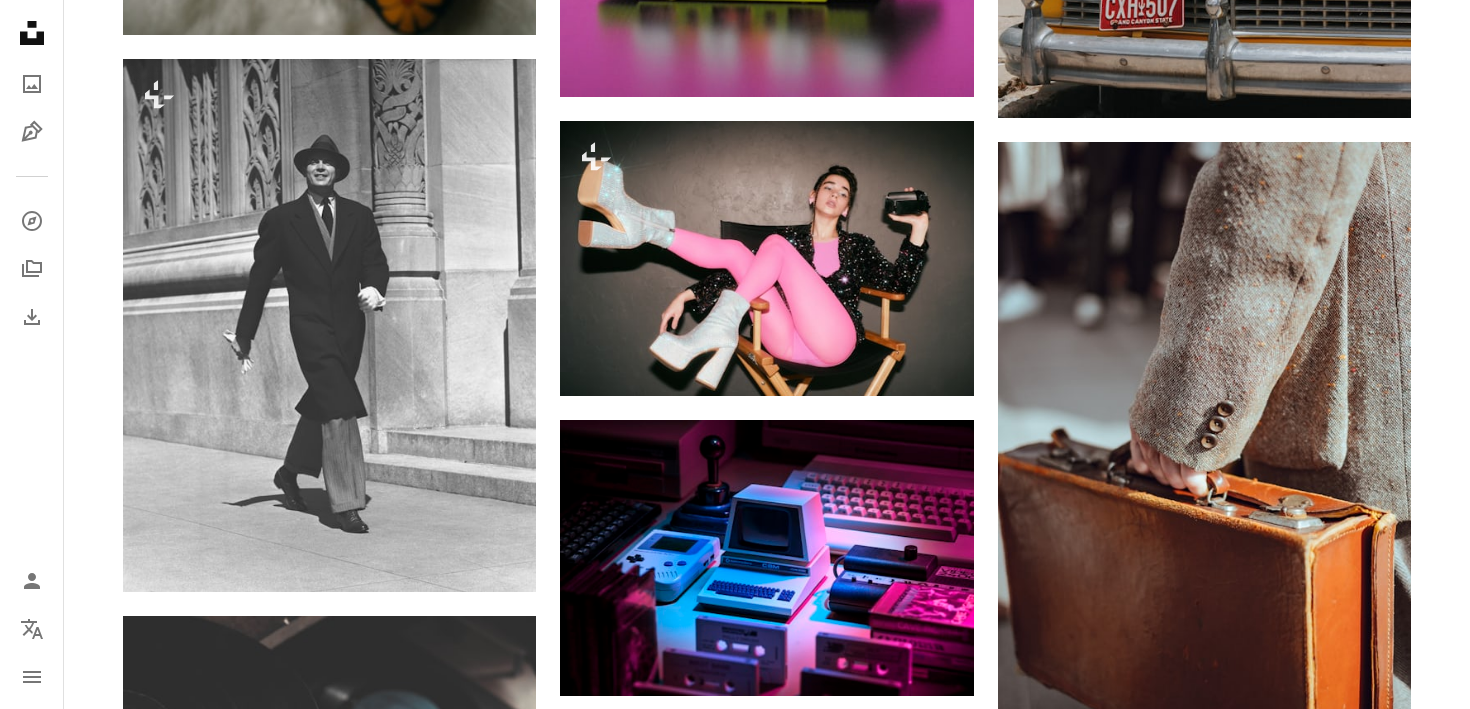 scroll, scrollTop: 57932, scrollLeft: 0, axis: vertical 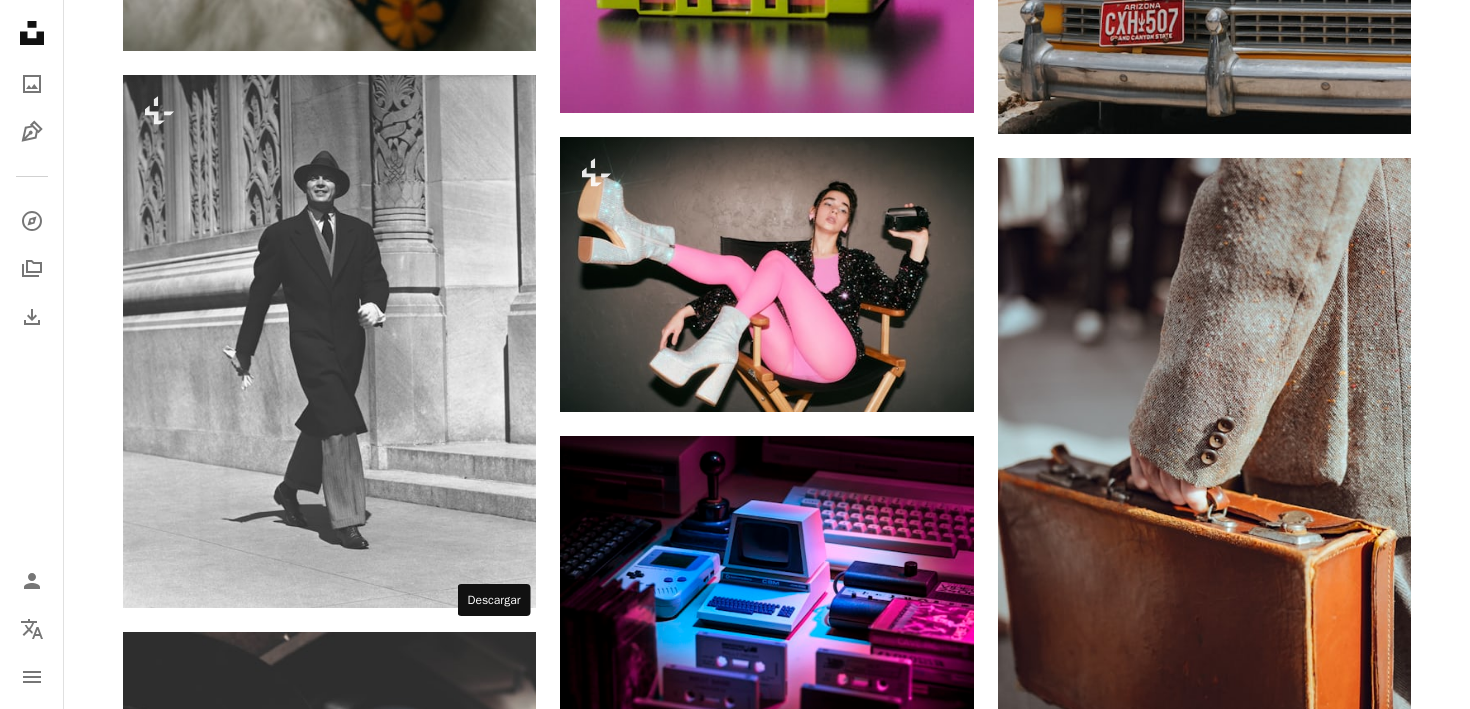click on "Arrow pointing down" 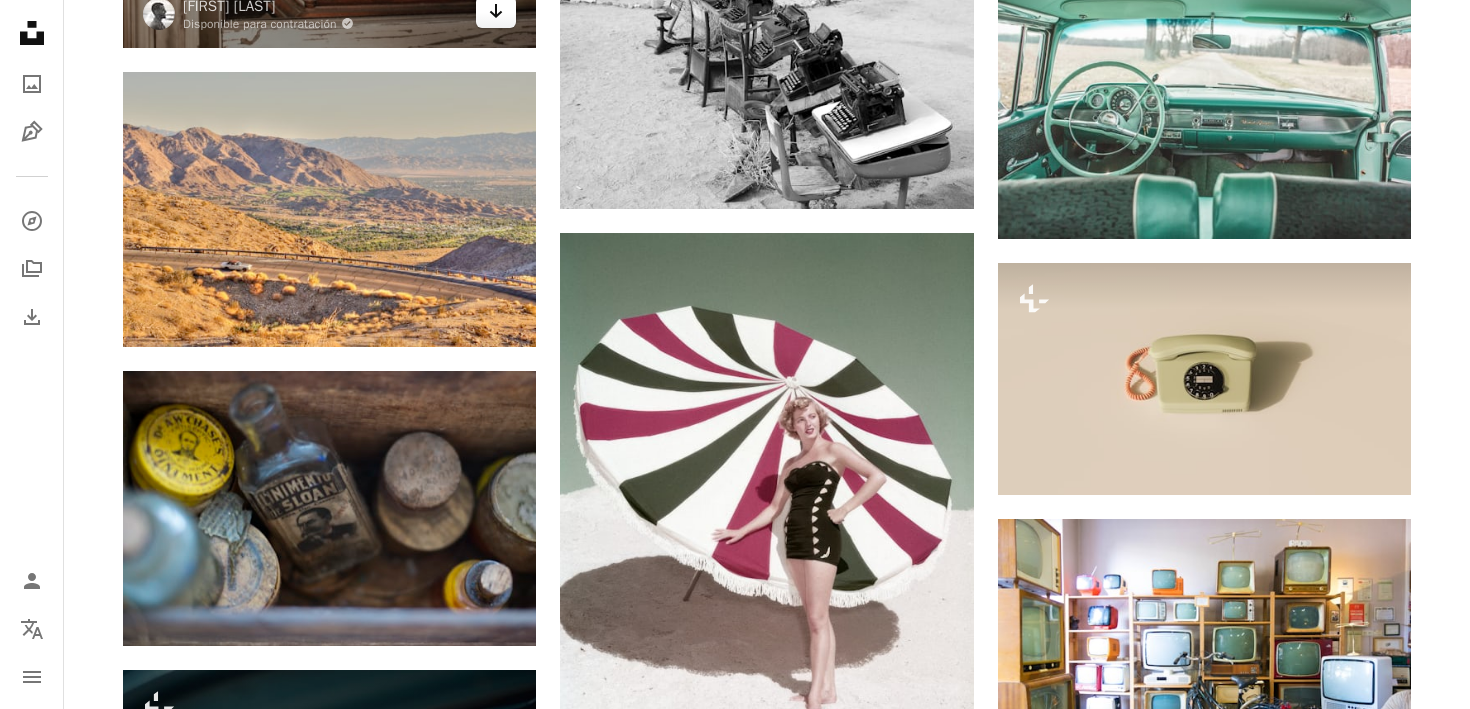 scroll, scrollTop: 59333, scrollLeft: 0, axis: vertical 